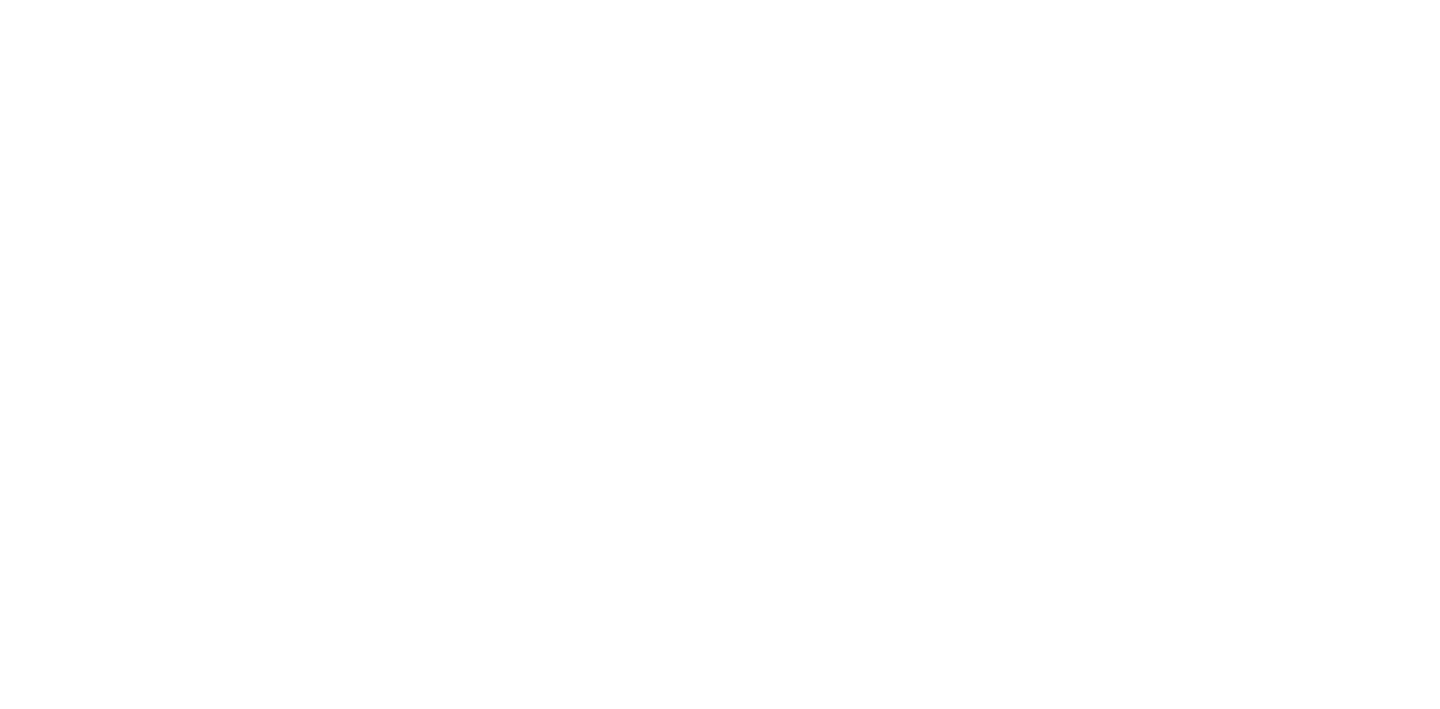 scroll, scrollTop: 0, scrollLeft: 0, axis: both 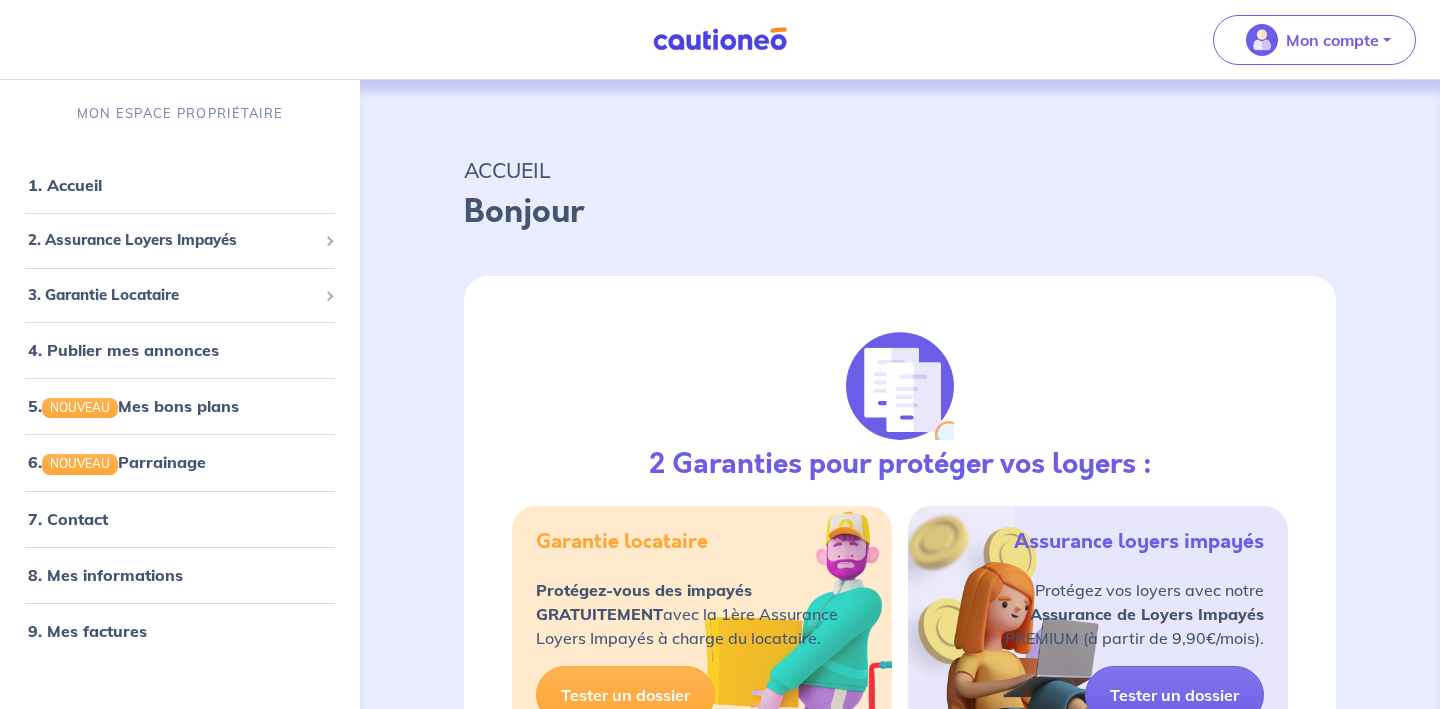 select on "FR" 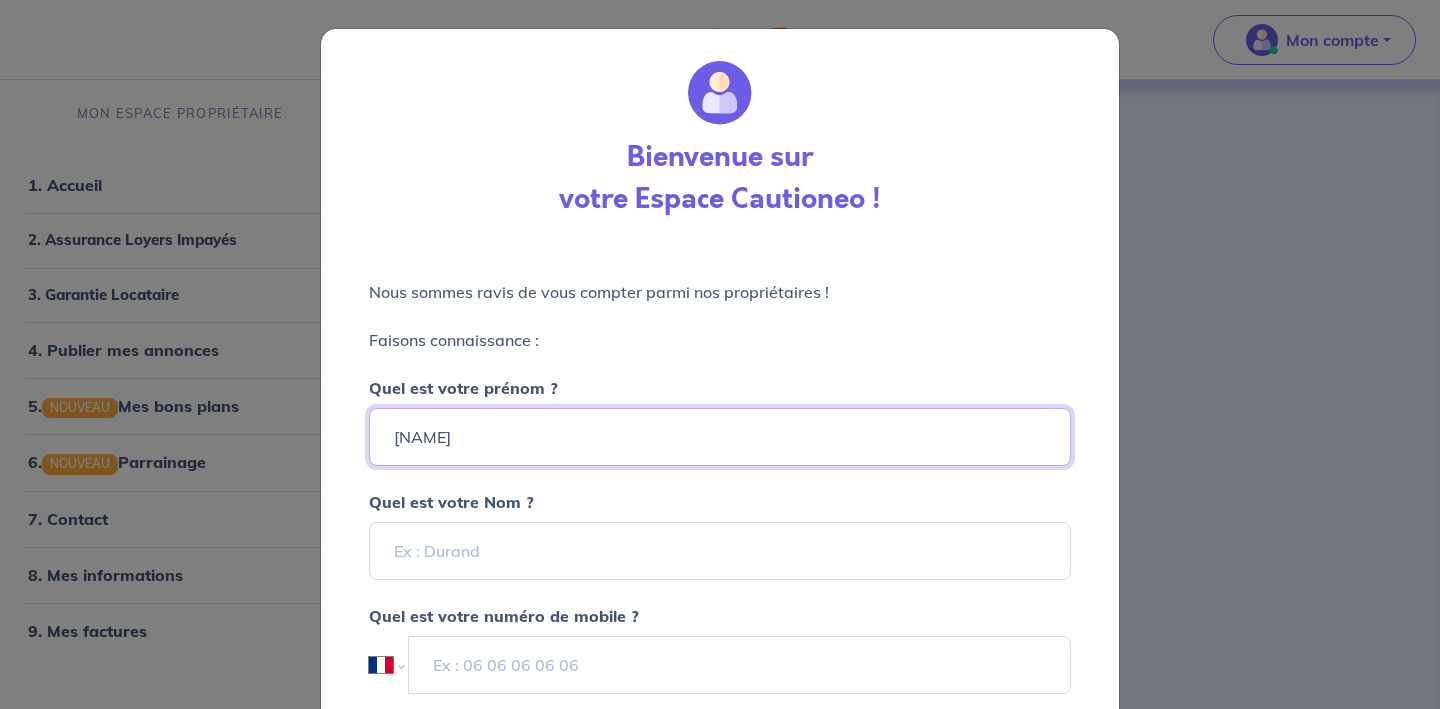 type on "[NAME]" 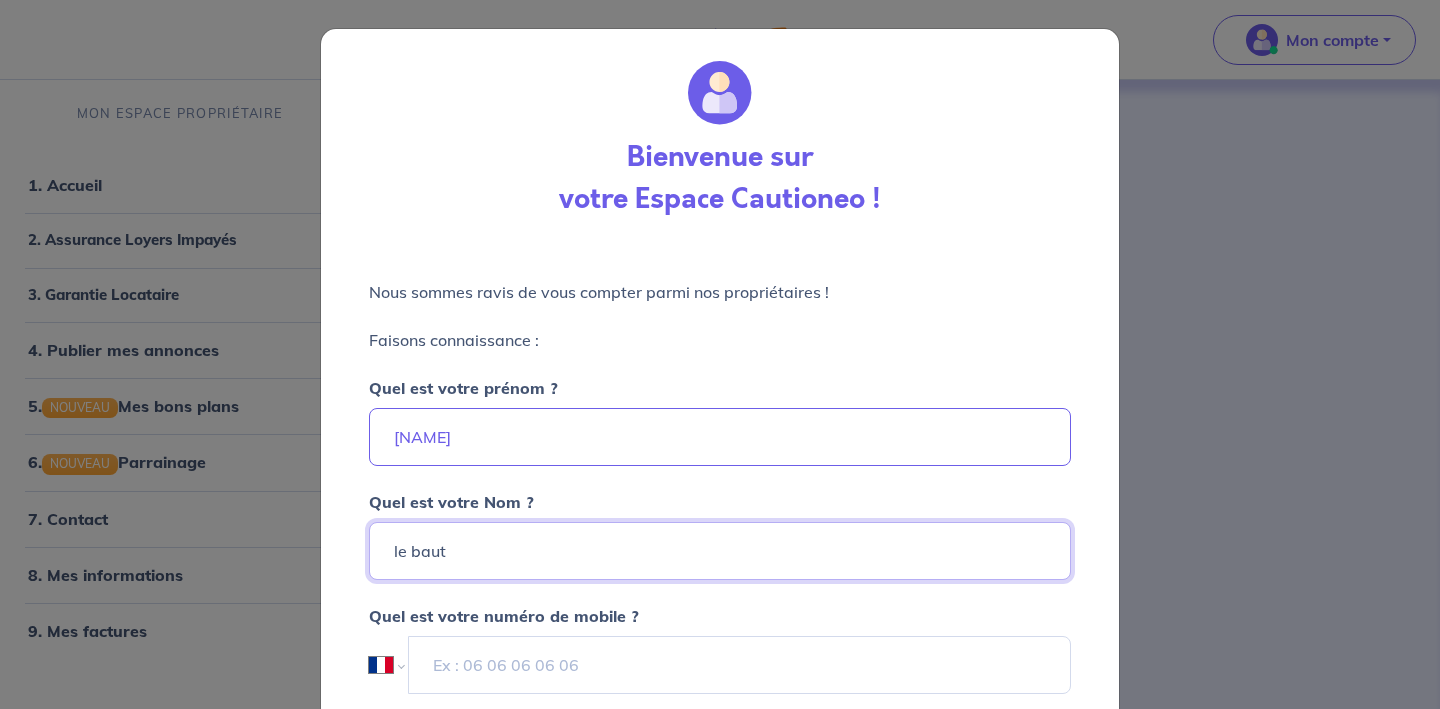 type on "le baut" 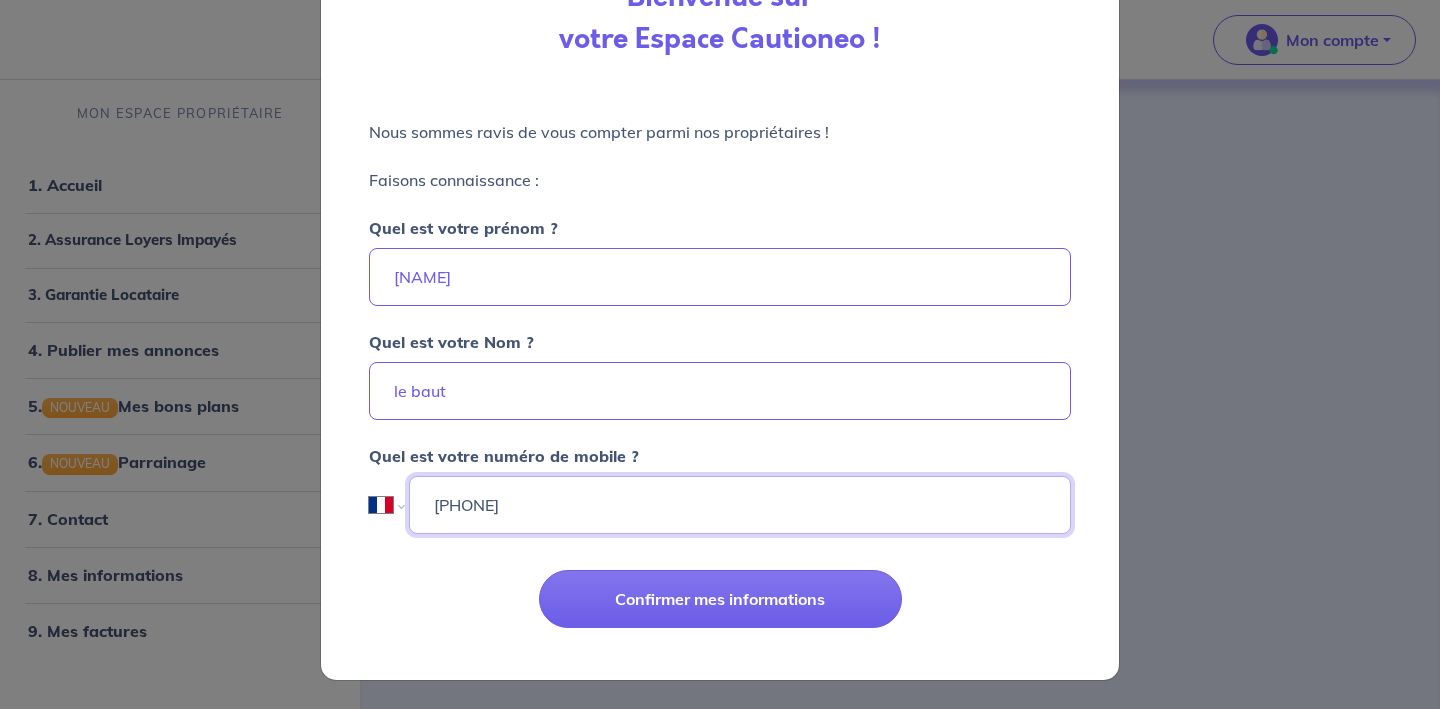 scroll, scrollTop: 159, scrollLeft: 0, axis: vertical 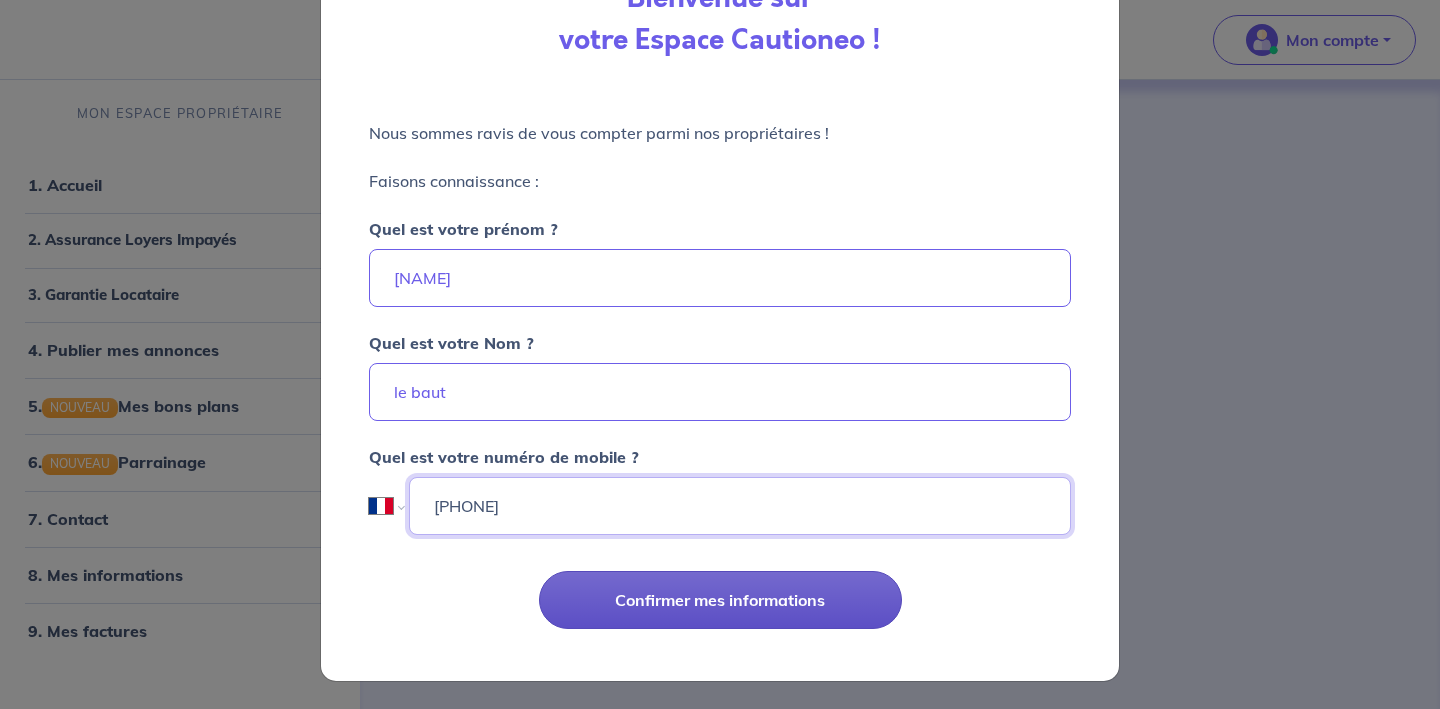 type on "[PHONE]" 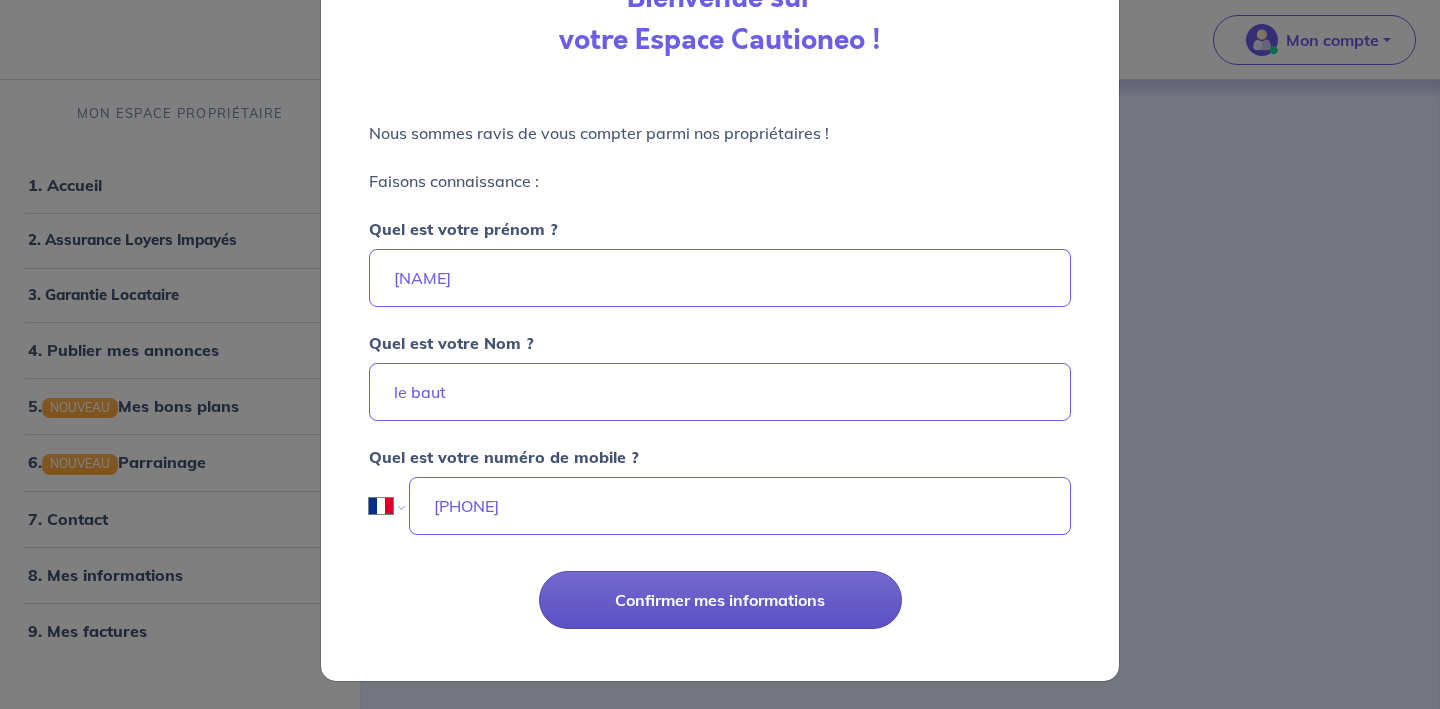 click on "Confirmer mes informations" at bounding box center (720, 600) 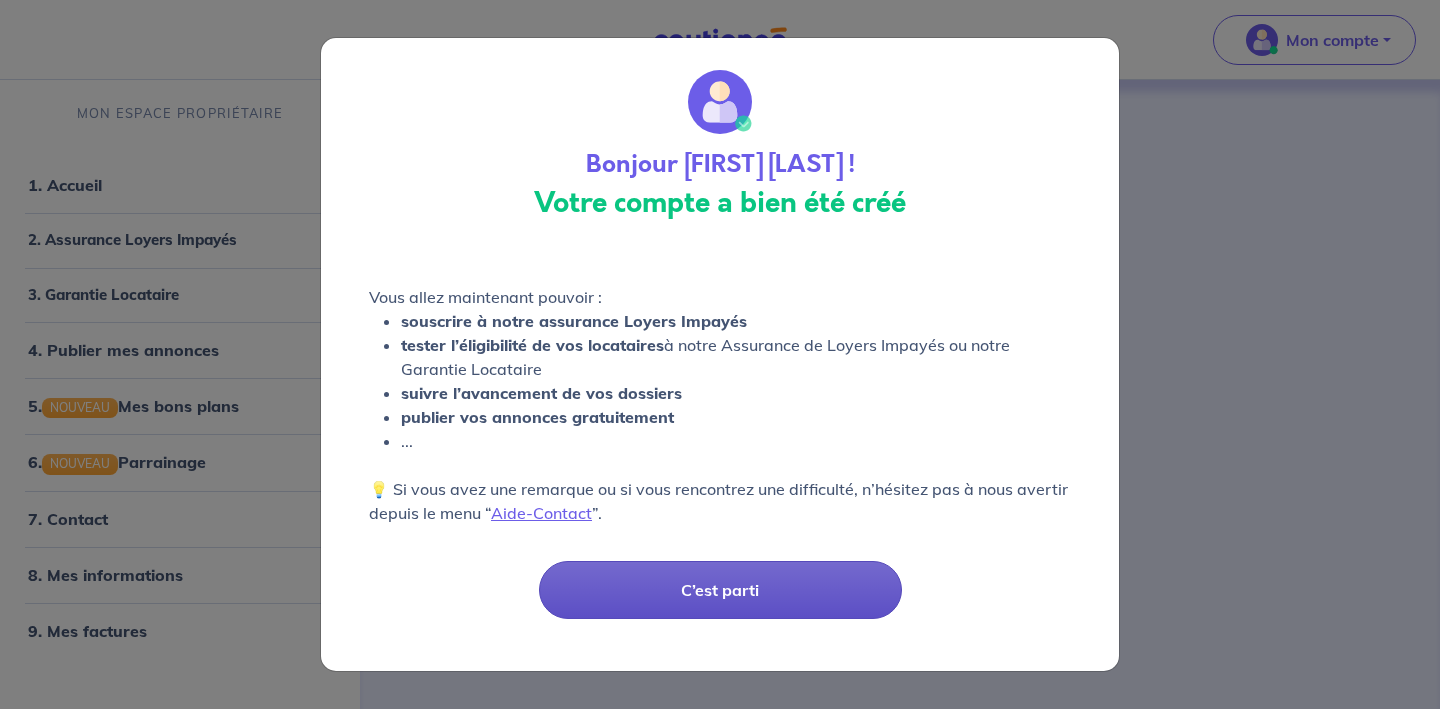 click on "C’est parti" at bounding box center [720, 590] 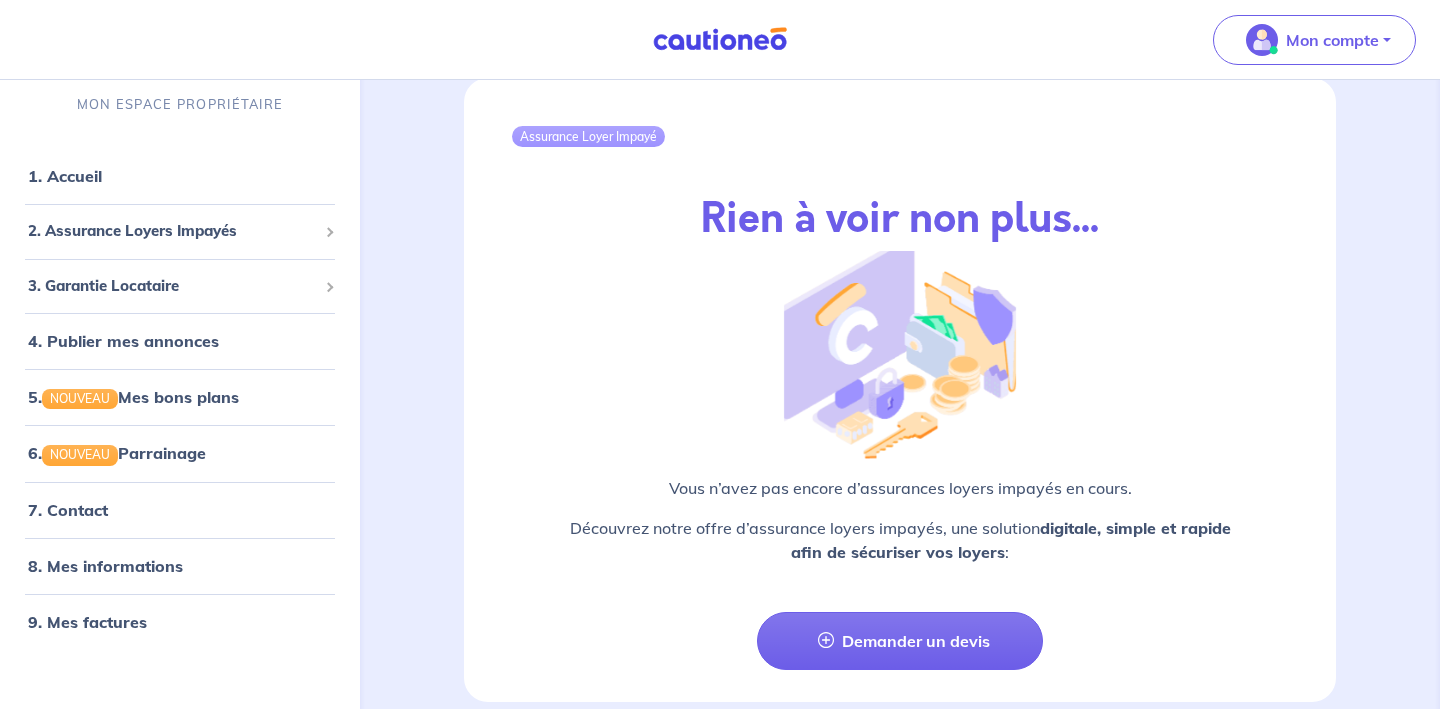 scroll, scrollTop: 2443, scrollLeft: 0, axis: vertical 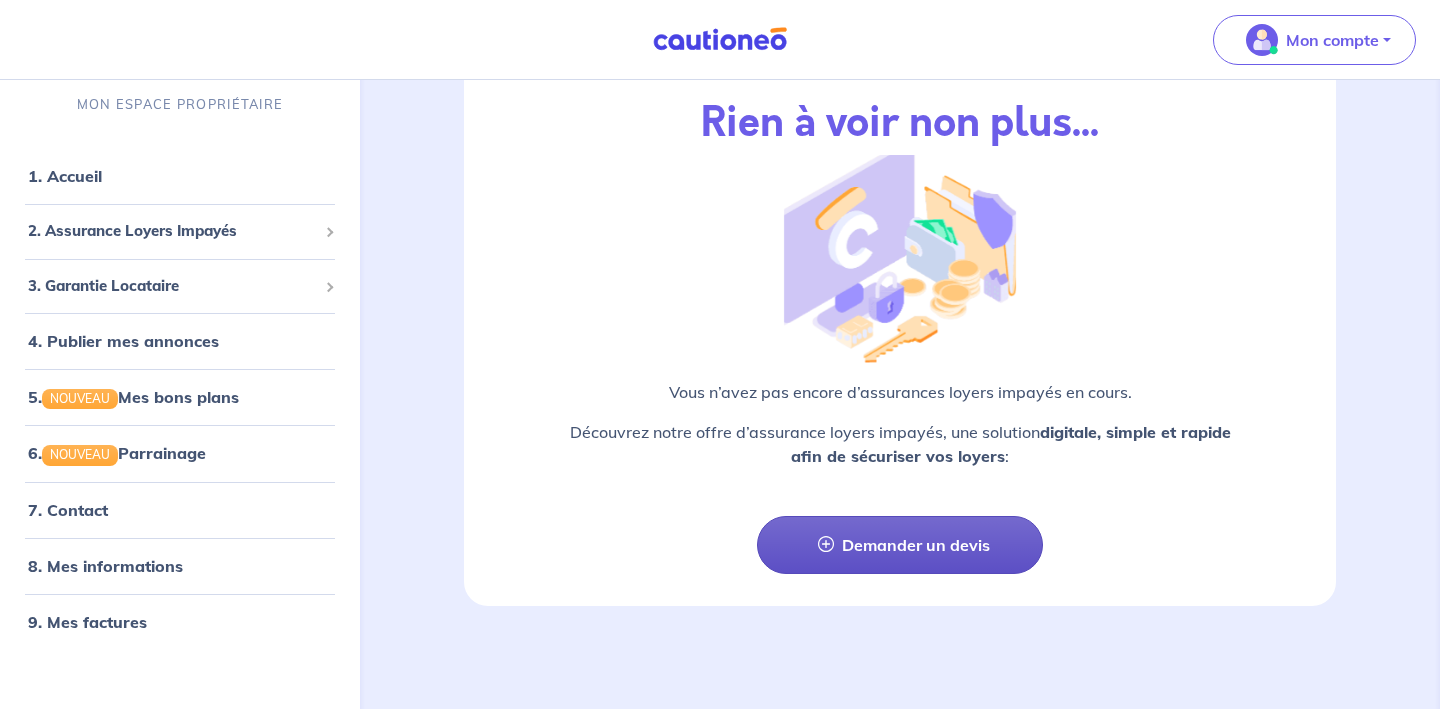 click on "Demander un devis" at bounding box center [899, 545] 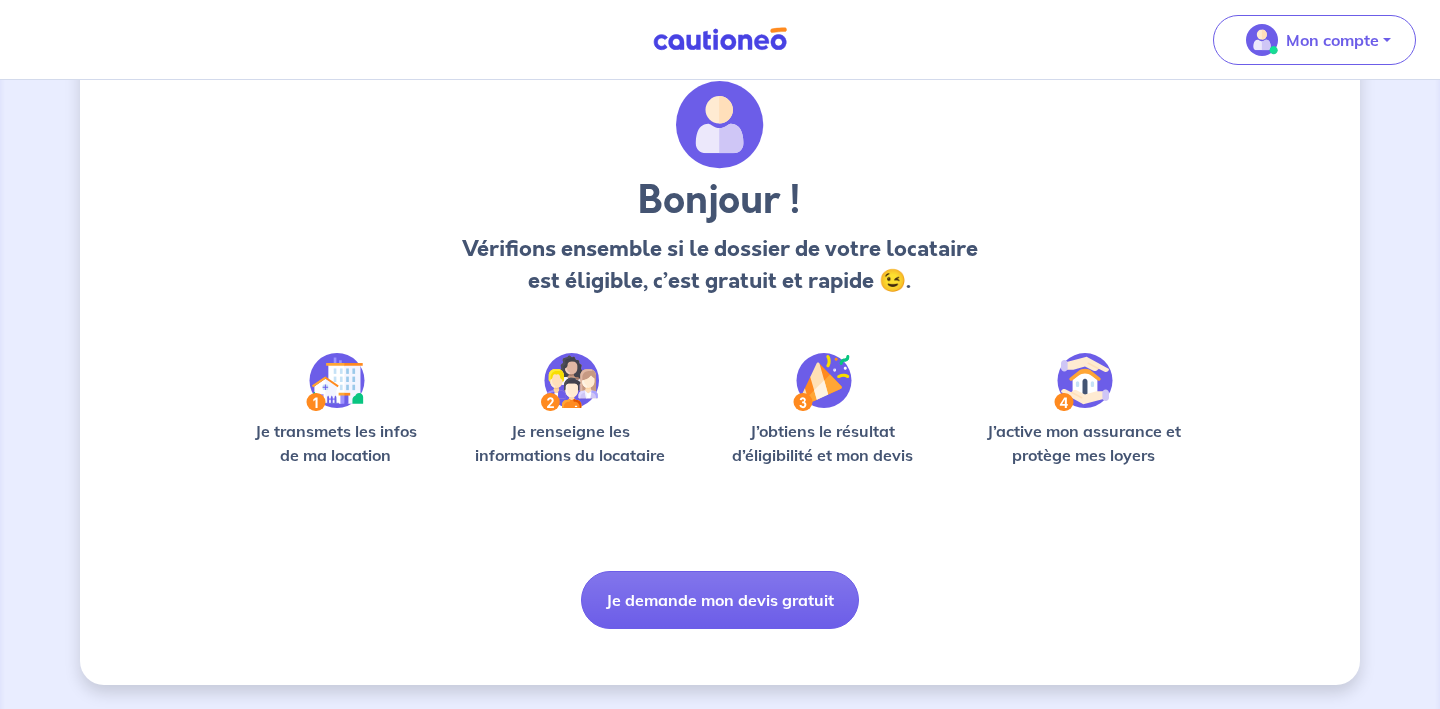scroll, scrollTop: 71, scrollLeft: 0, axis: vertical 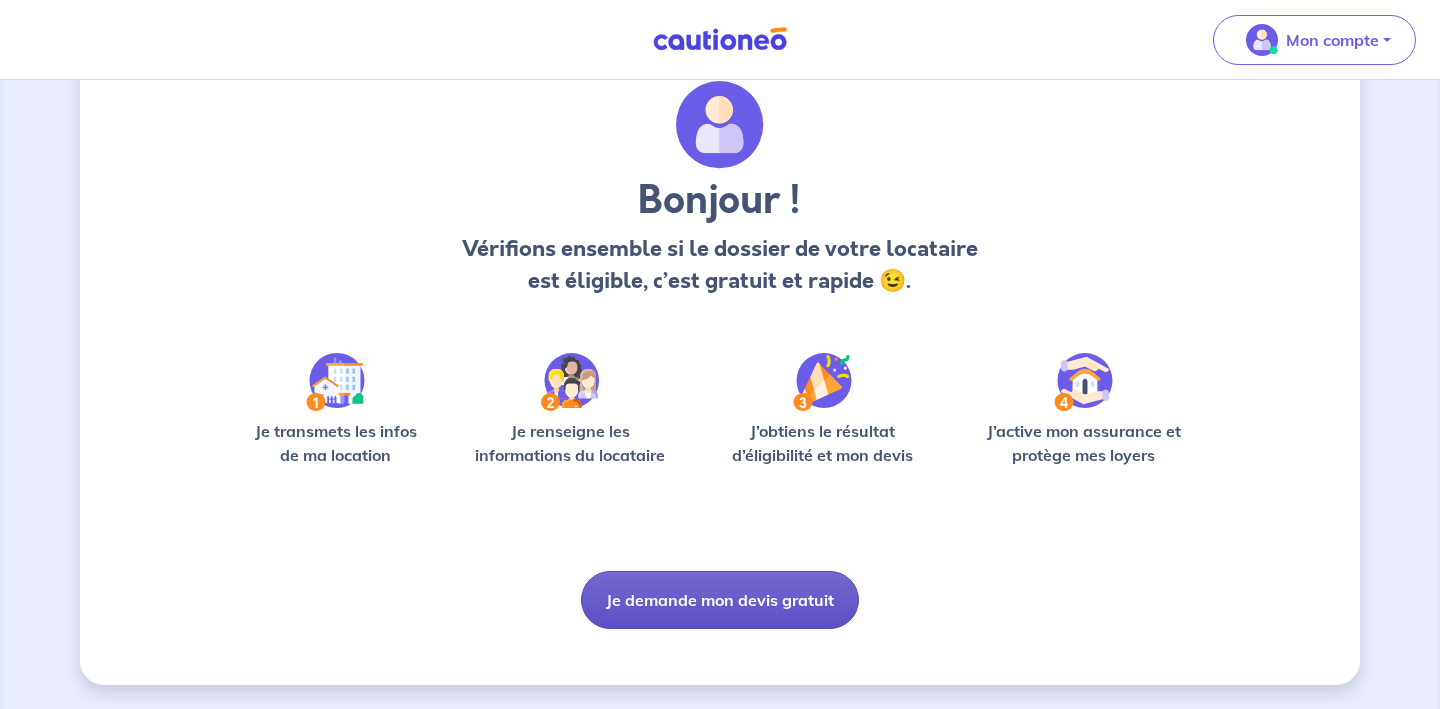 click on "Je demande mon devis gratuit" at bounding box center (720, 600) 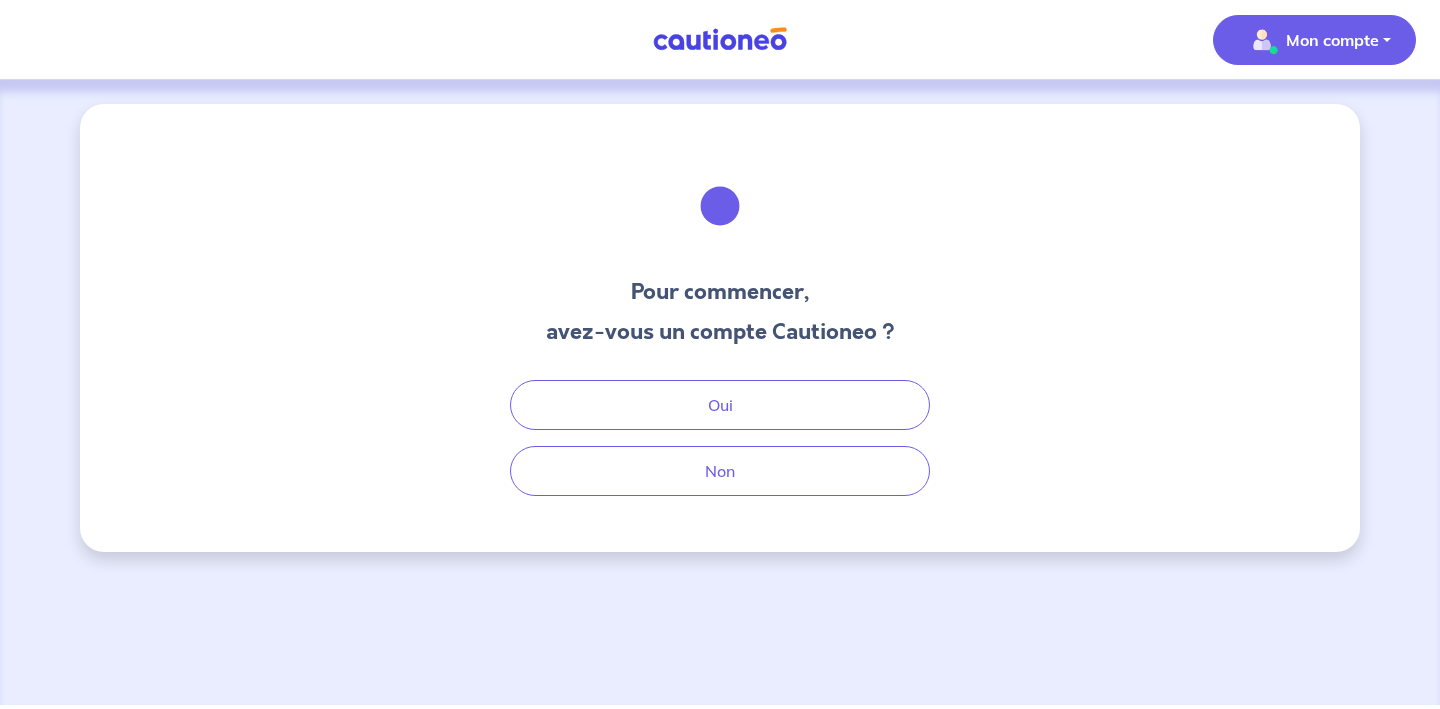scroll, scrollTop: 0, scrollLeft: 0, axis: both 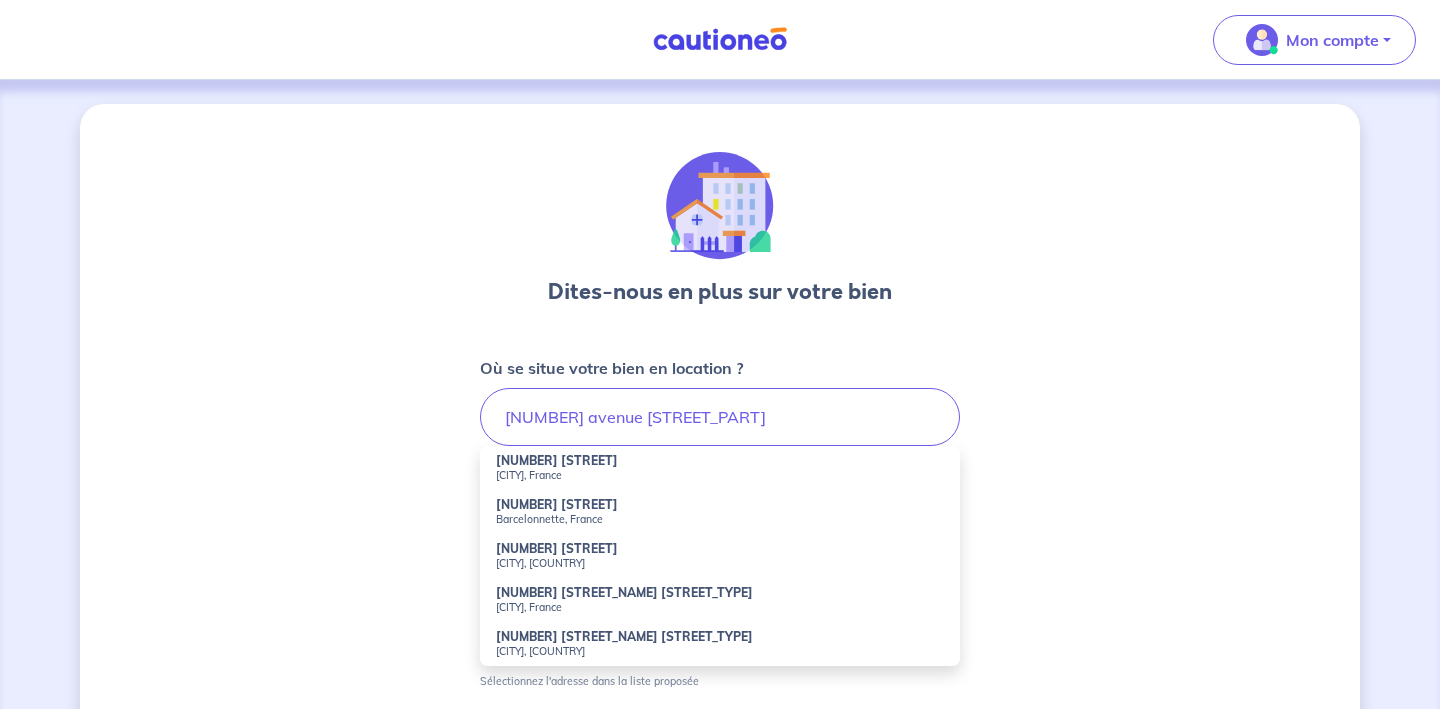 click on "[NUMBER] [STREET]" at bounding box center [557, 460] 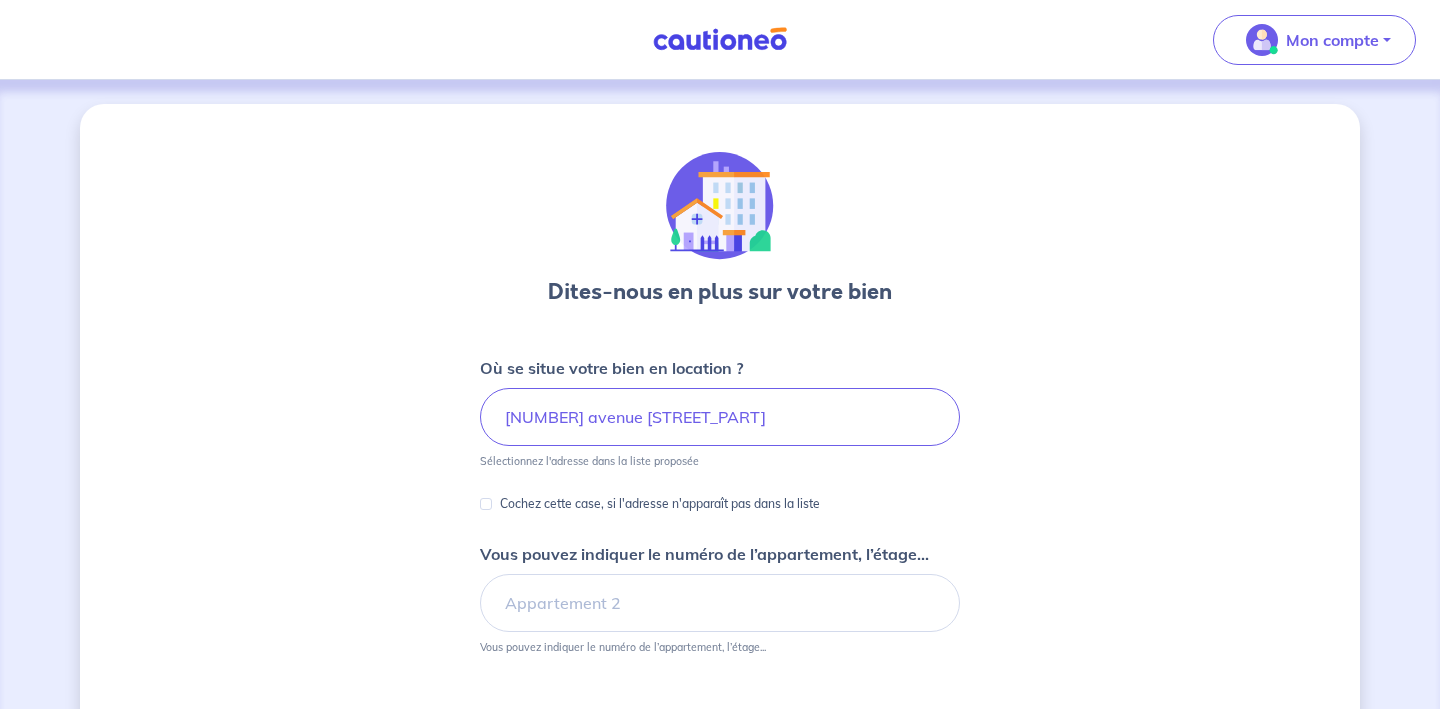 type on "[NUMBER] [STREET], [CITY], [COUNTRY]" 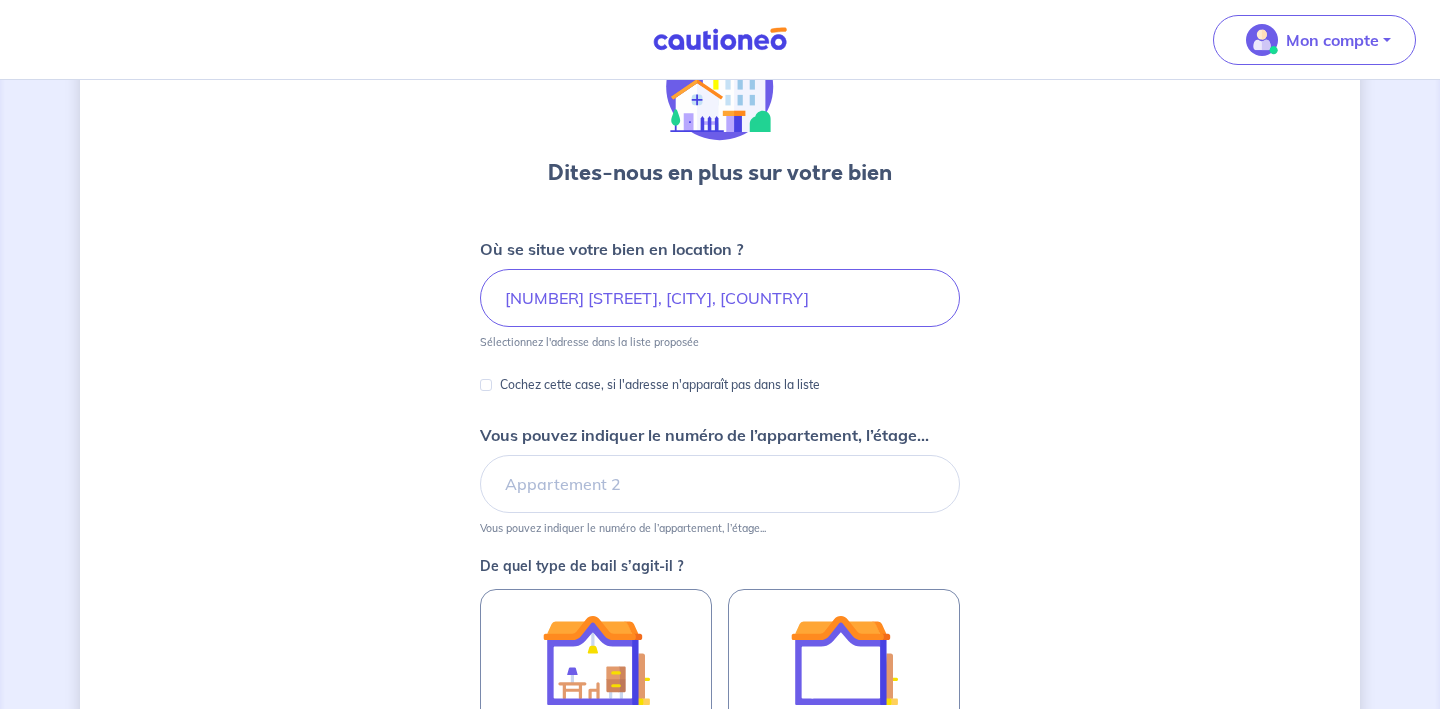 scroll, scrollTop: 123, scrollLeft: 0, axis: vertical 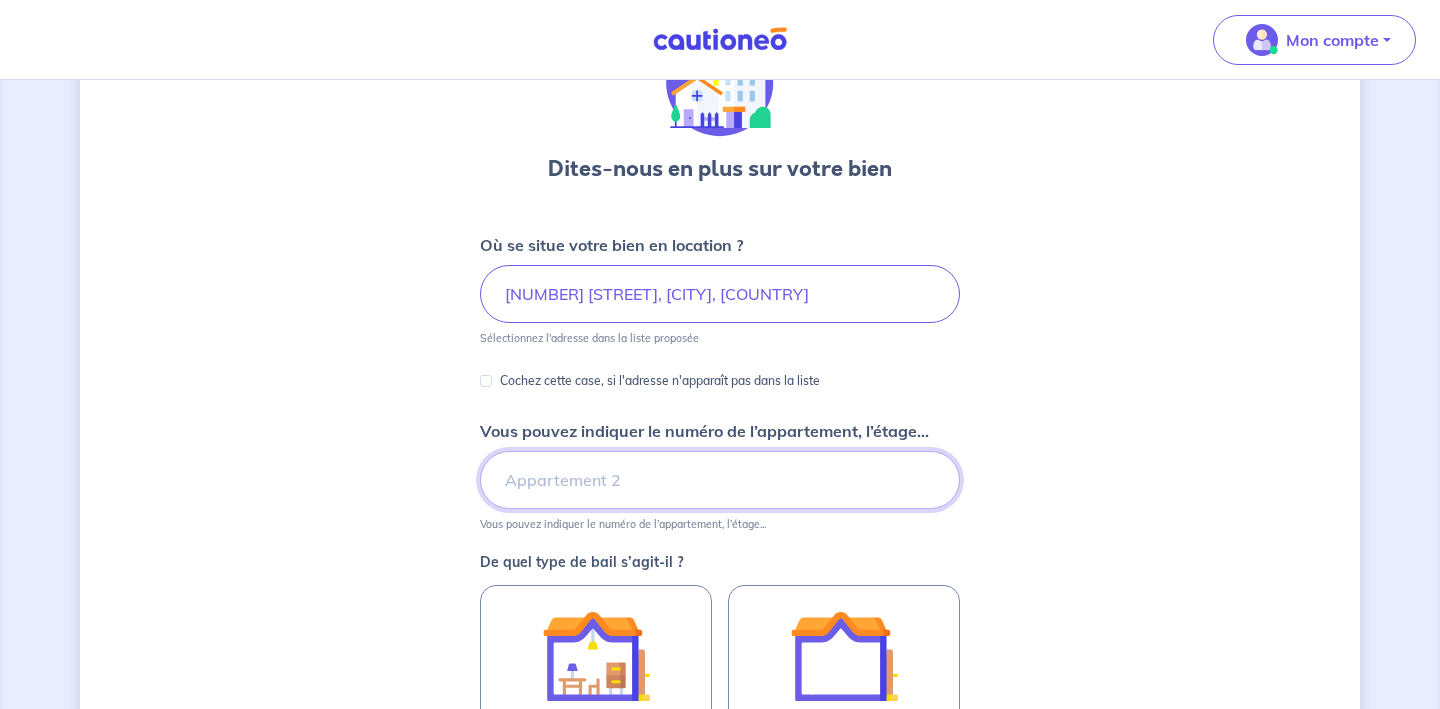 click on "Vous pouvez indiquer le numéro de l’appartement, l’étage..." at bounding box center [720, 480] 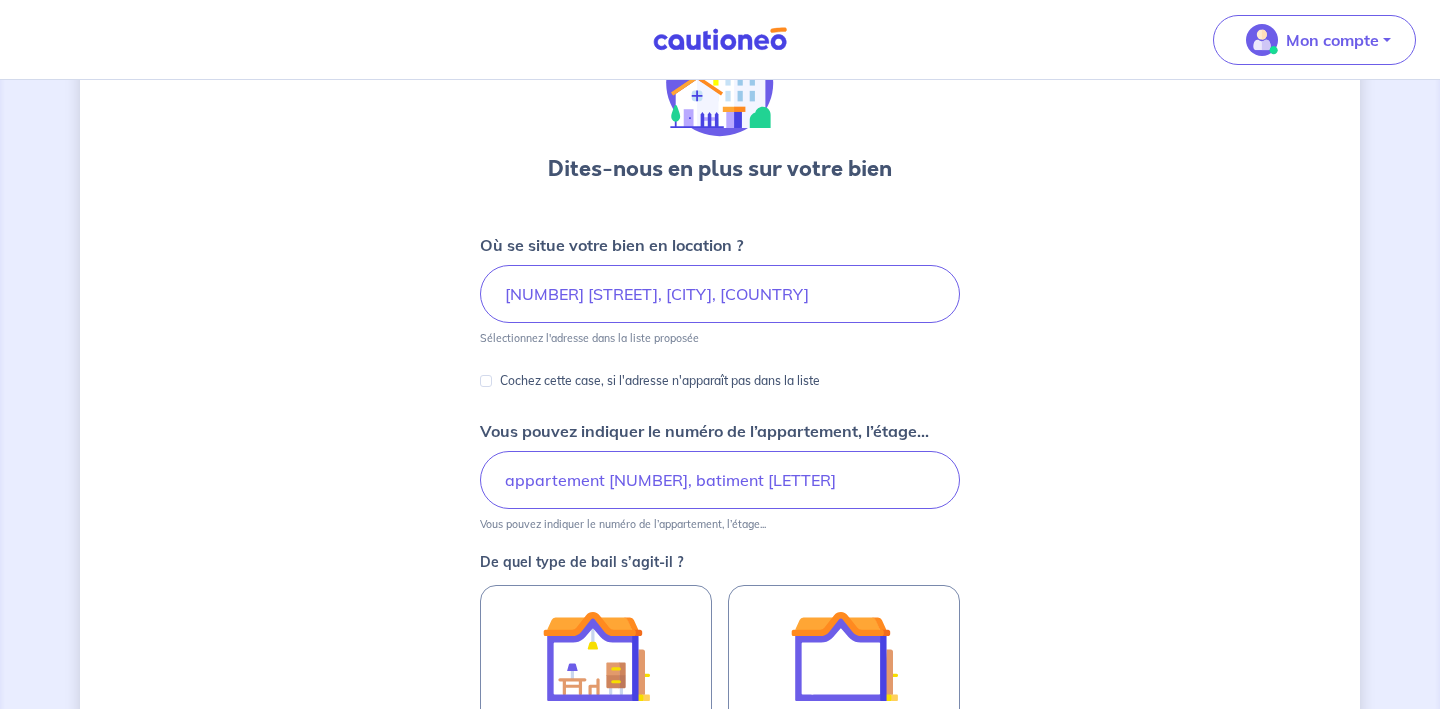 scroll, scrollTop: 142, scrollLeft: 0, axis: vertical 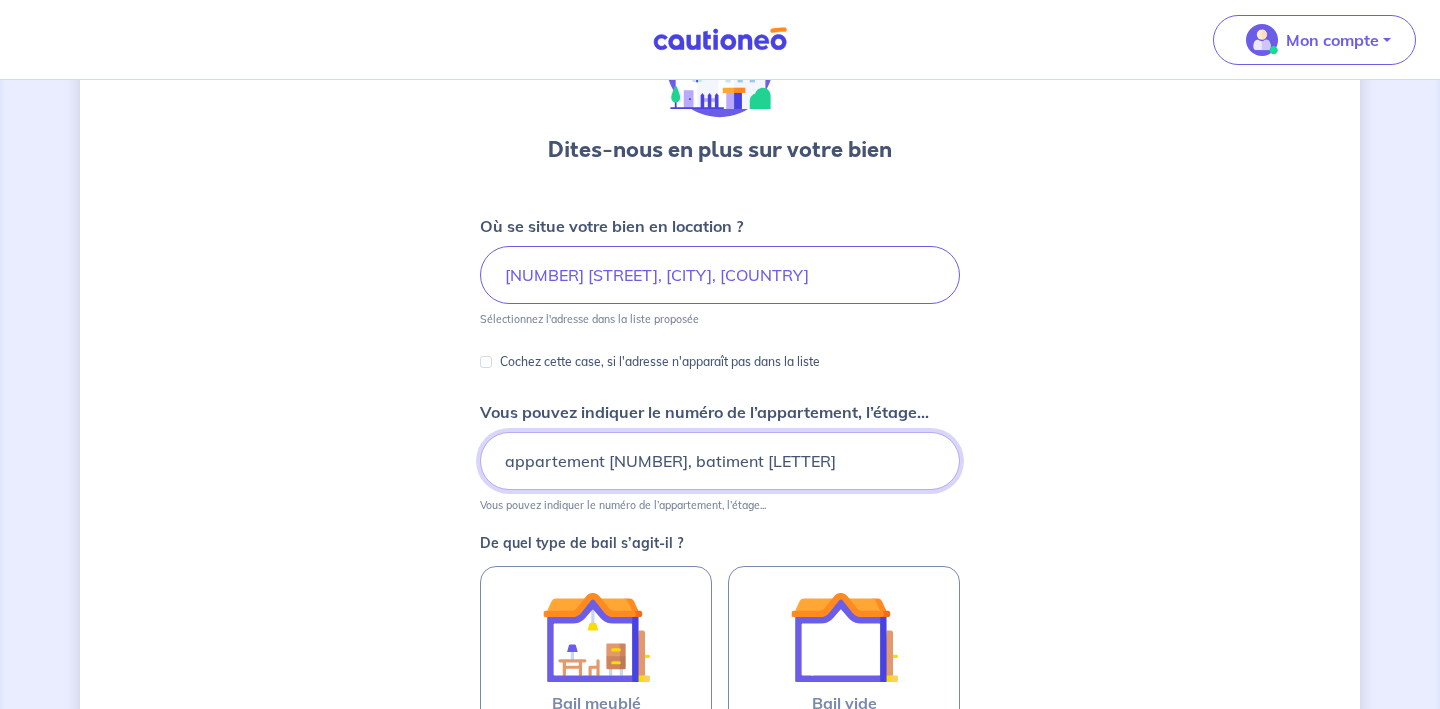 click on "appartement [NUMBER], batiment [LETTER]" at bounding box center (720, 461) 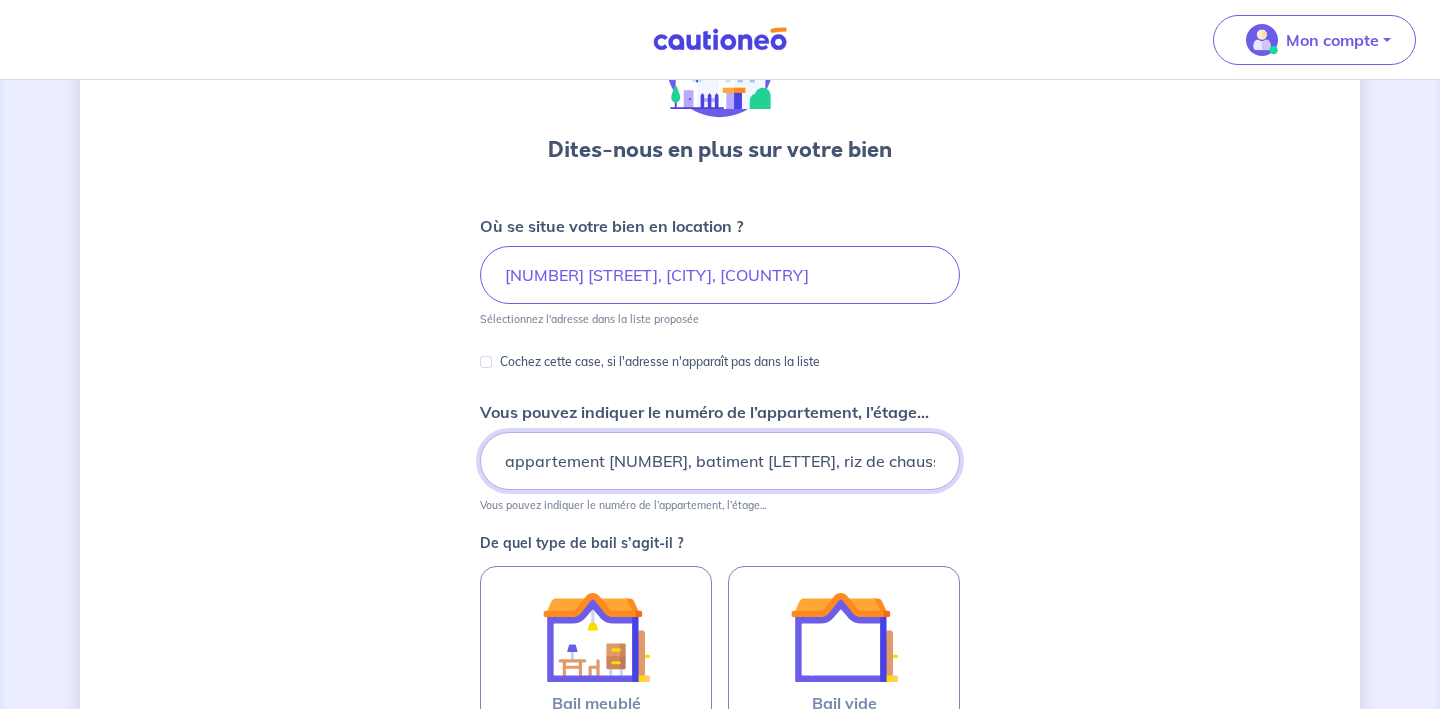 type on "appartement [NUMBER], batiment [LETTER], riz de chaussée" 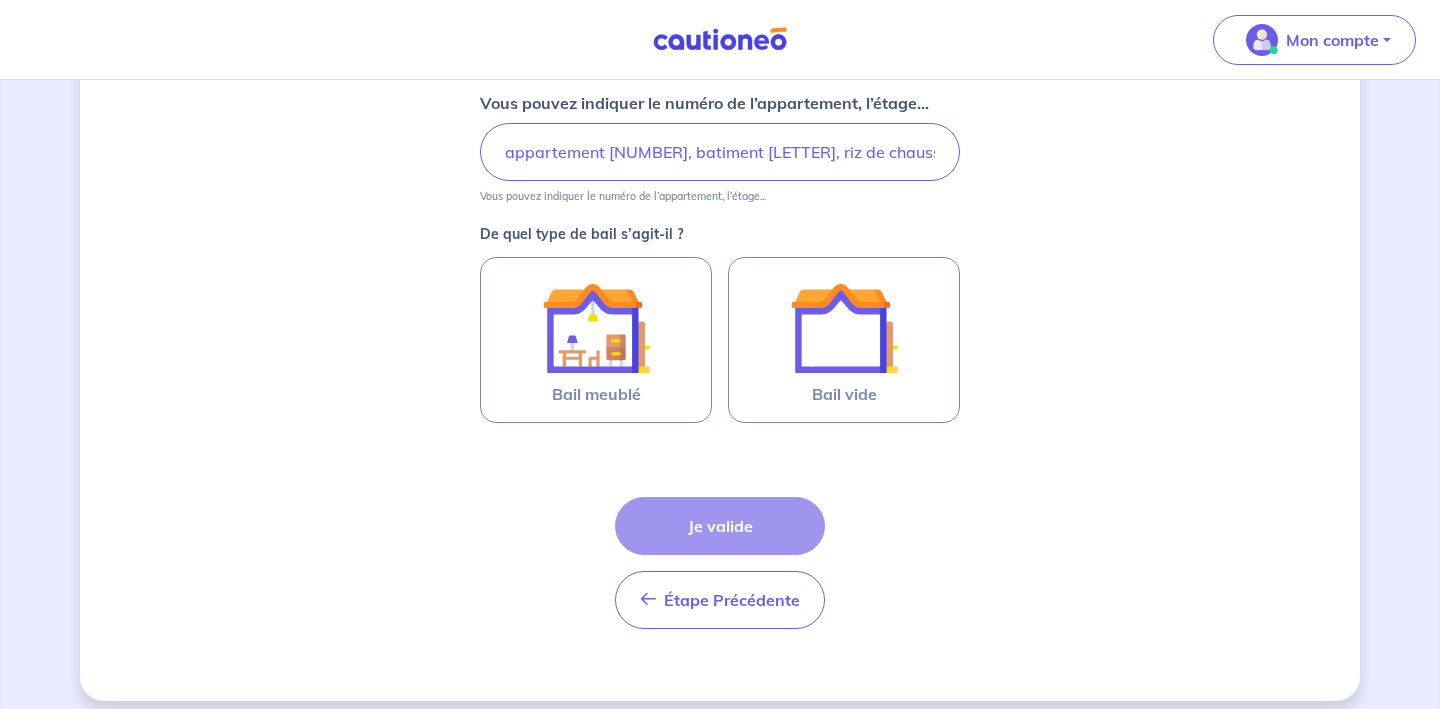 scroll, scrollTop: 454, scrollLeft: 0, axis: vertical 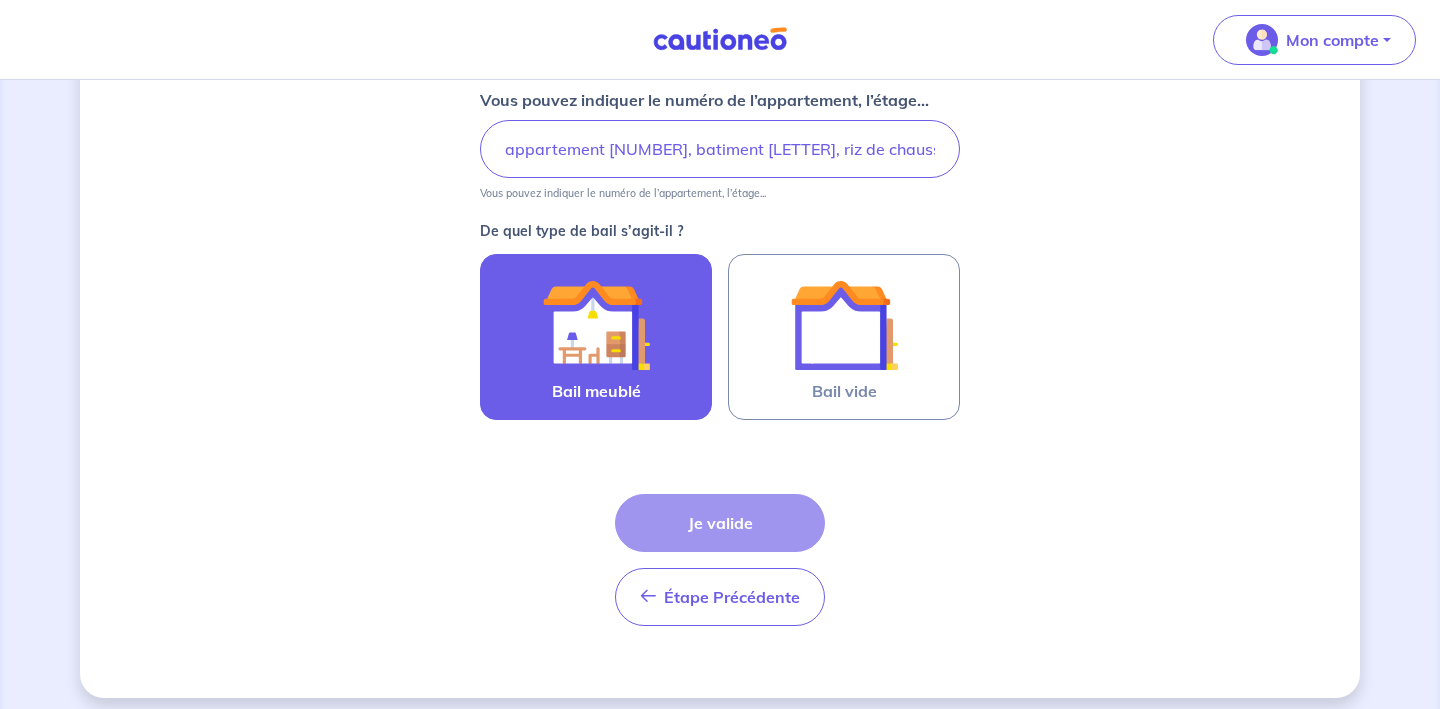click at bounding box center [596, 325] 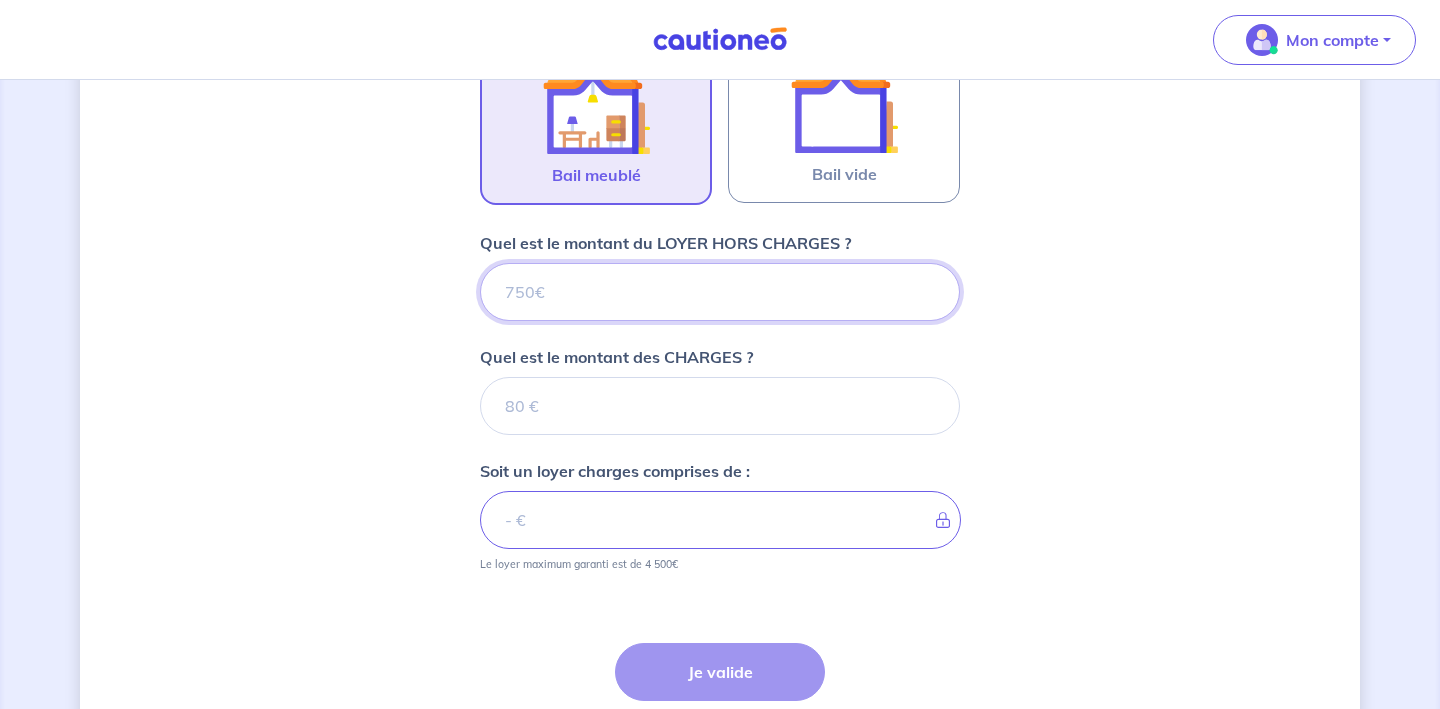 scroll, scrollTop: 638, scrollLeft: 0, axis: vertical 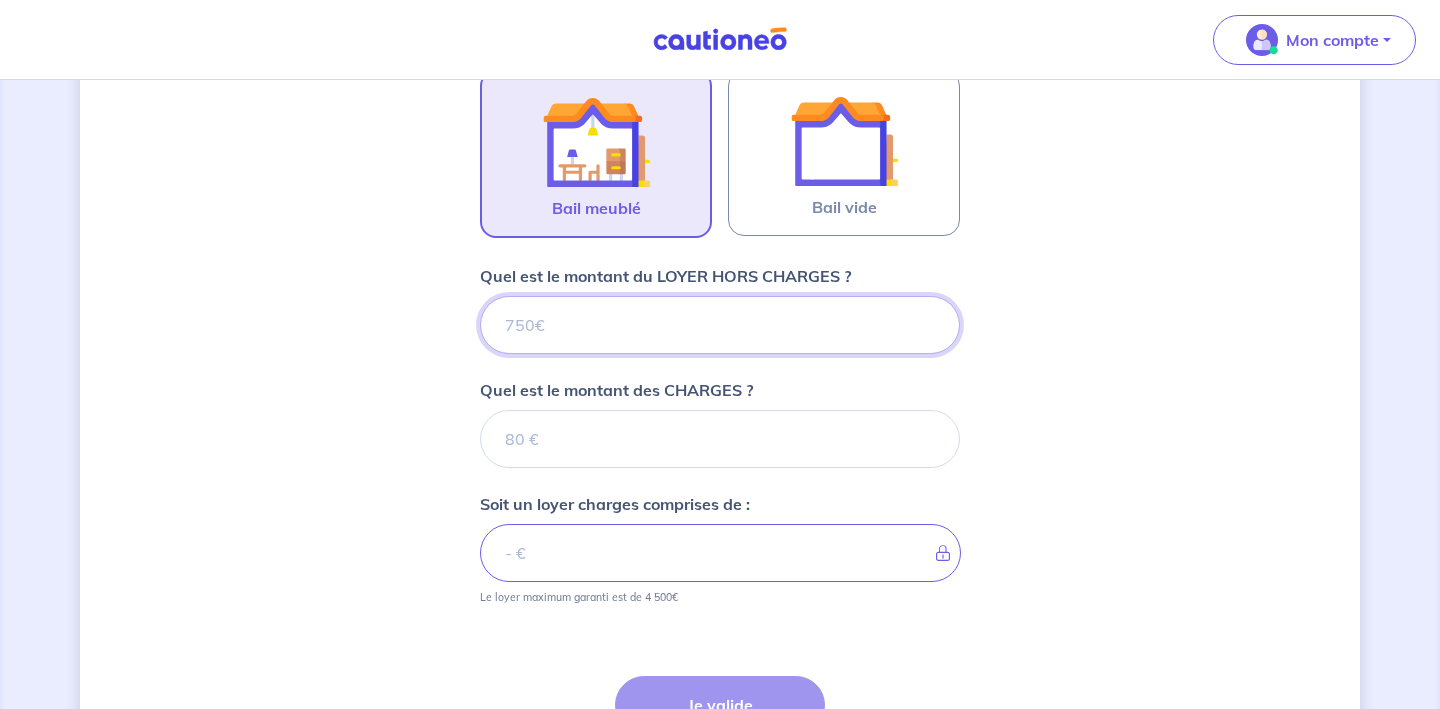 type on "1" 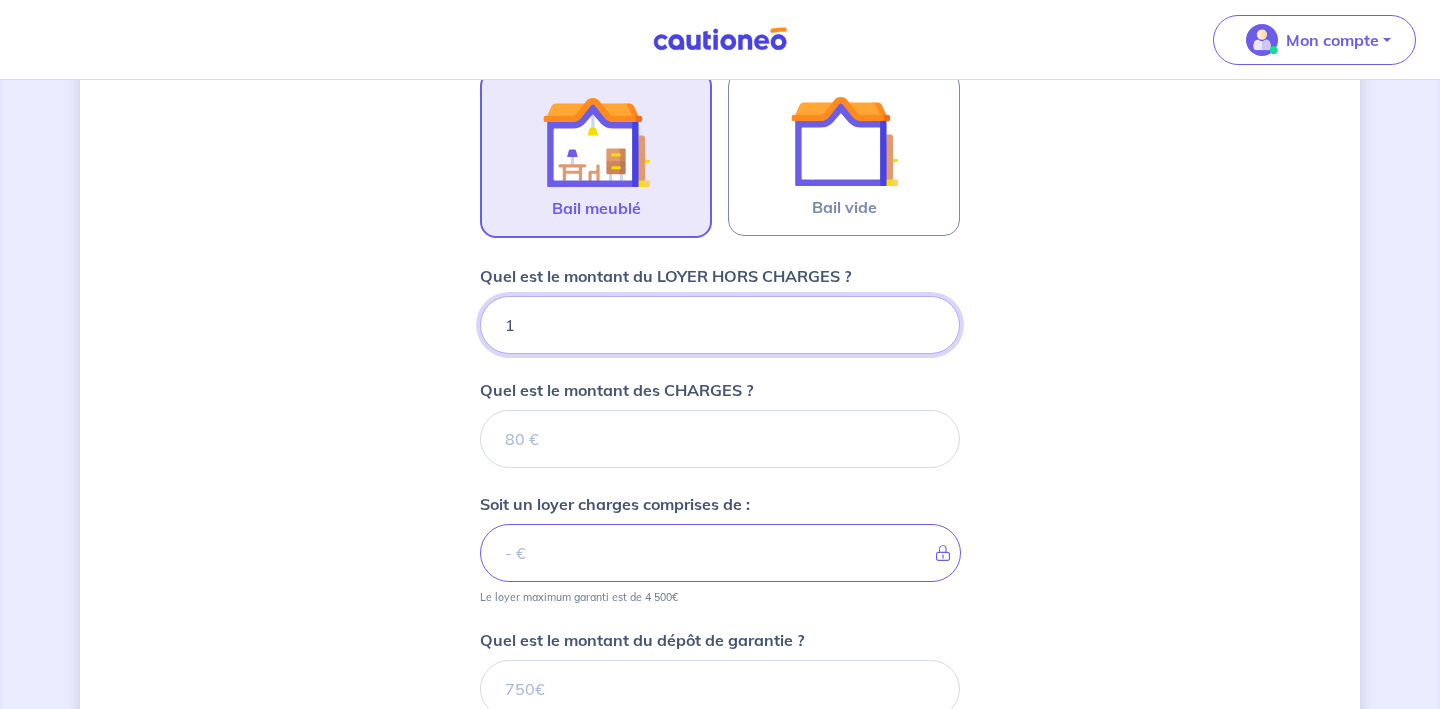 type 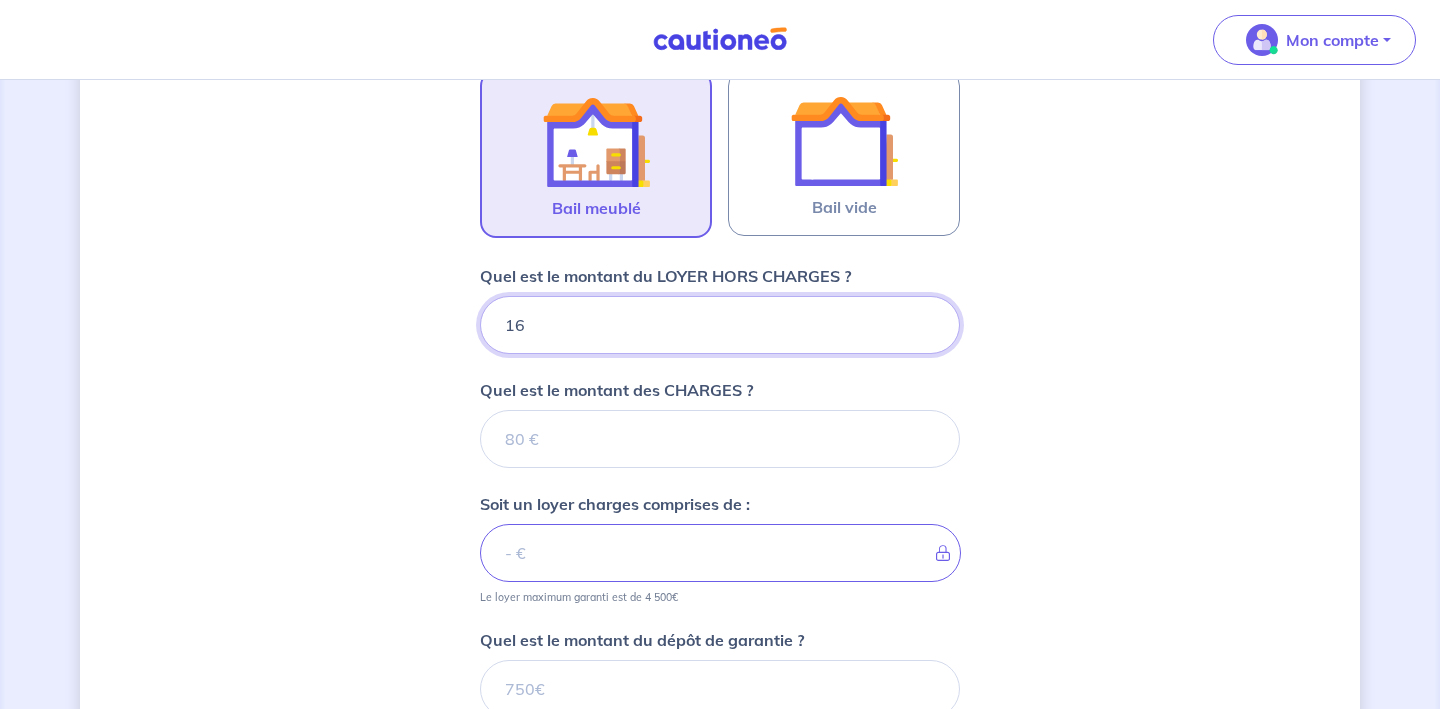 type on "160" 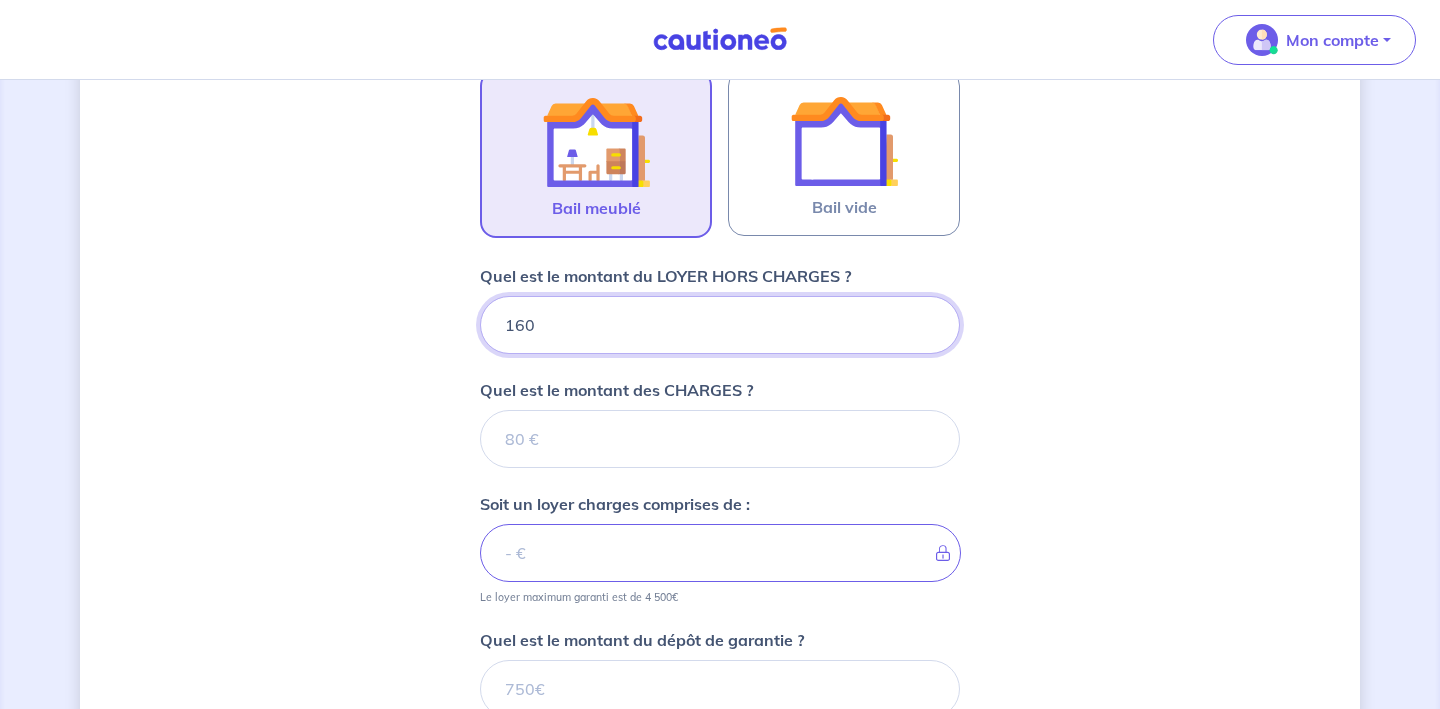 type 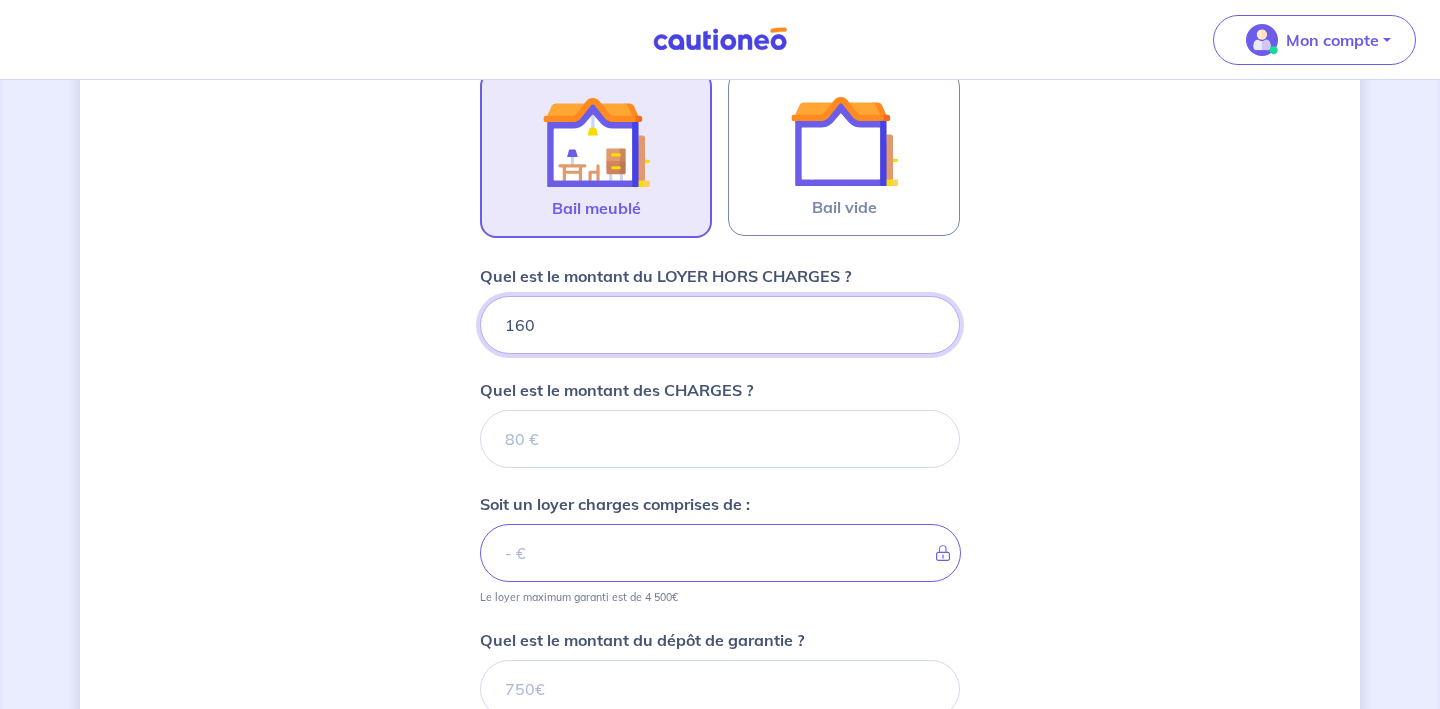 type 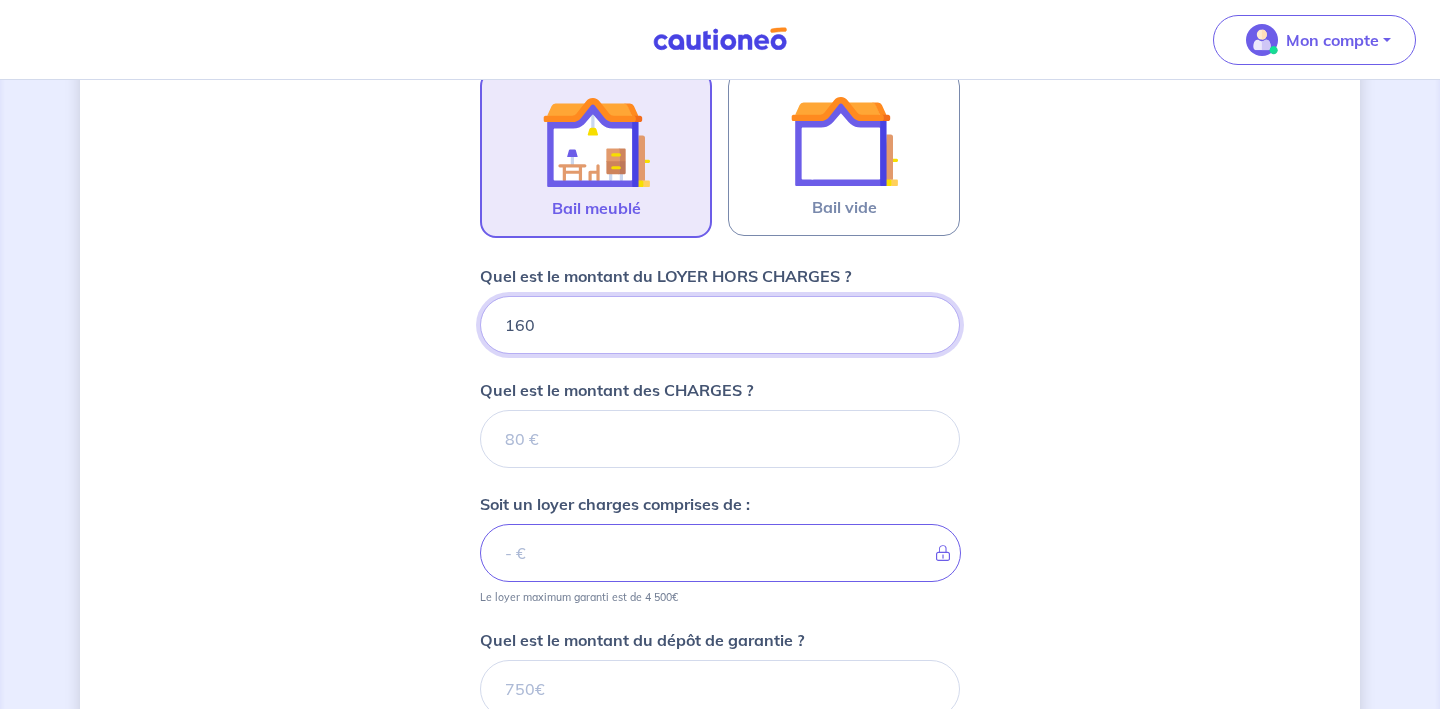 type on "[NUMBER]" 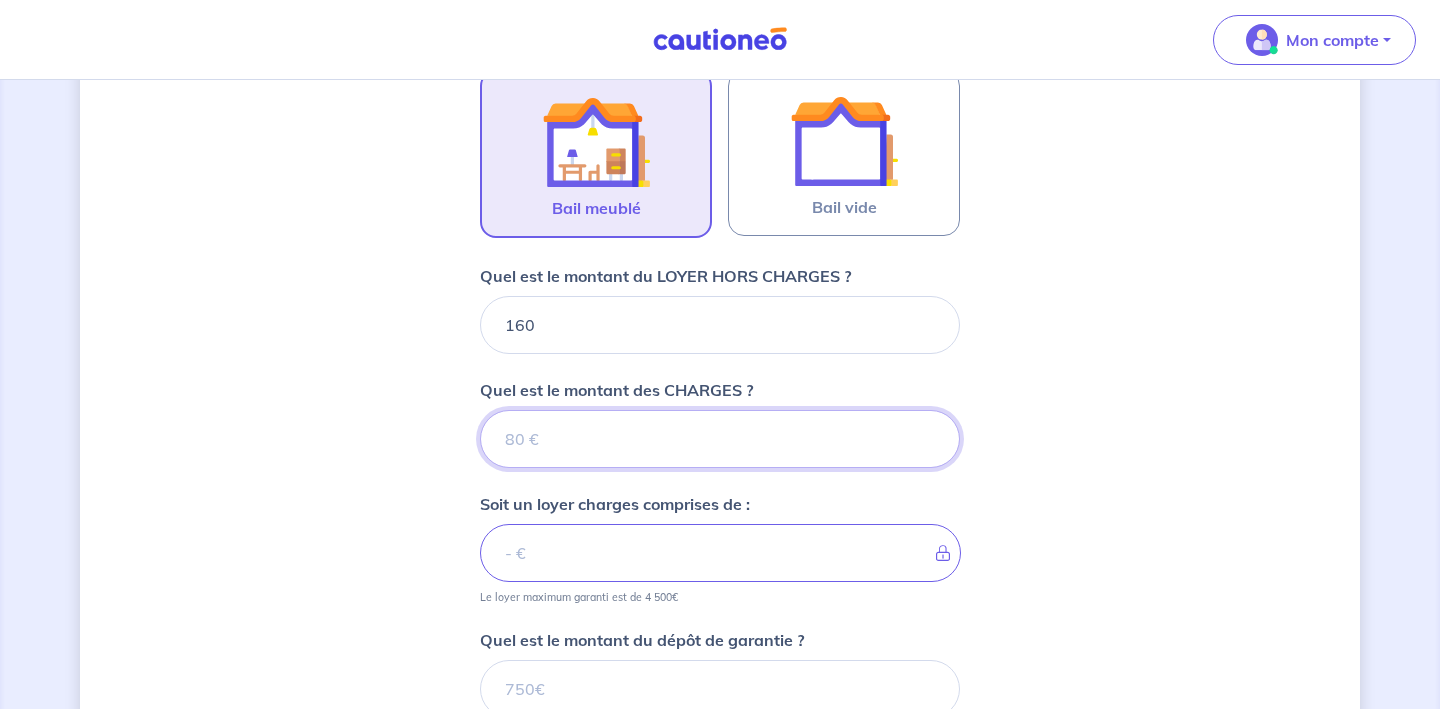 click on "Quel est le montant des CHARGES ?" at bounding box center (720, 439) 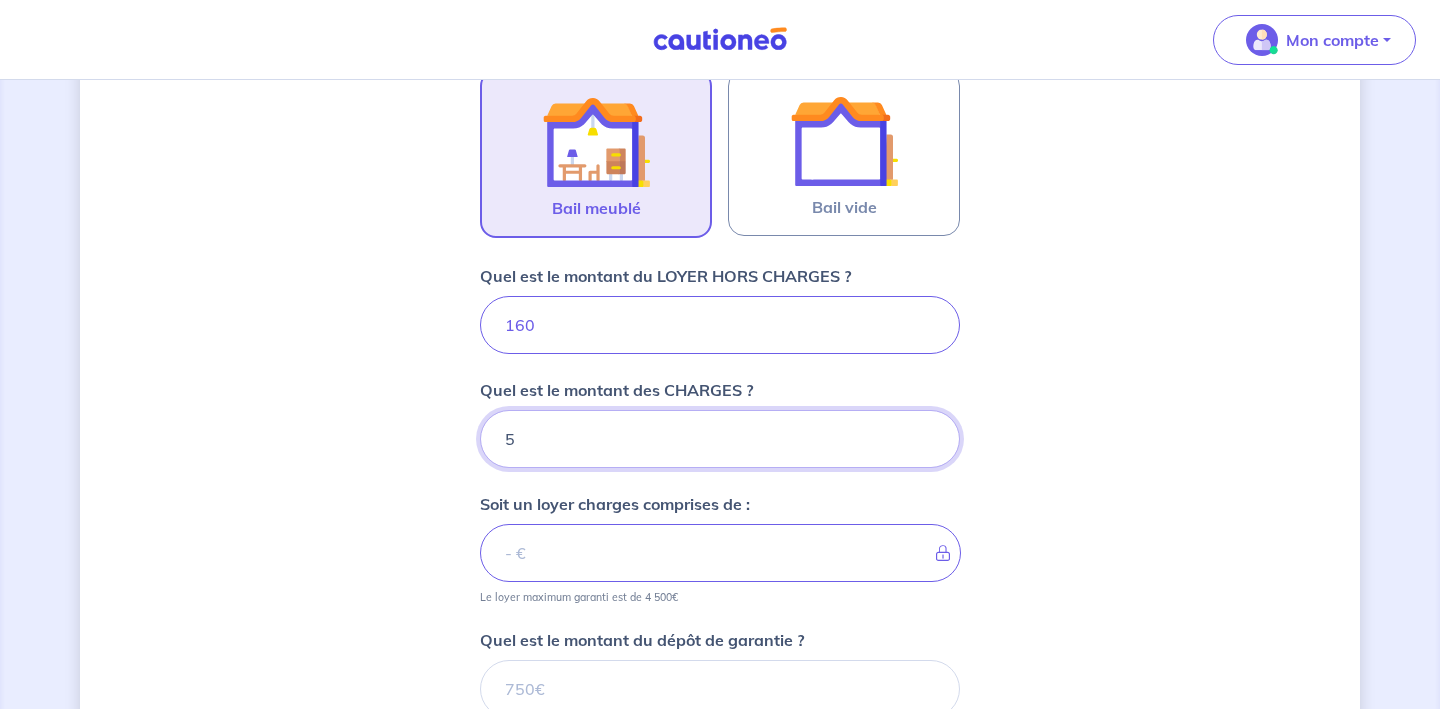 type on "1605" 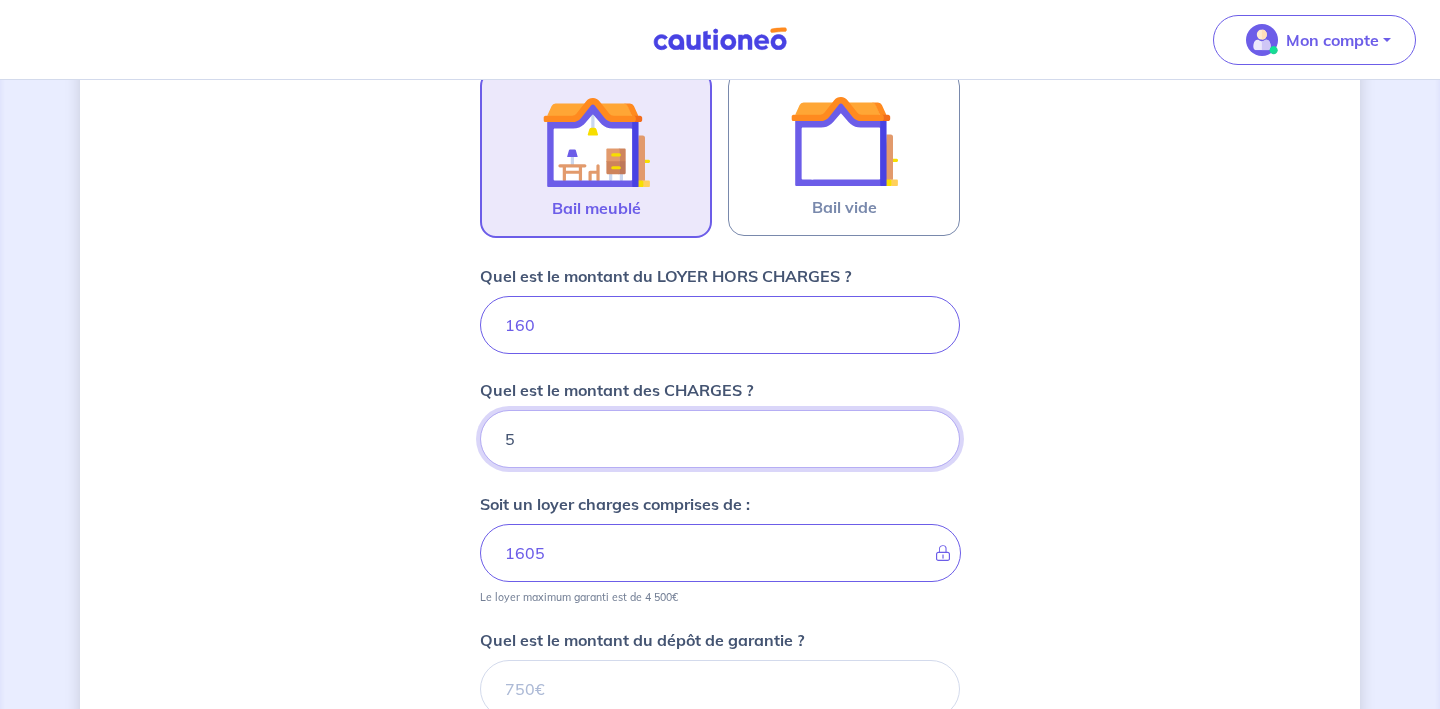 type on "[NUMBER]" 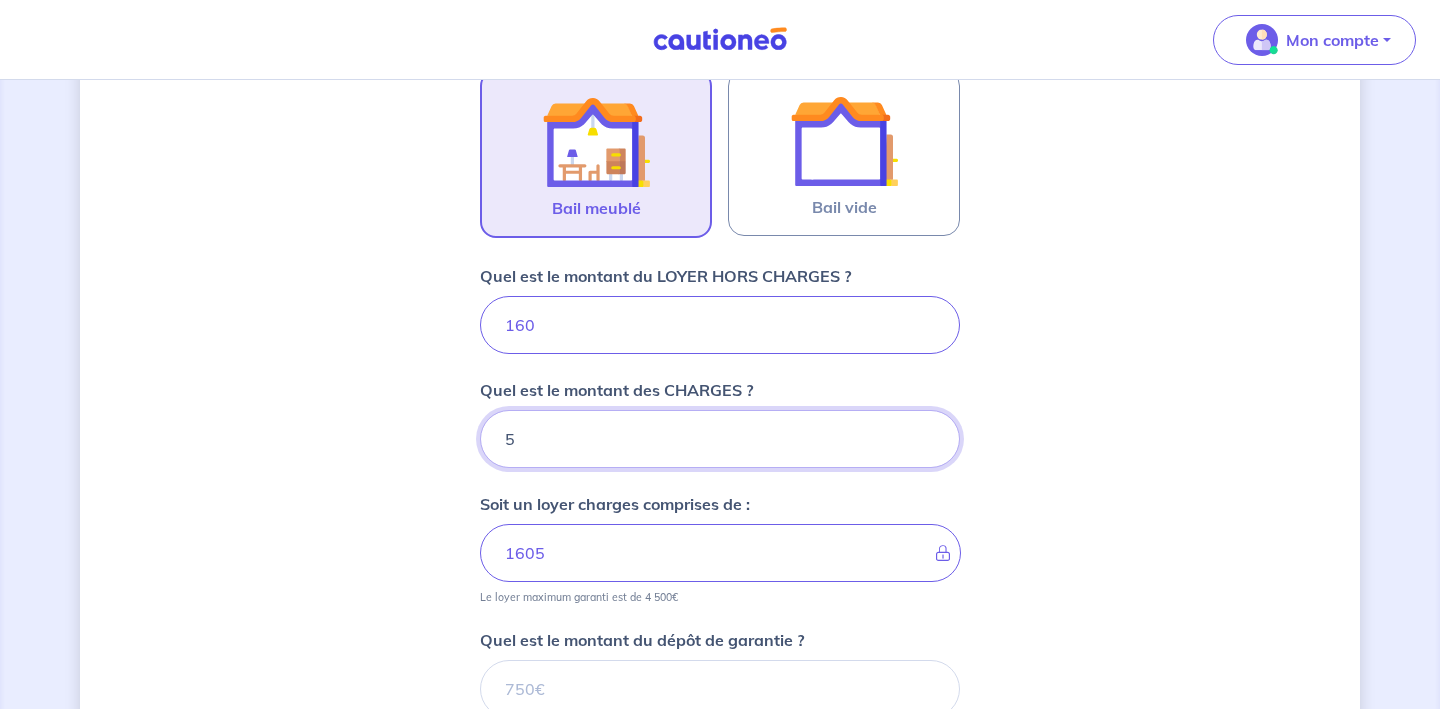 type on "1650" 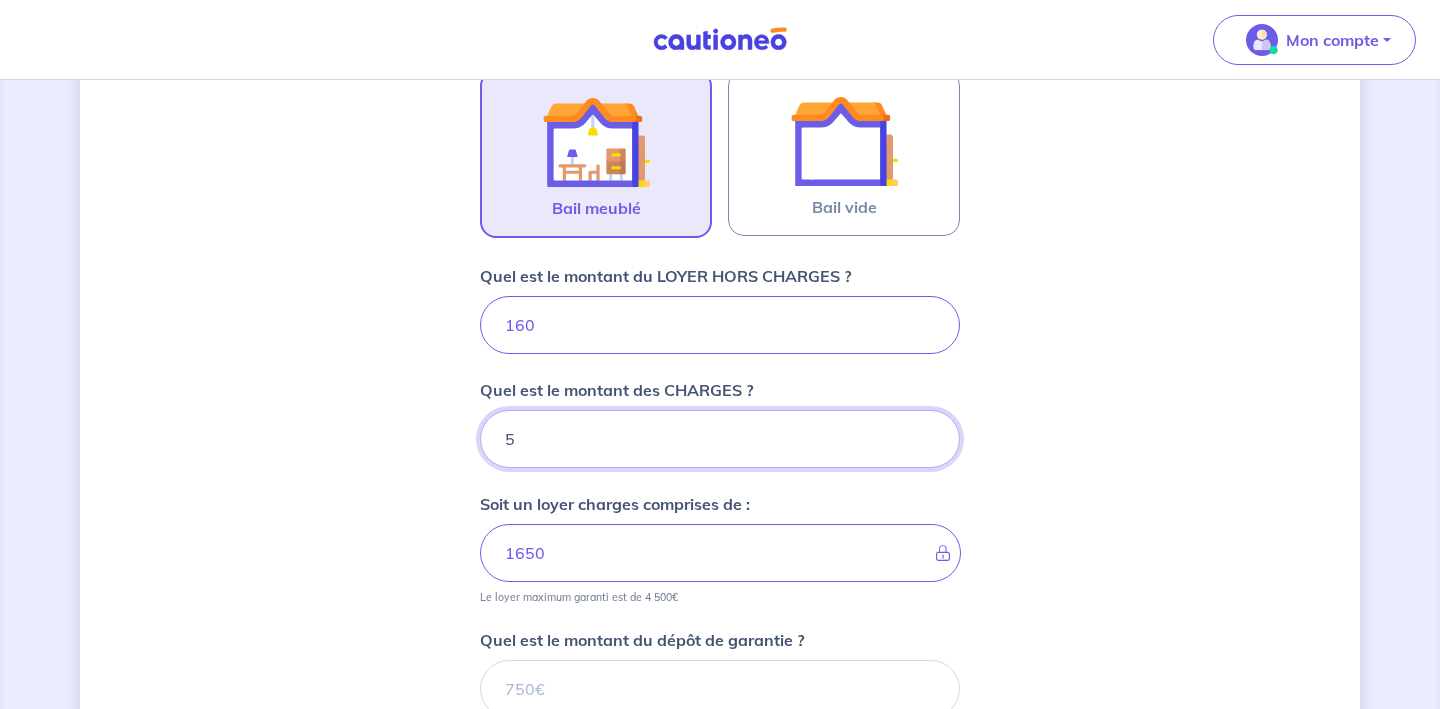 type on "[NUMBER]" 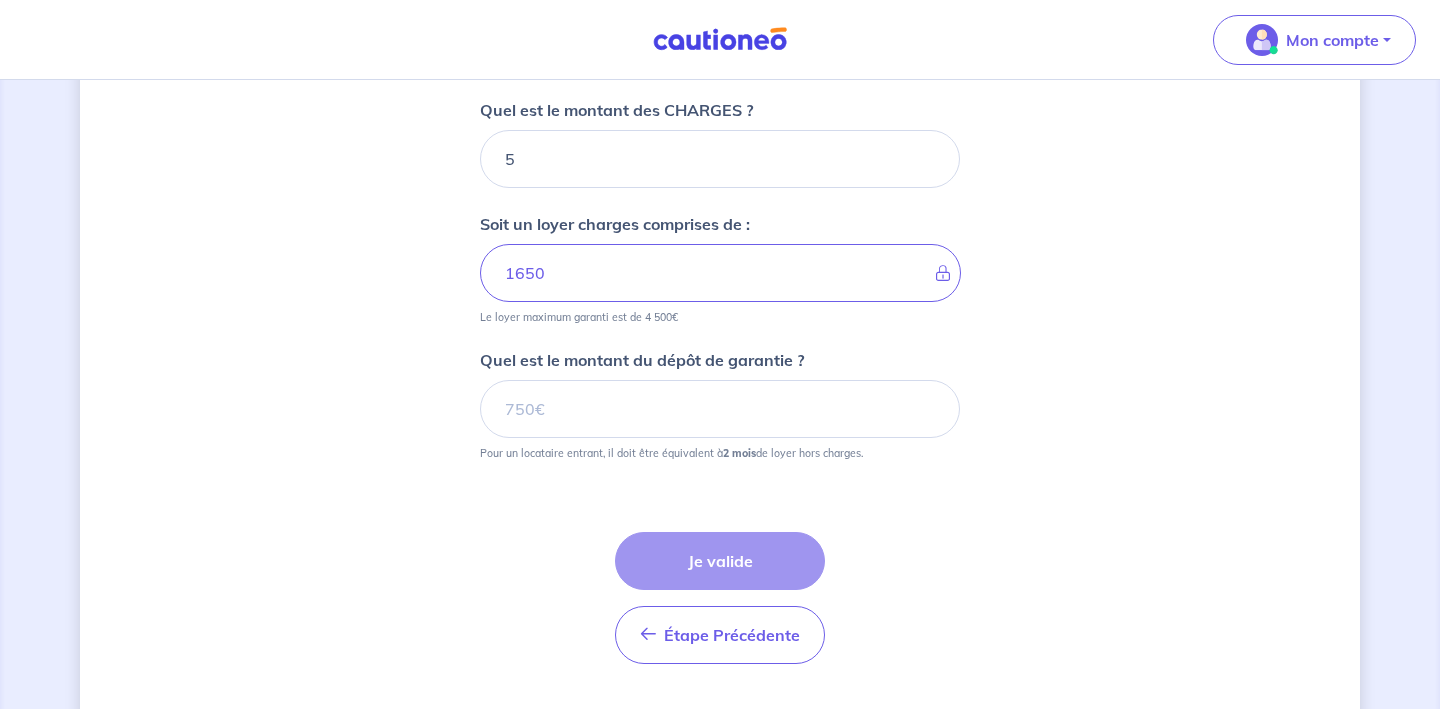 scroll, scrollTop: 930, scrollLeft: 0, axis: vertical 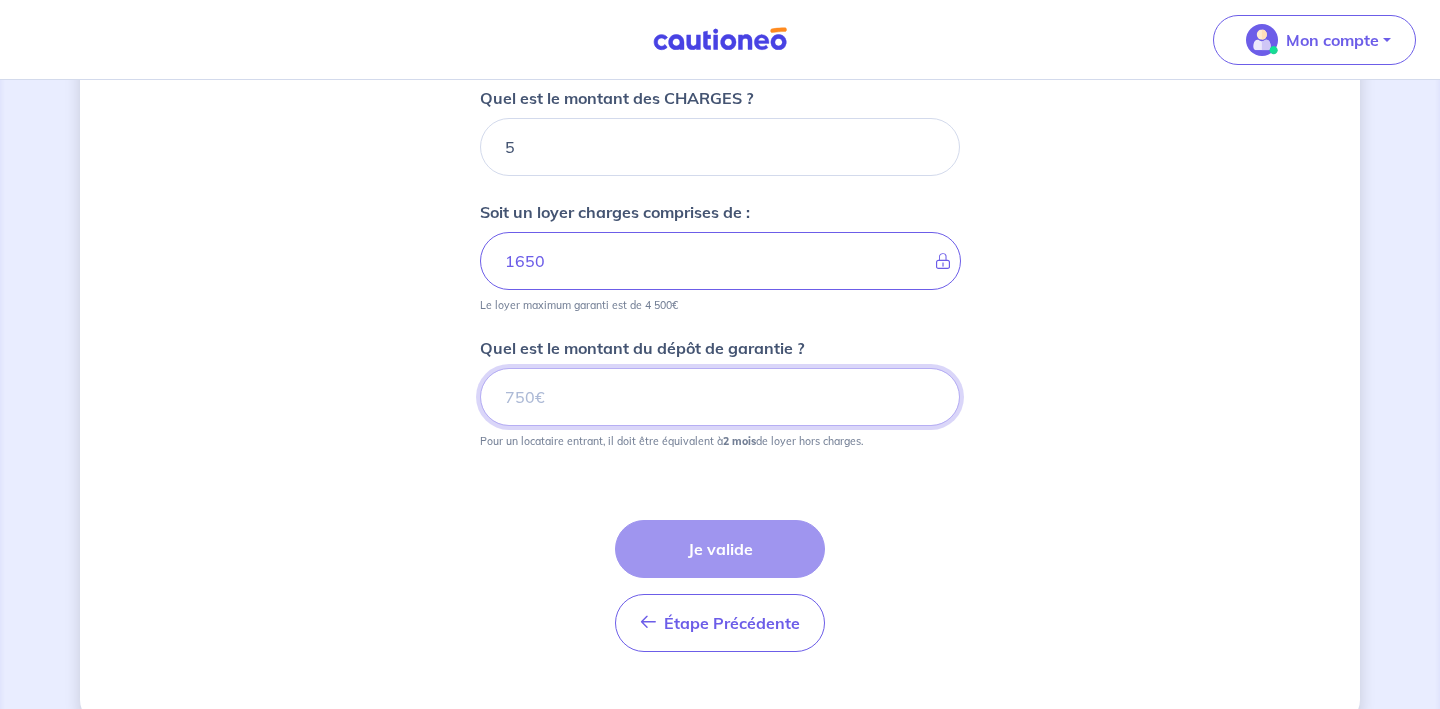 click on "Quel est le montant du dépôt de garantie ?" at bounding box center (720, 397) 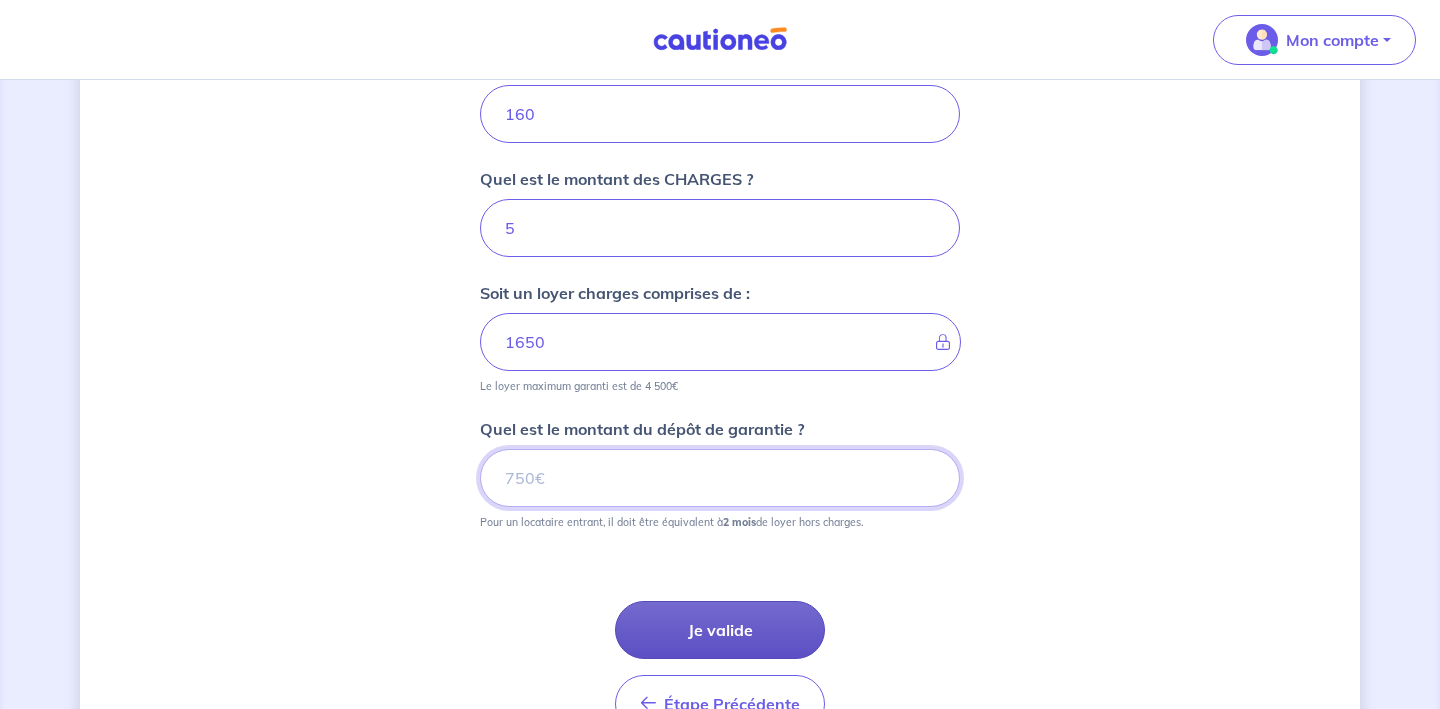 scroll, scrollTop: 939, scrollLeft: 0, axis: vertical 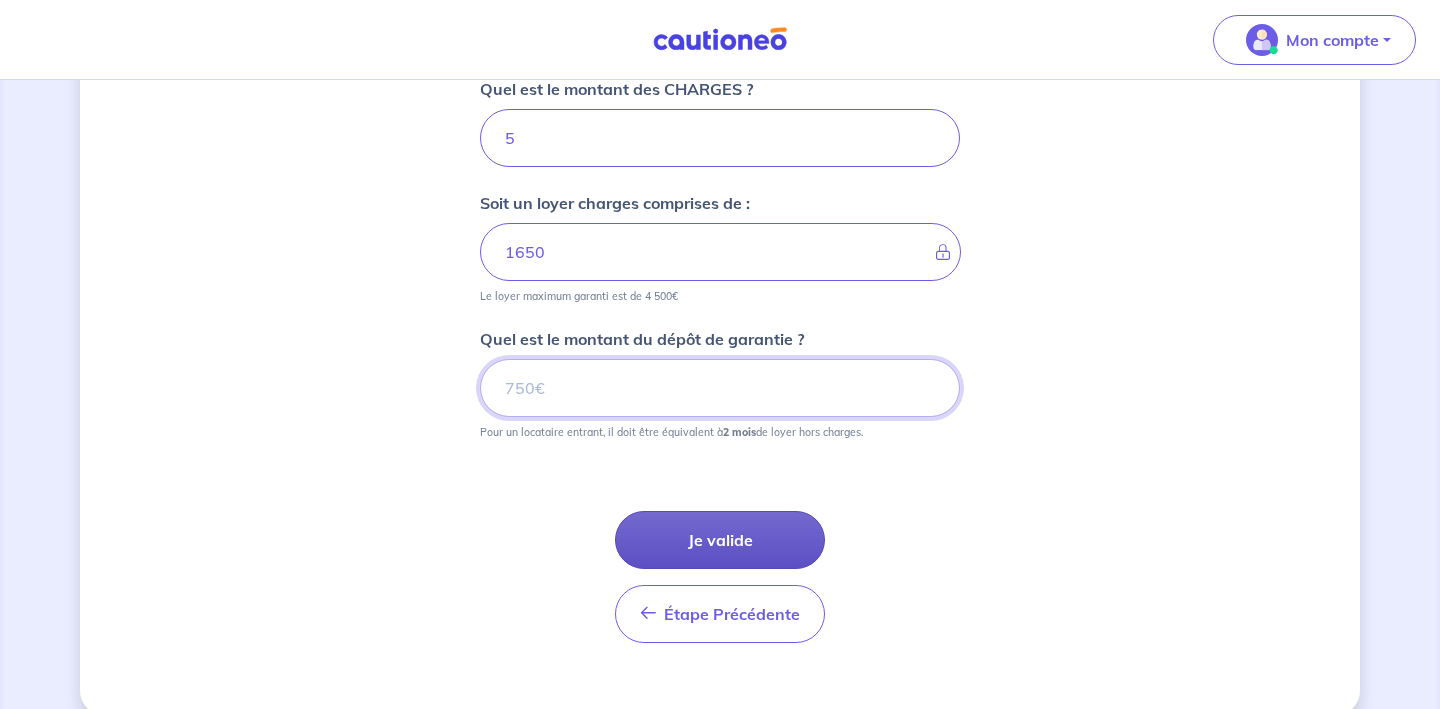 type on "[NUMBER]" 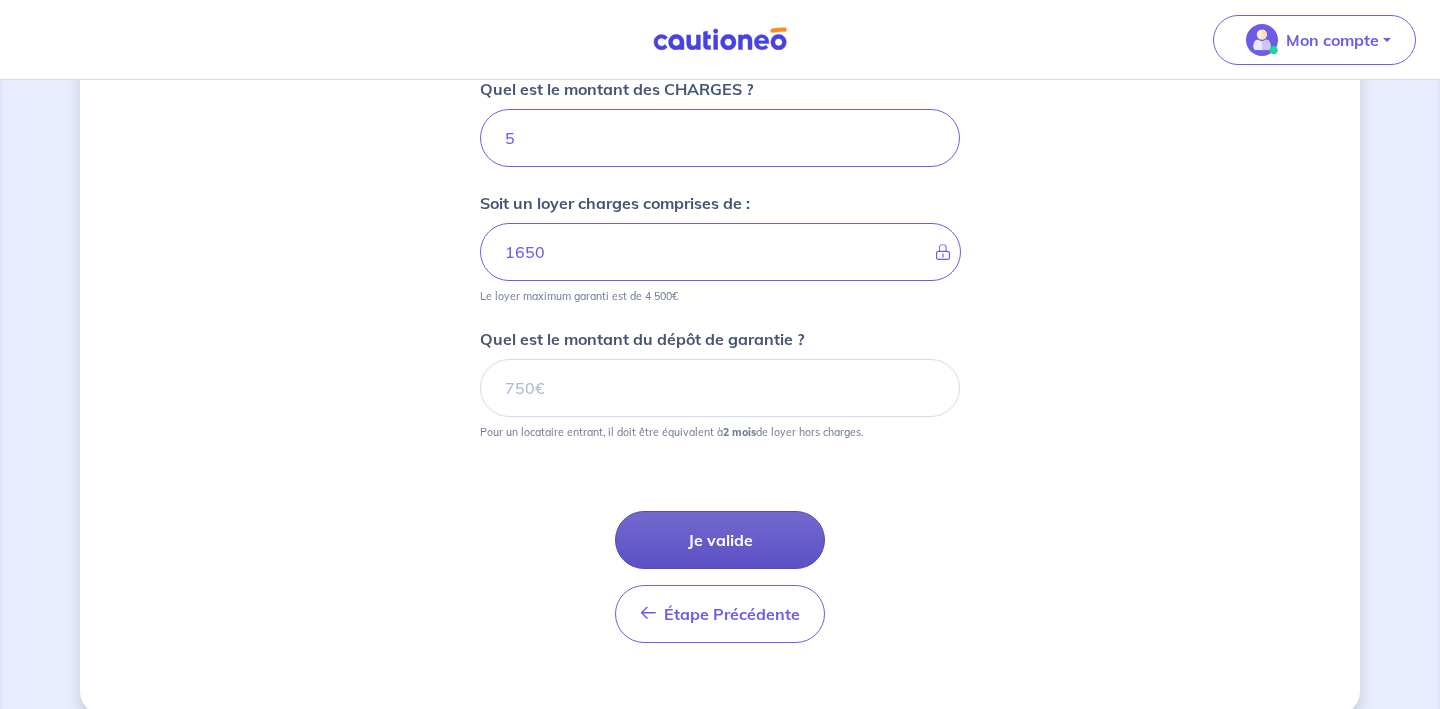 click on "Je valide" at bounding box center [720, 540] 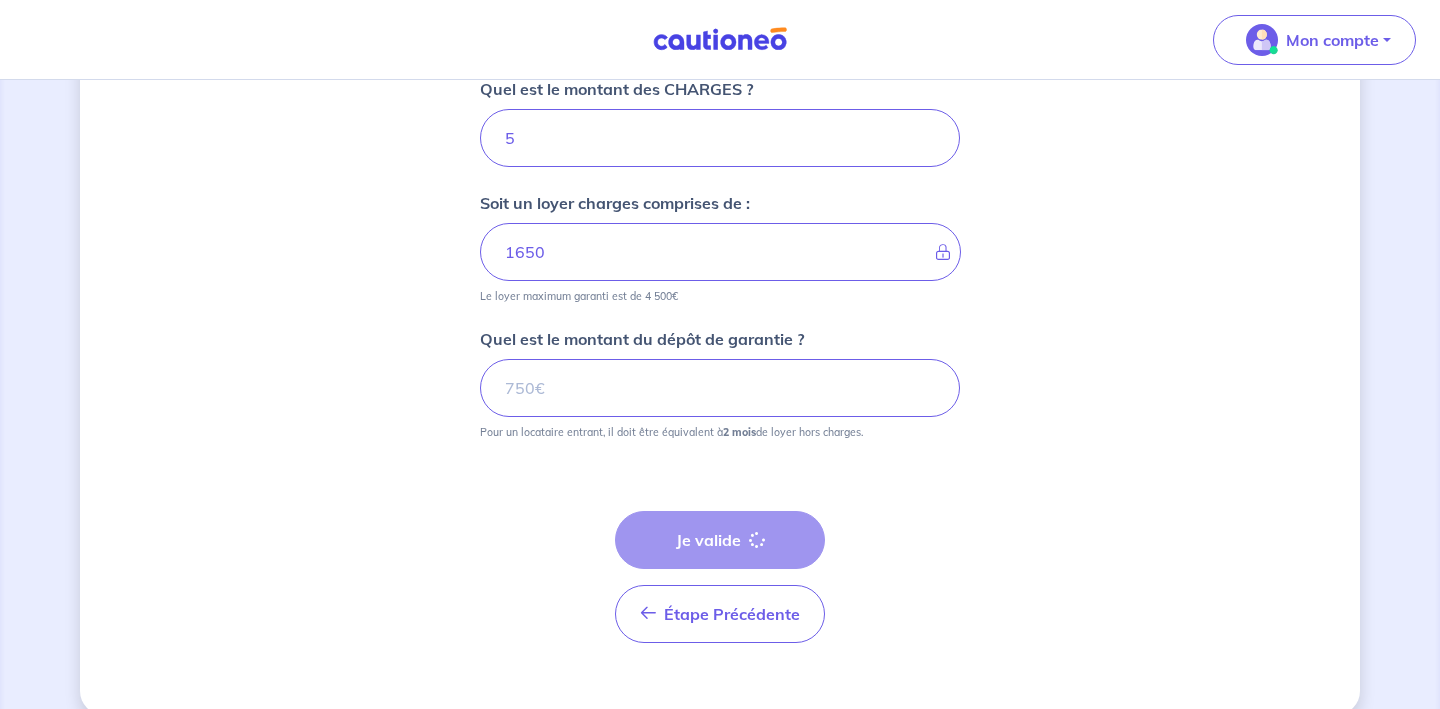scroll, scrollTop: 0, scrollLeft: 0, axis: both 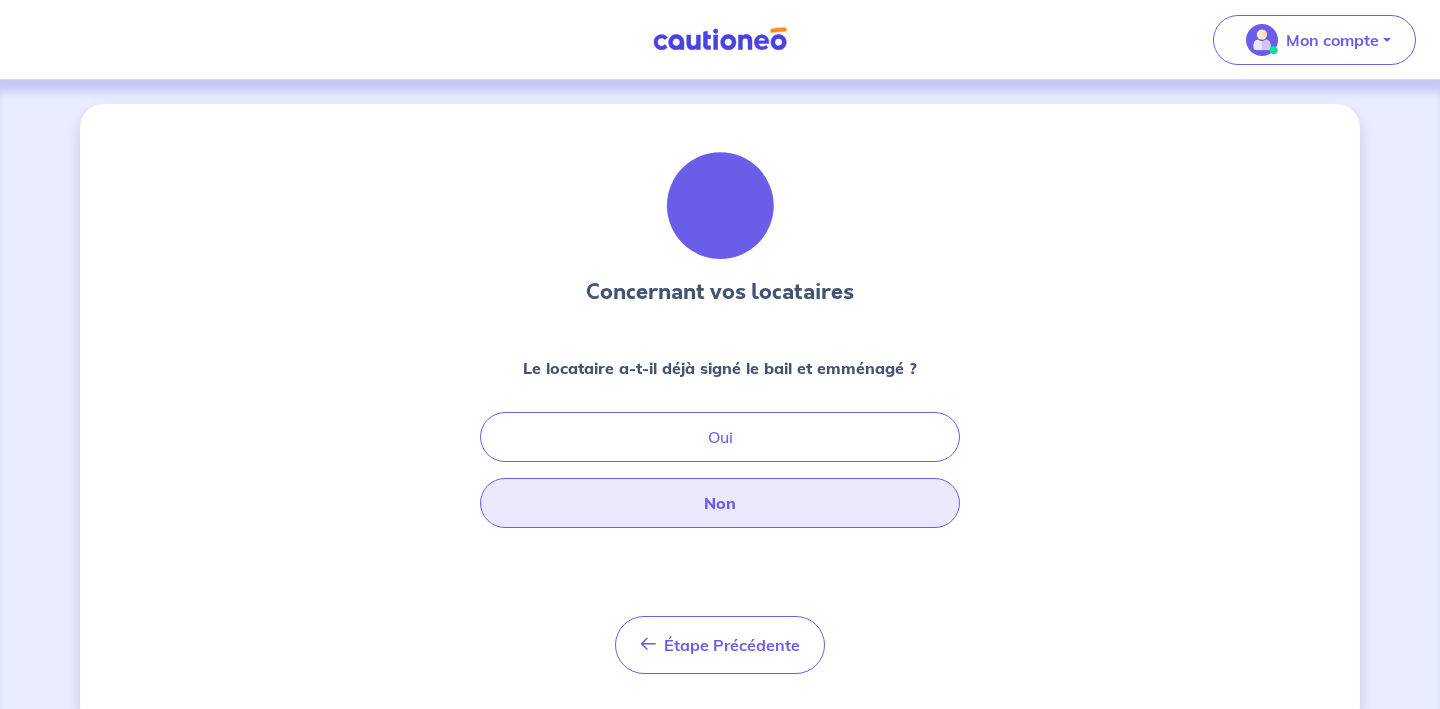 click on "Non" at bounding box center (720, 503) 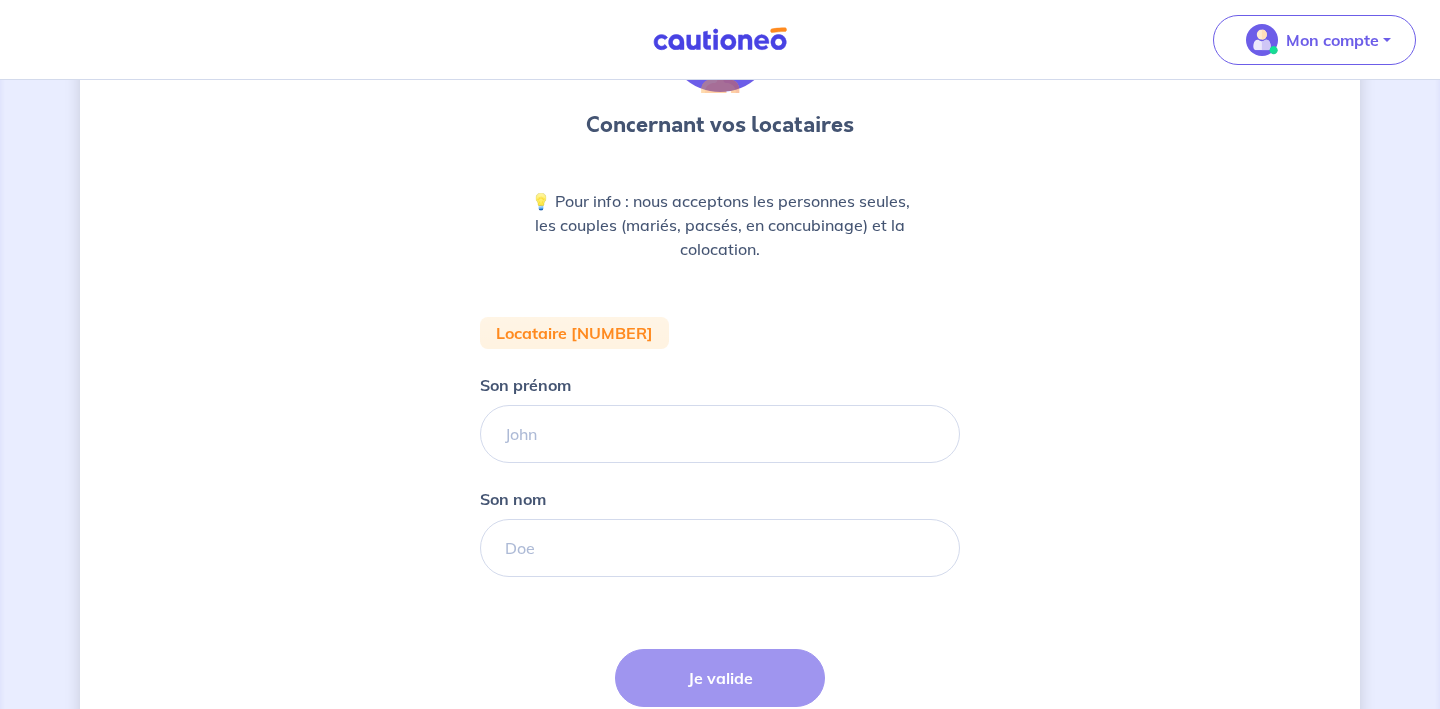 scroll, scrollTop: 184, scrollLeft: 0, axis: vertical 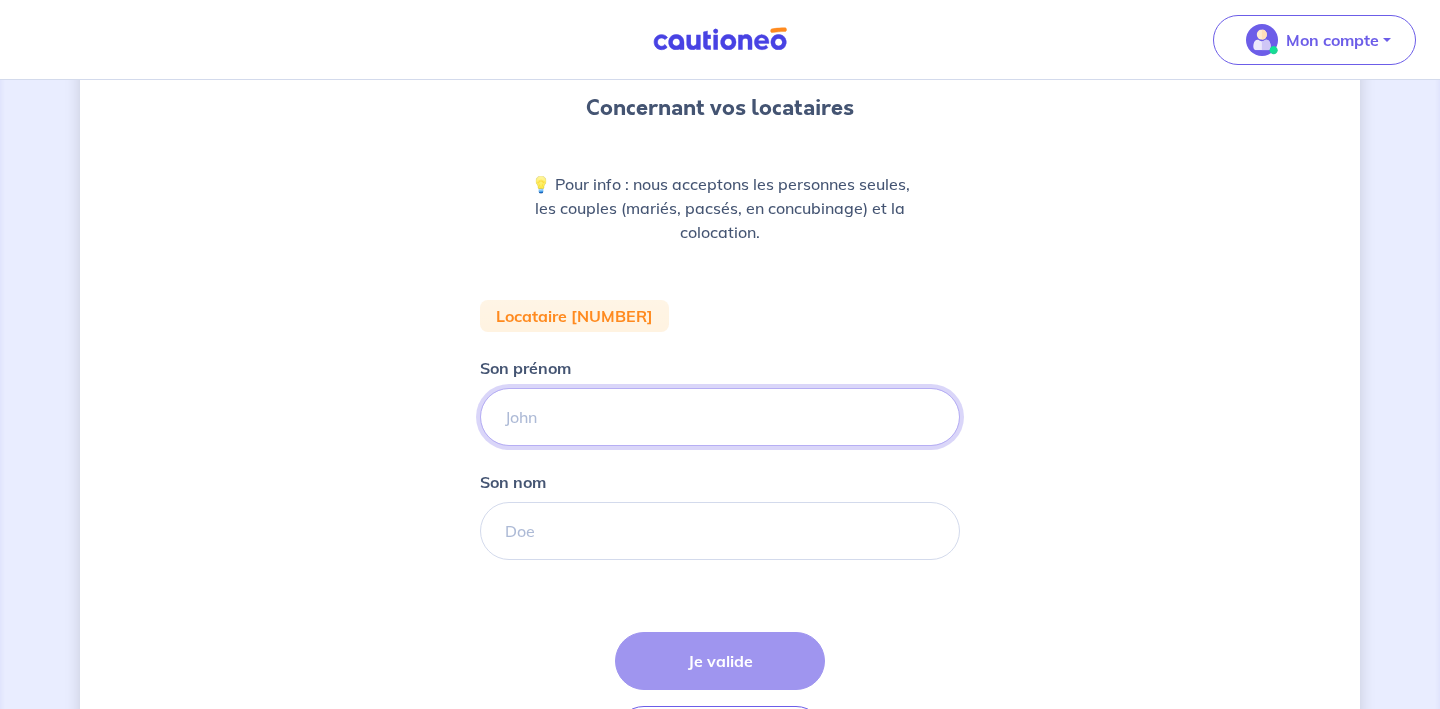 click on "Son prénom" at bounding box center [720, 417] 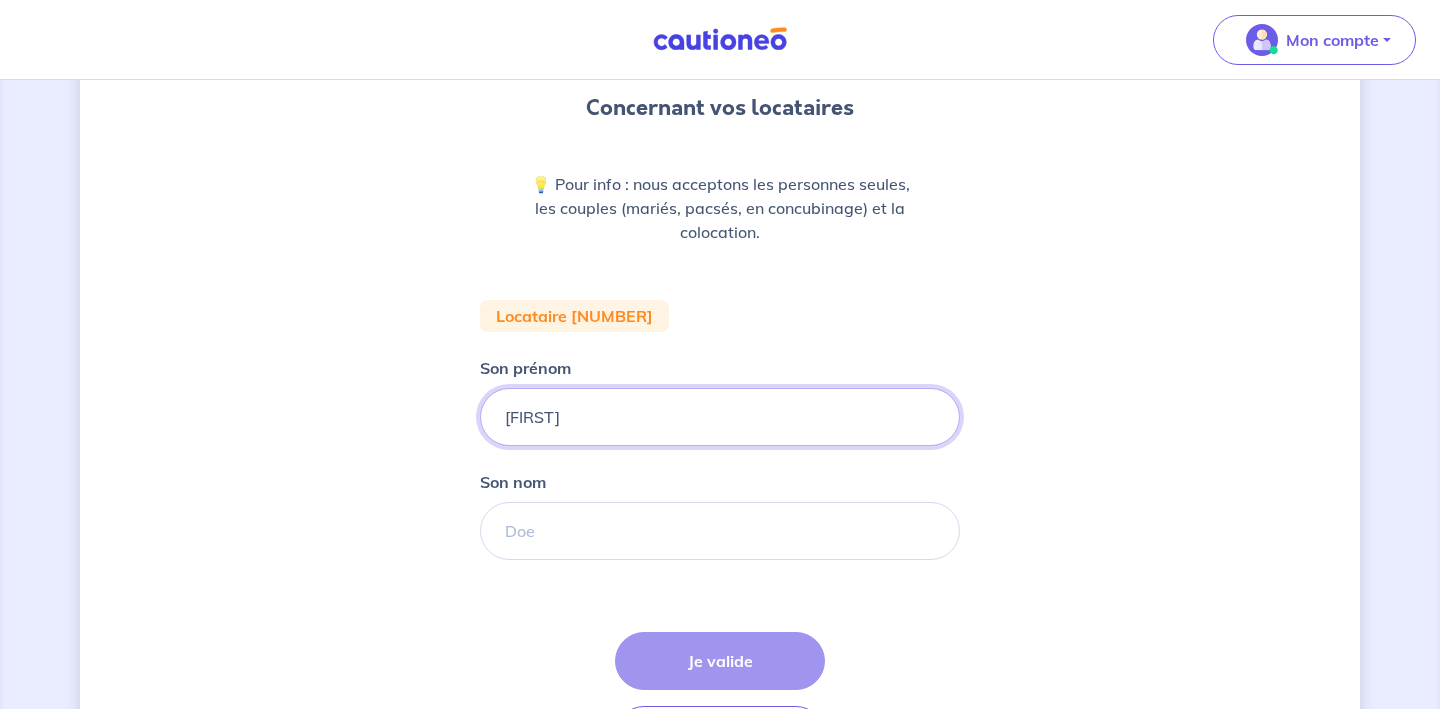 type on "[FIRST]" 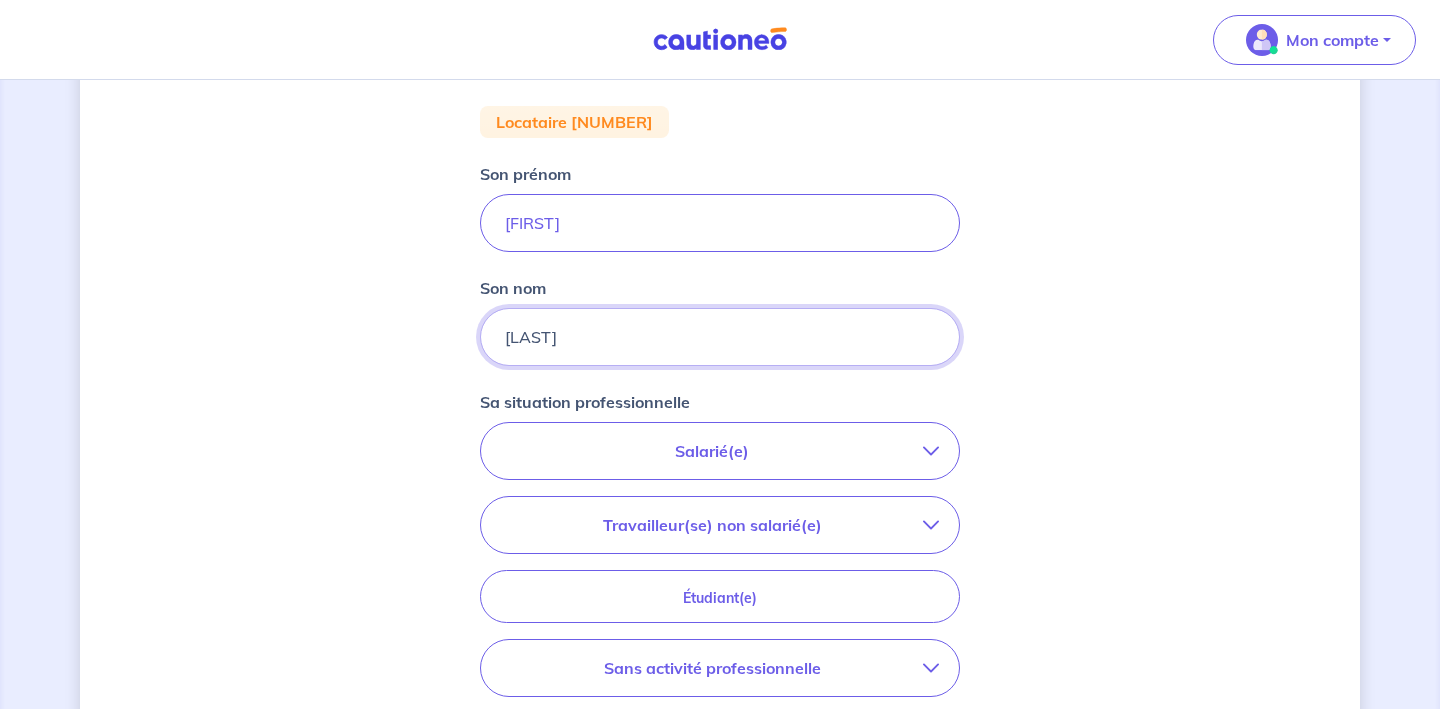 scroll, scrollTop: 380, scrollLeft: 0, axis: vertical 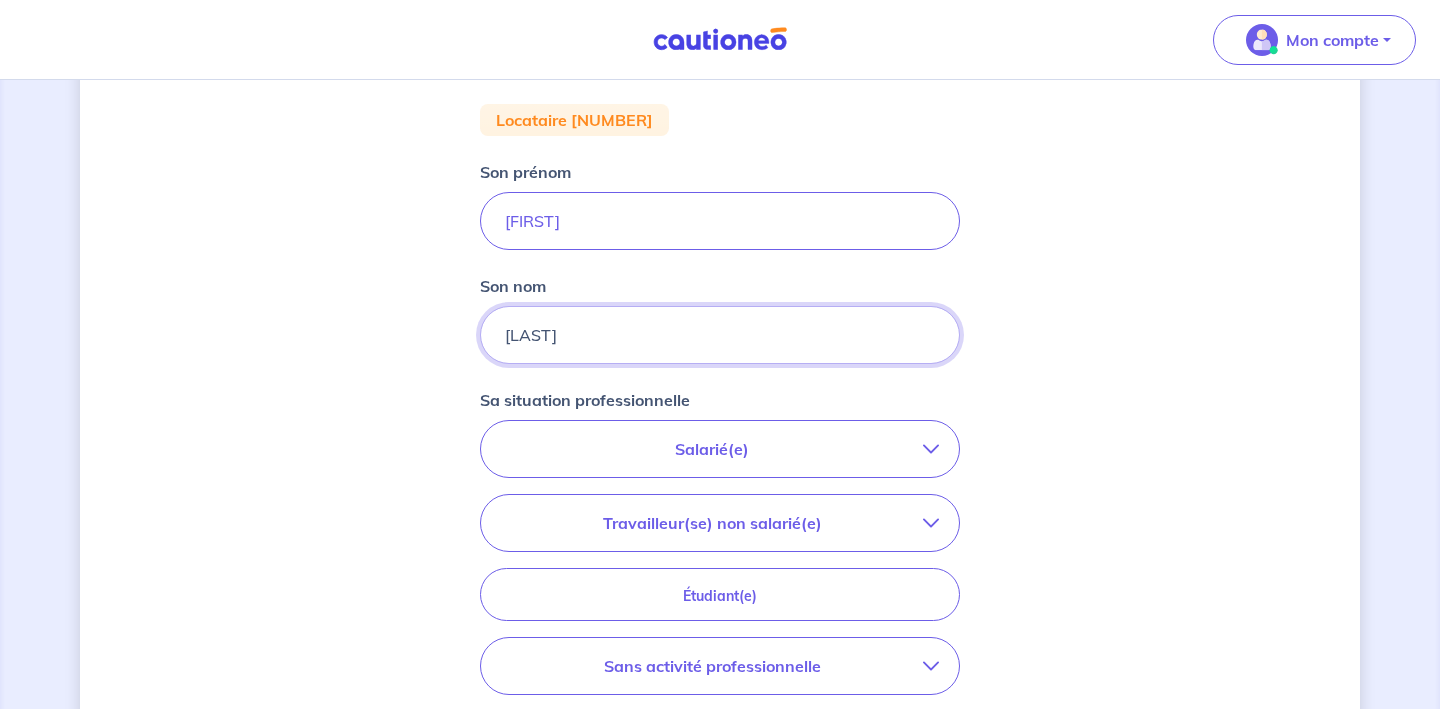 type on "[LAST]" 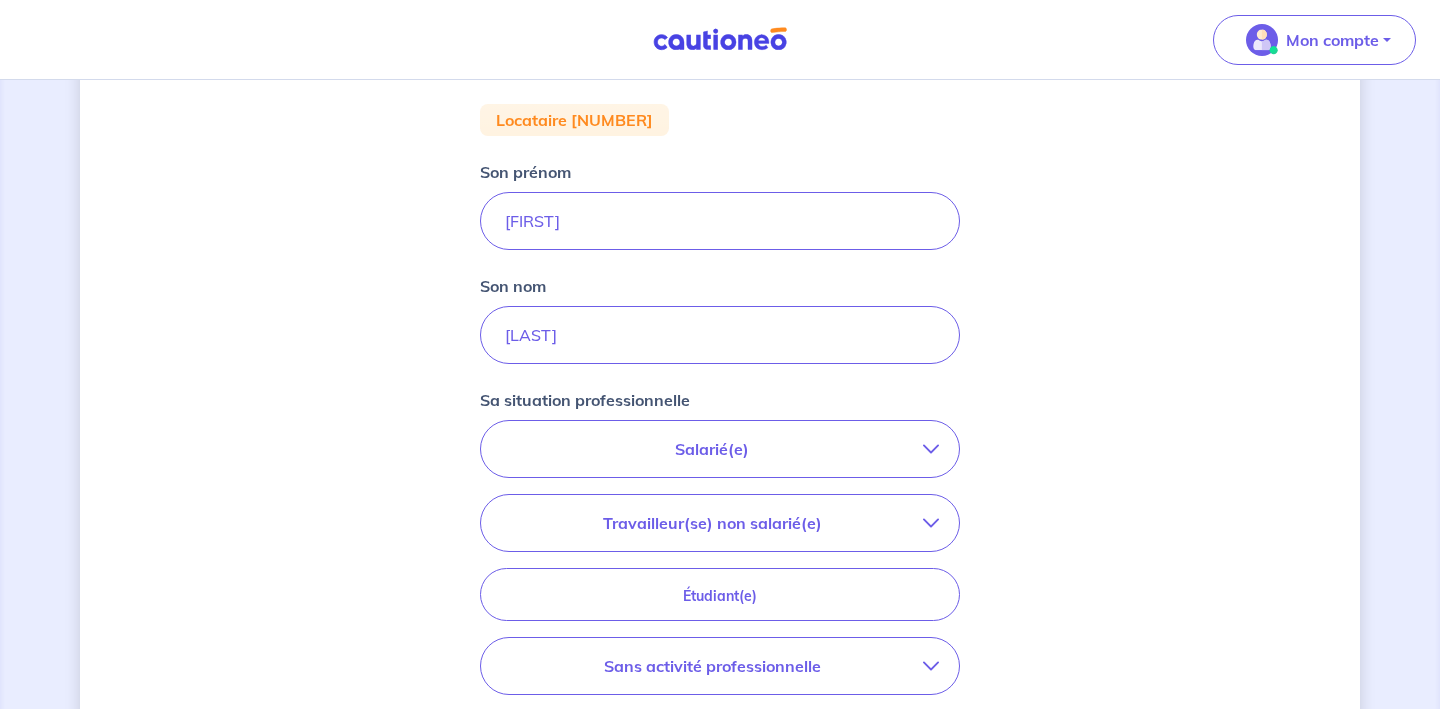 click on "Salarié(e)" at bounding box center (712, 449) 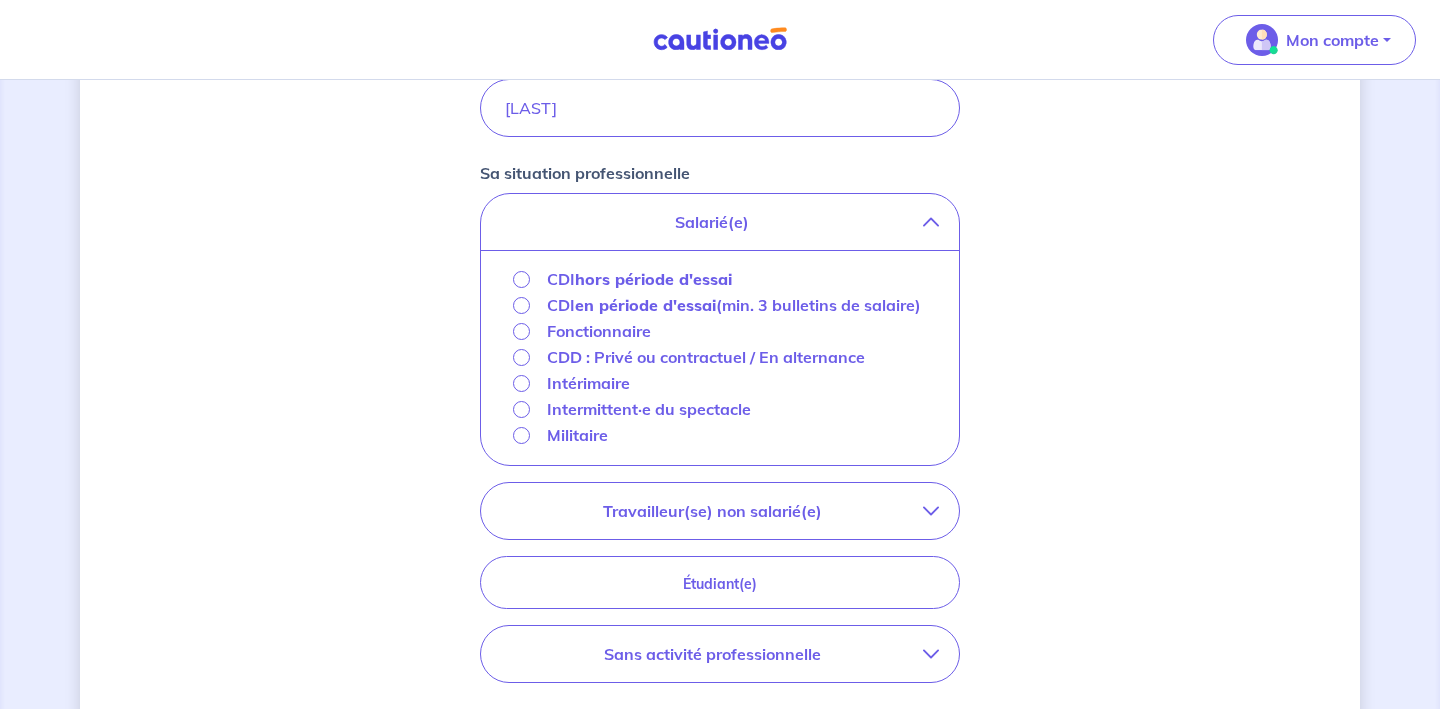 scroll, scrollTop: 615, scrollLeft: 0, axis: vertical 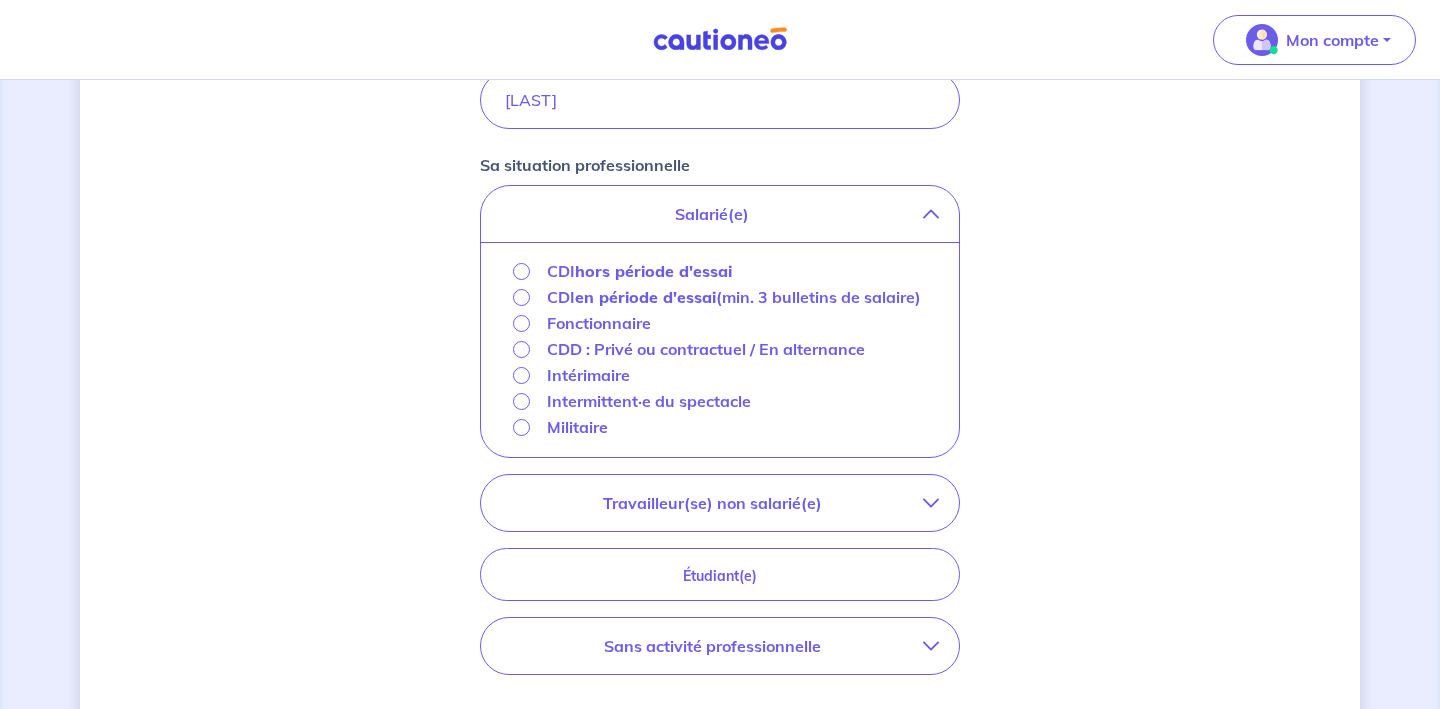 click on "CDI  hors période d'essai" at bounding box center (521, 271) 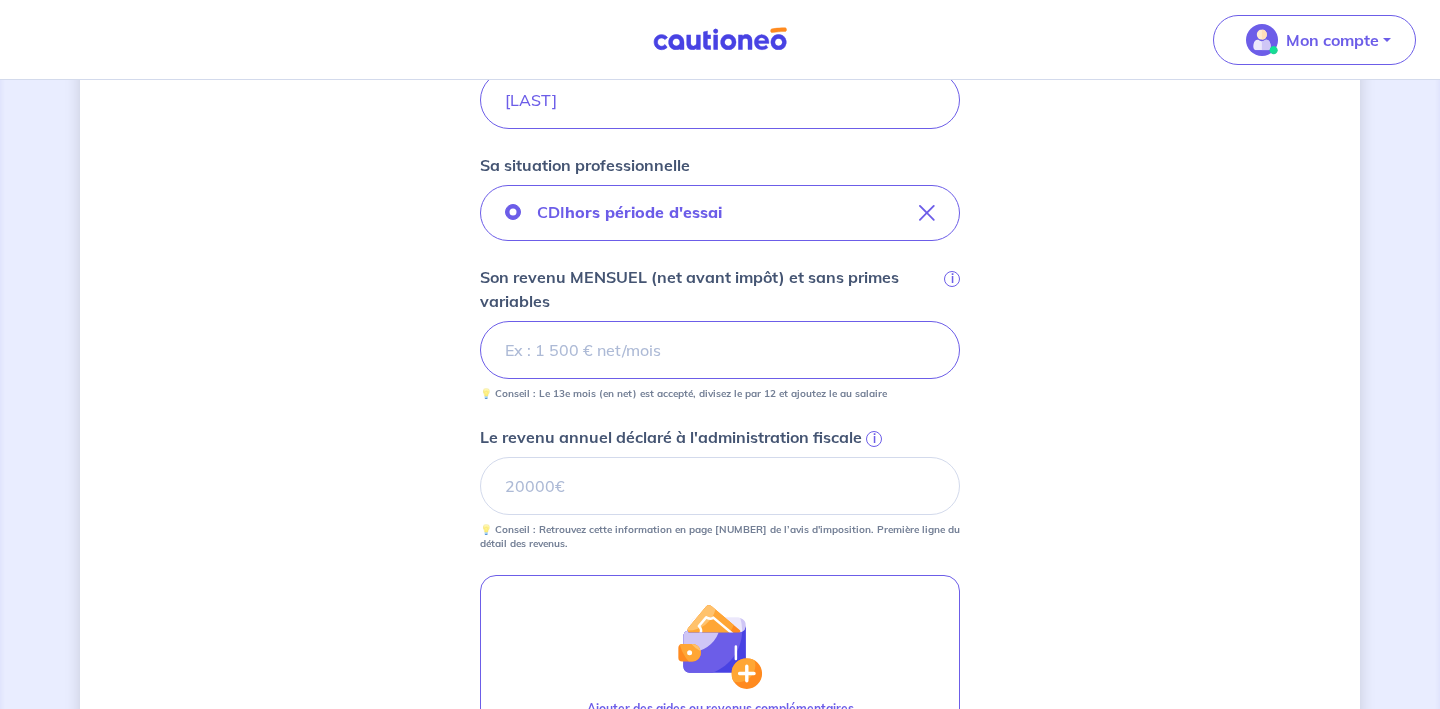 click on "Mon compte Me déconnecter Dites-nous en plus sur votre bien Où se situe votre bien en location ? [NUMBER] [STREET], [CITY], [COUNTRY] Sélectionnez l'adresse dans la liste proposée Cochez cette case, si l'adresse n'apparaît pas dans la liste Vous pouvez indiquer le numéro de l’appartement, l’étage... appartement [NUMBER], batiment [LETTER], riz de chaussée Vous pouvez indiquer le numéro de l’appartement, l’étage... De quel type de bail s’agit-il ? Bail meublé Bail vide Étape Précédente Précédent Je valide Je valide" at bounding box center [720, 270] 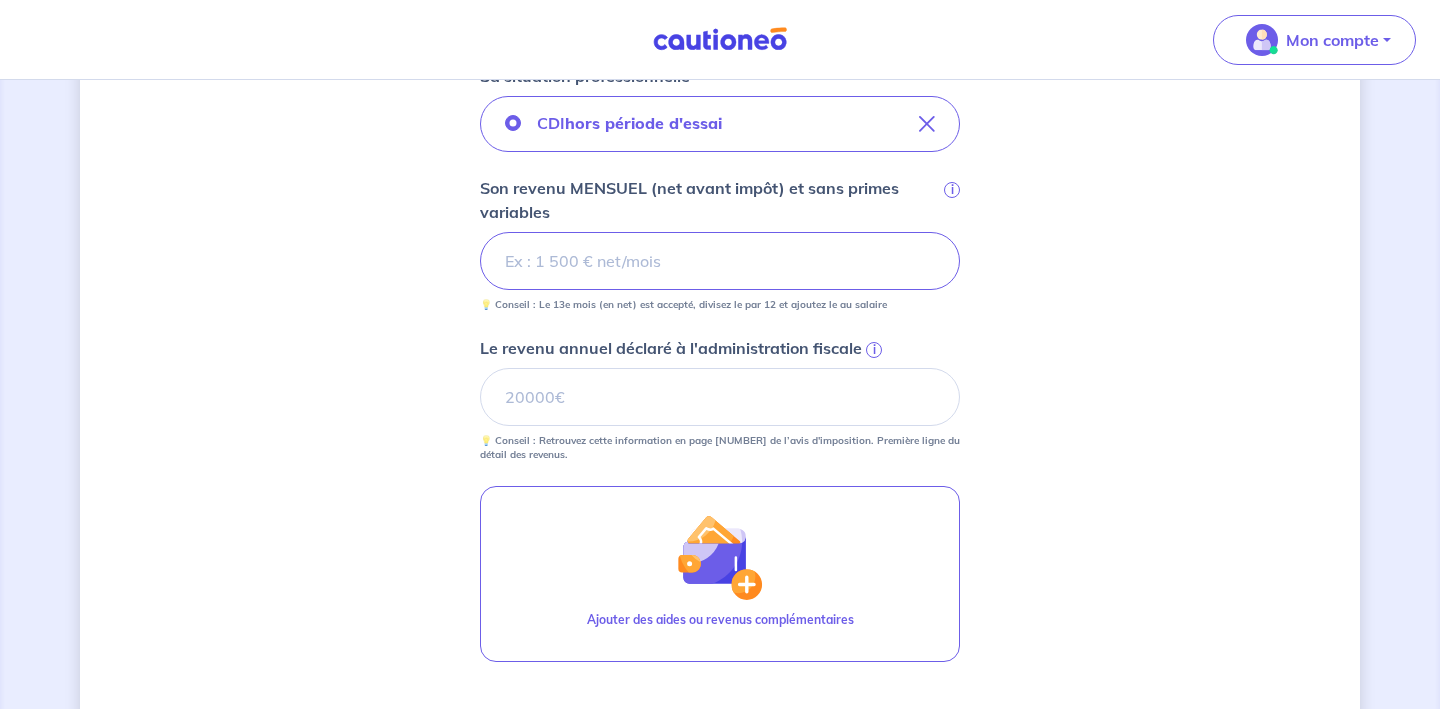 scroll, scrollTop: 692, scrollLeft: 0, axis: vertical 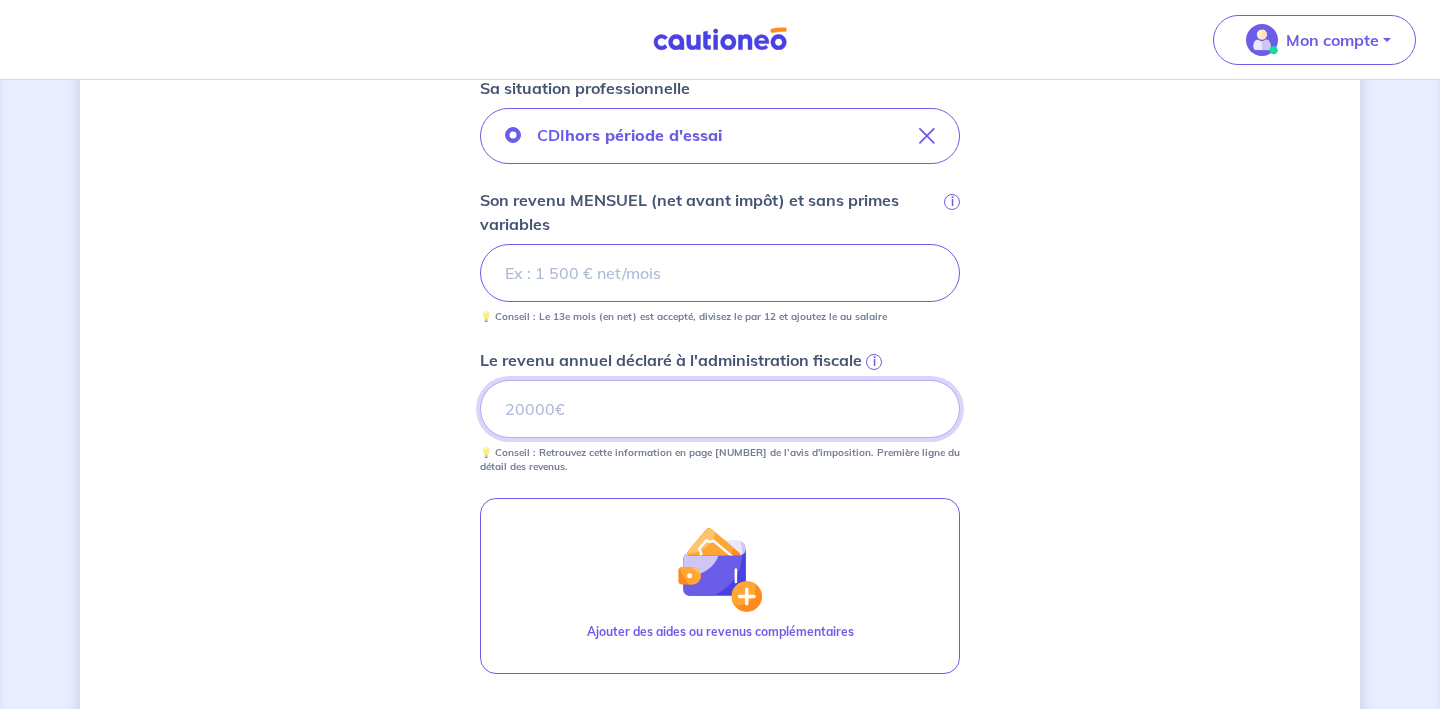 click on "Le revenu annuel déclaré à l'administration fiscale i" at bounding box center [720, 409] 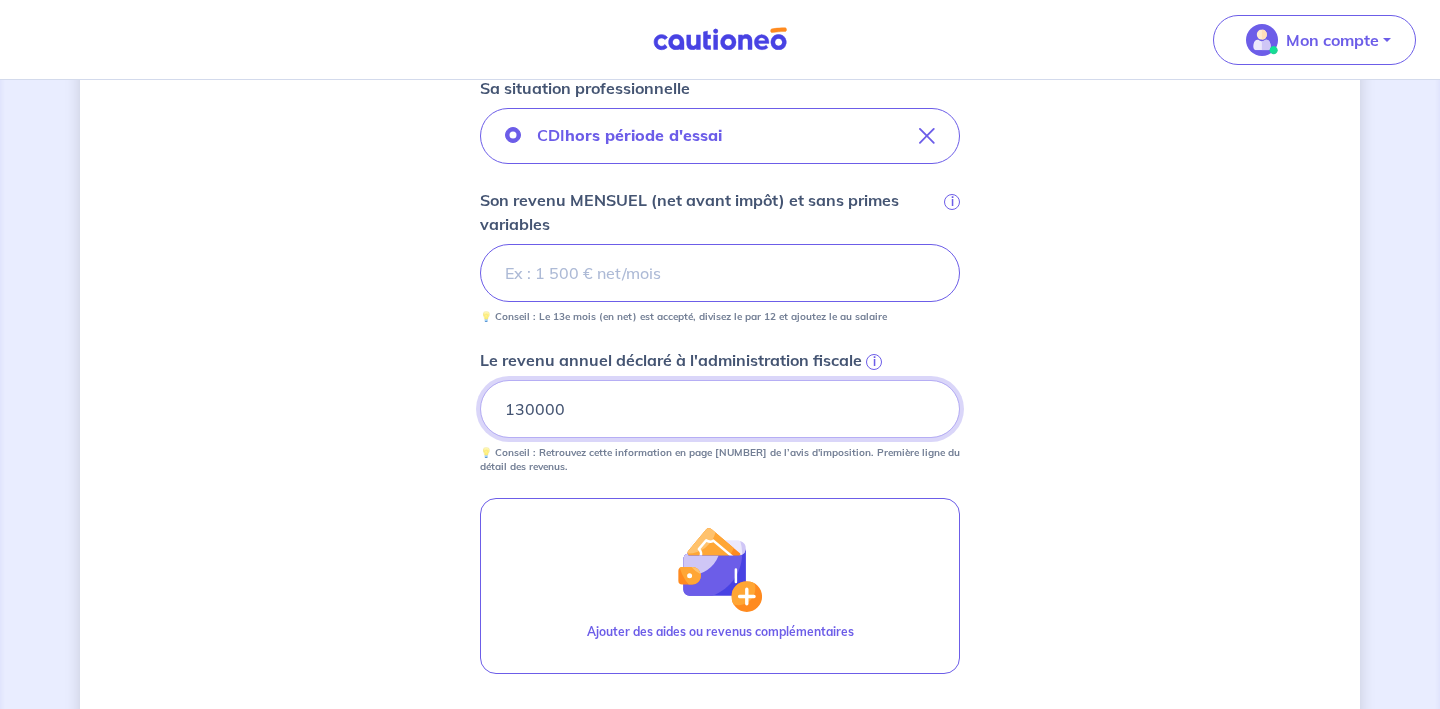 type on "130000" 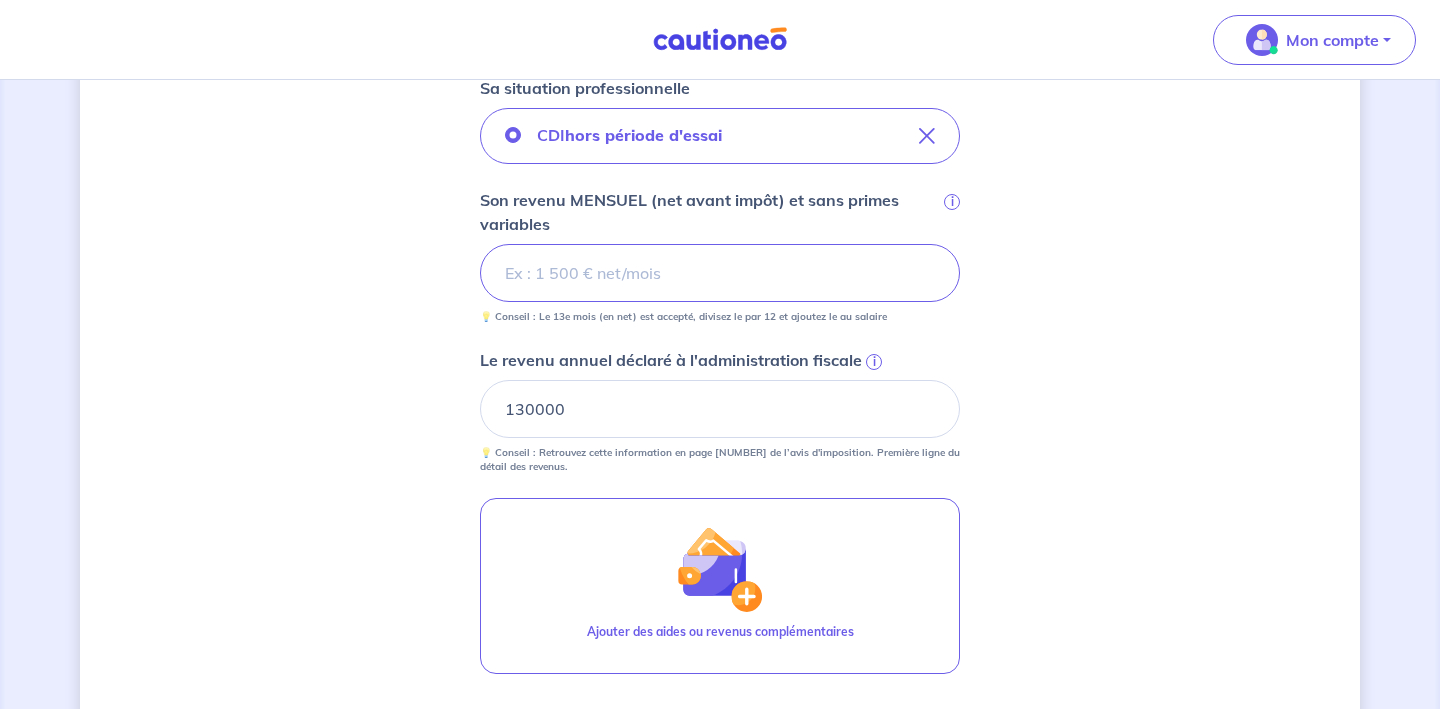 click on "Mon compte Me déconnecter Concernant vos locataires 💡 Pour info : nous acceptons les personnes seules, les couples (mariés, pacsés, en concubinage) et la colocation. Locataire 1 Son prénom [FIRST] Son nom [LAST] Sa situation professionnelle CDI  hors période d'essai Son revenu MENSUEL (net avant impôt) et sans primes variables i [NUMBER] 💡 Conseil : Le [NUMBER]e mois (en net) est accepté, divisez le par [NUMBER] et ajoutez le au salaire Le revenu annuel déclaré à l'administration fiscale i [NUMBER] 💡 Conseil : Retrouvez cette information en page [NUMBER] de l’avis d'imposition. Première ligne du détail des revenus. Ajouter des aides ou revenus complémentaires Étape Précédente Précédent Je valide Je valide" at bounding box center (720, 193) 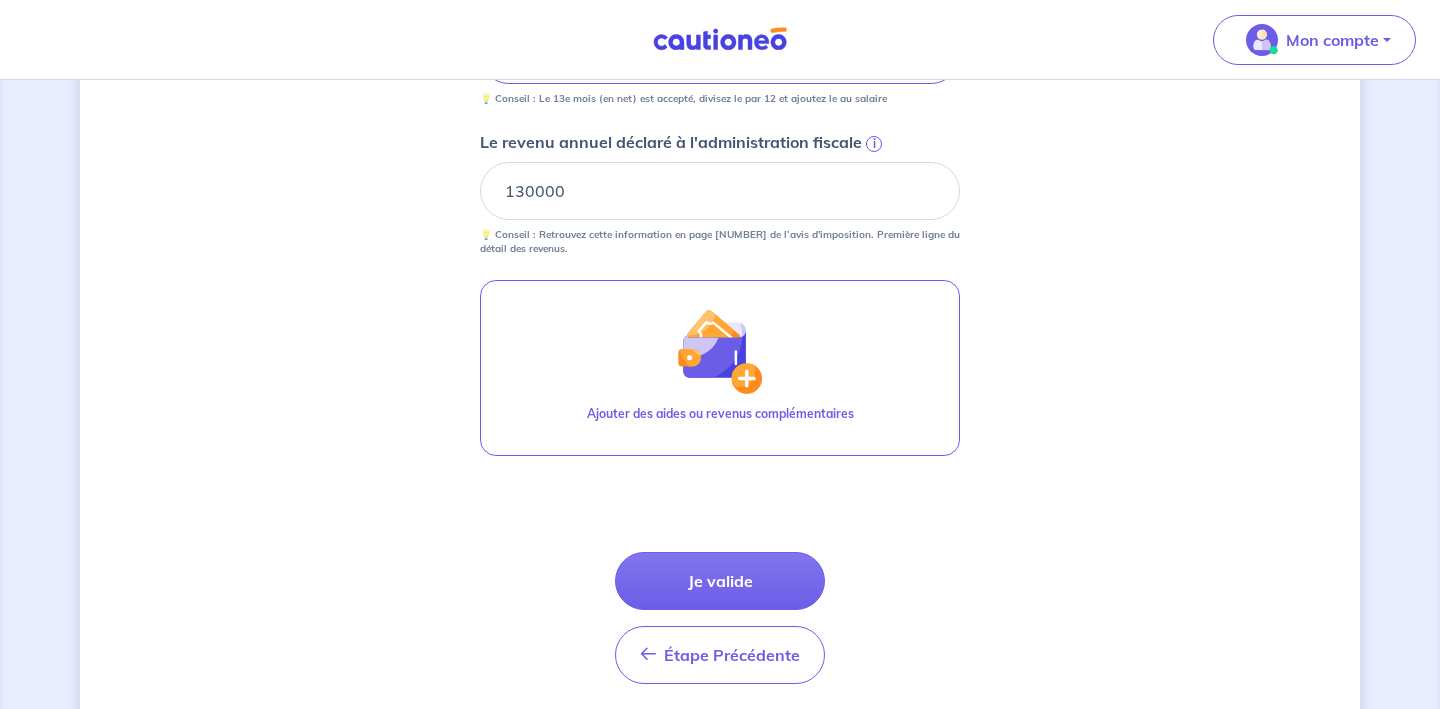 scroll, scrollTop: 951, scrollLeft: 0, axis: vertical 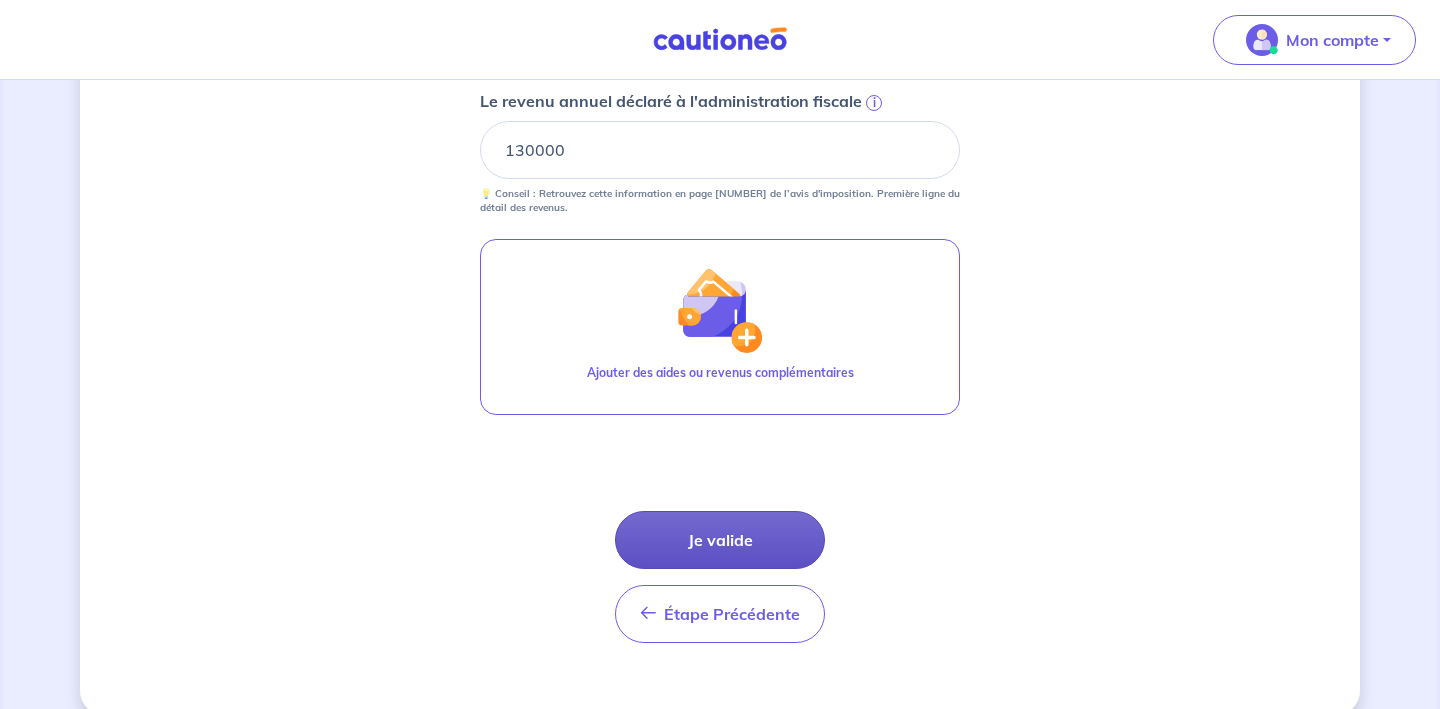 click on "Je valide" at bounding box center [720, 540] 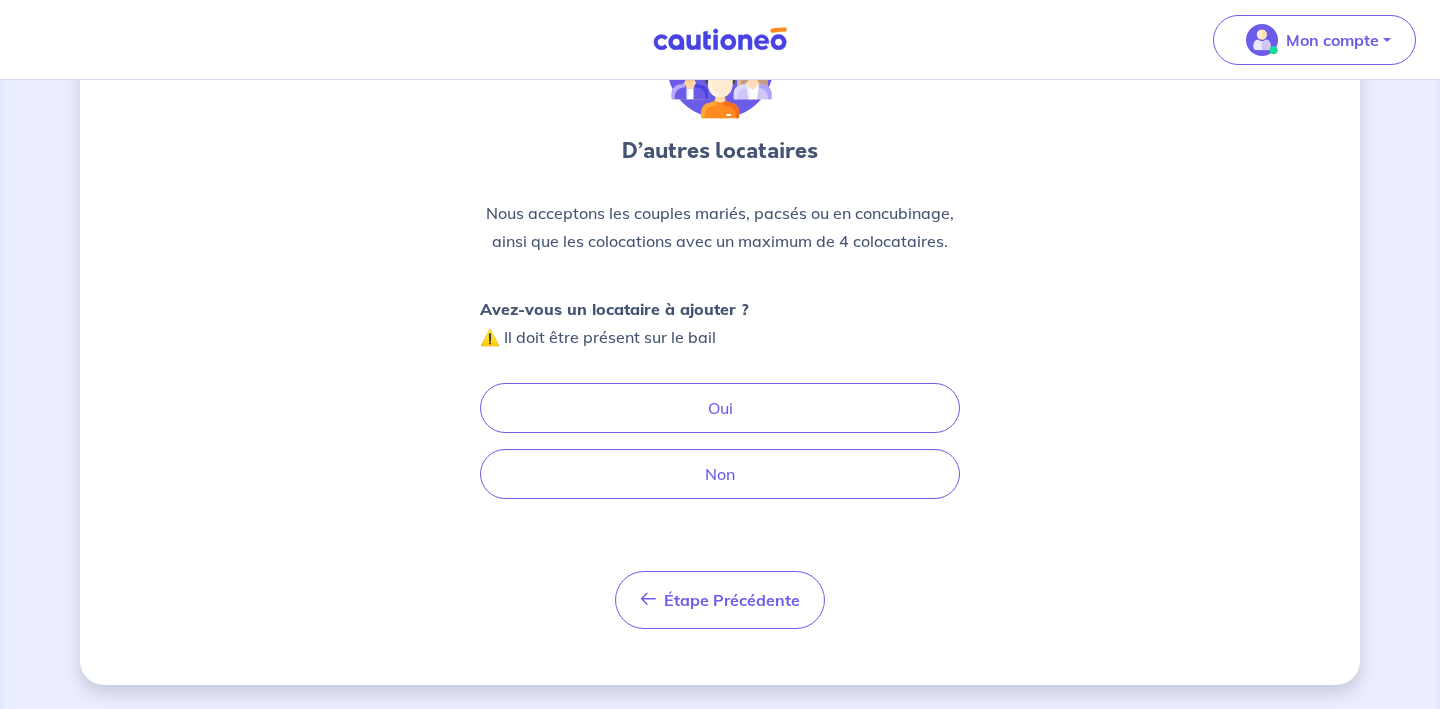 scroll, scrollTop: 141, scrollLeft: 0, axis: vertical 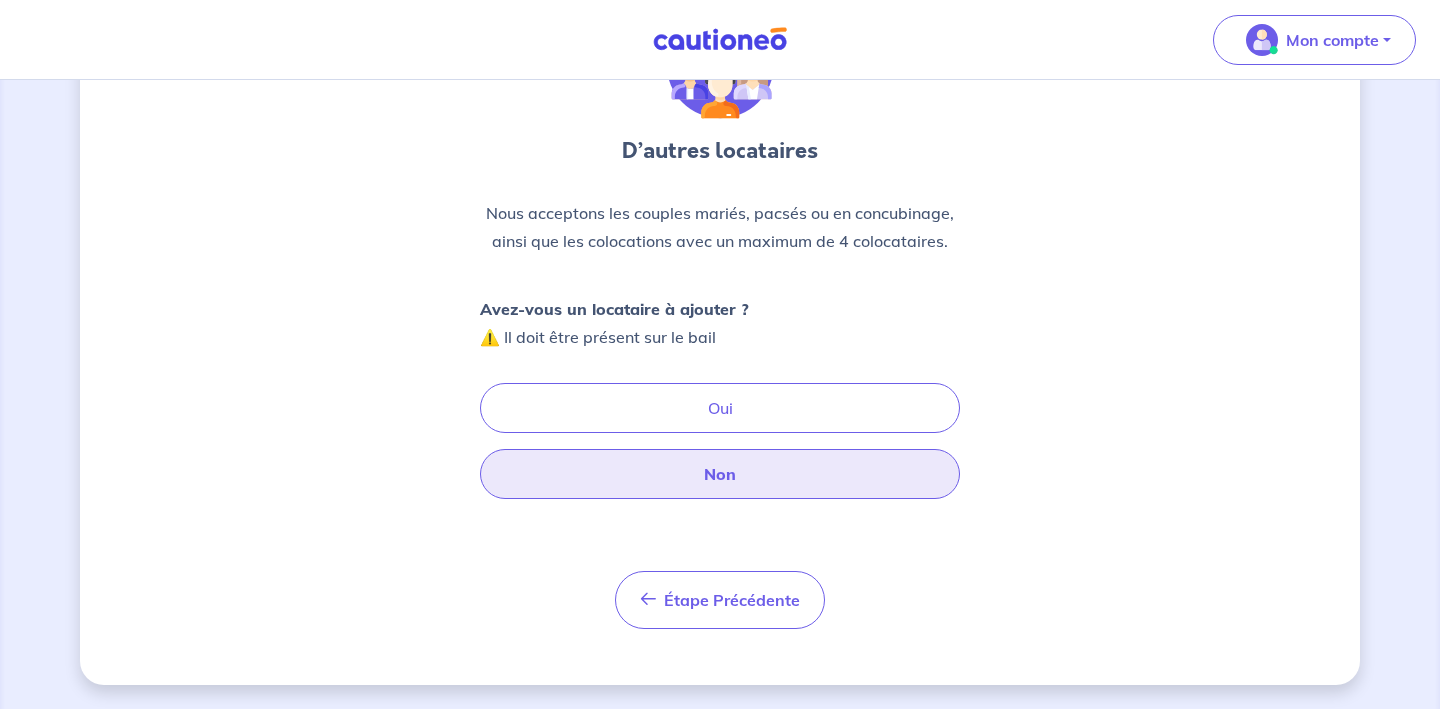 click on "Non" at bounding box center [720, 474] 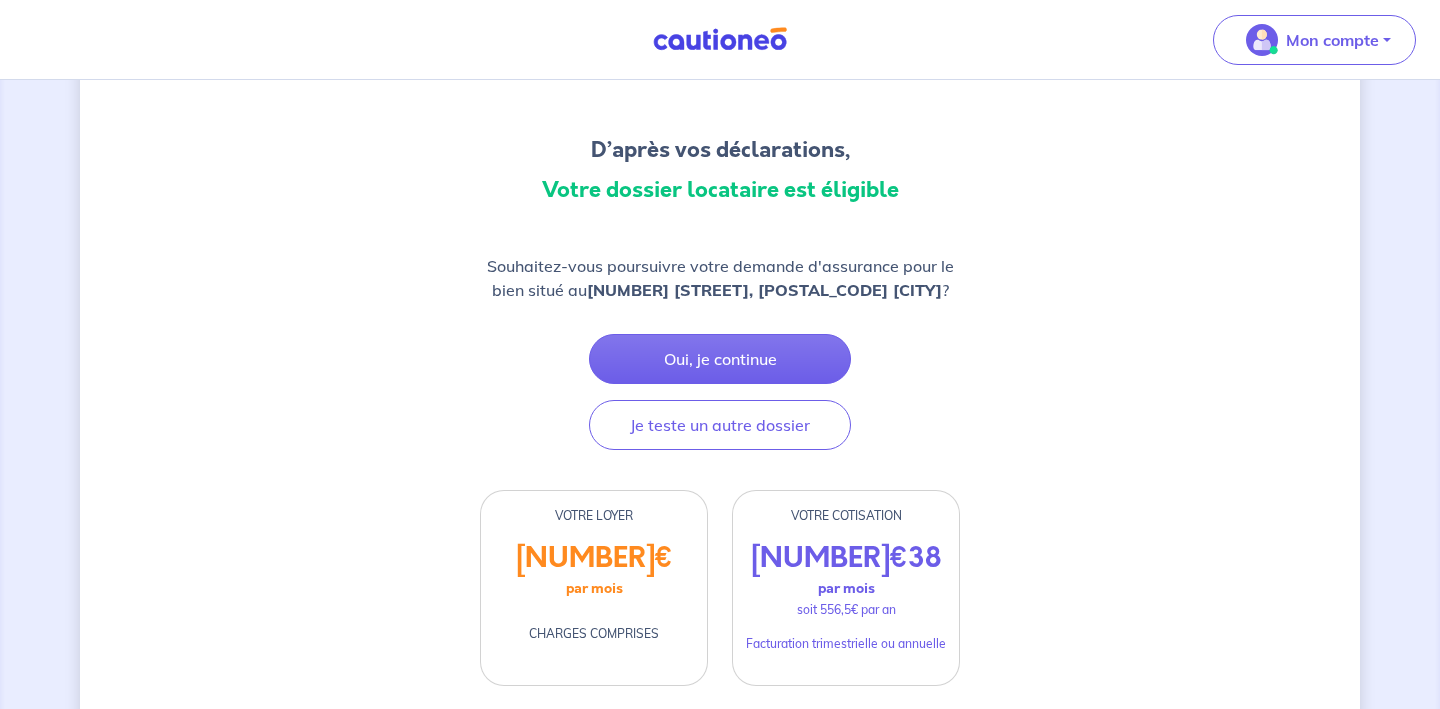 scroll, scrollTop: 144, scrollLeft: 0, axis: vertical 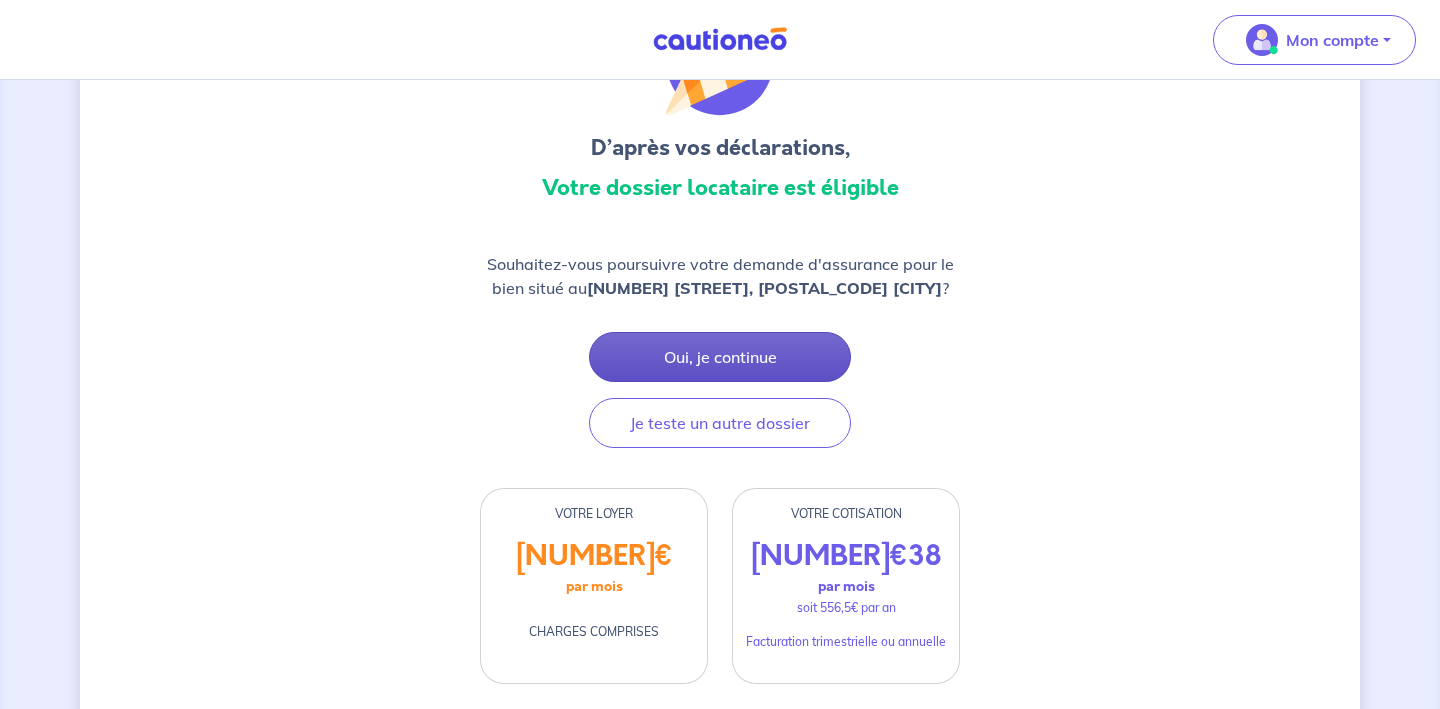 click on "Oui, je continue" at bounding box center (720, 357) 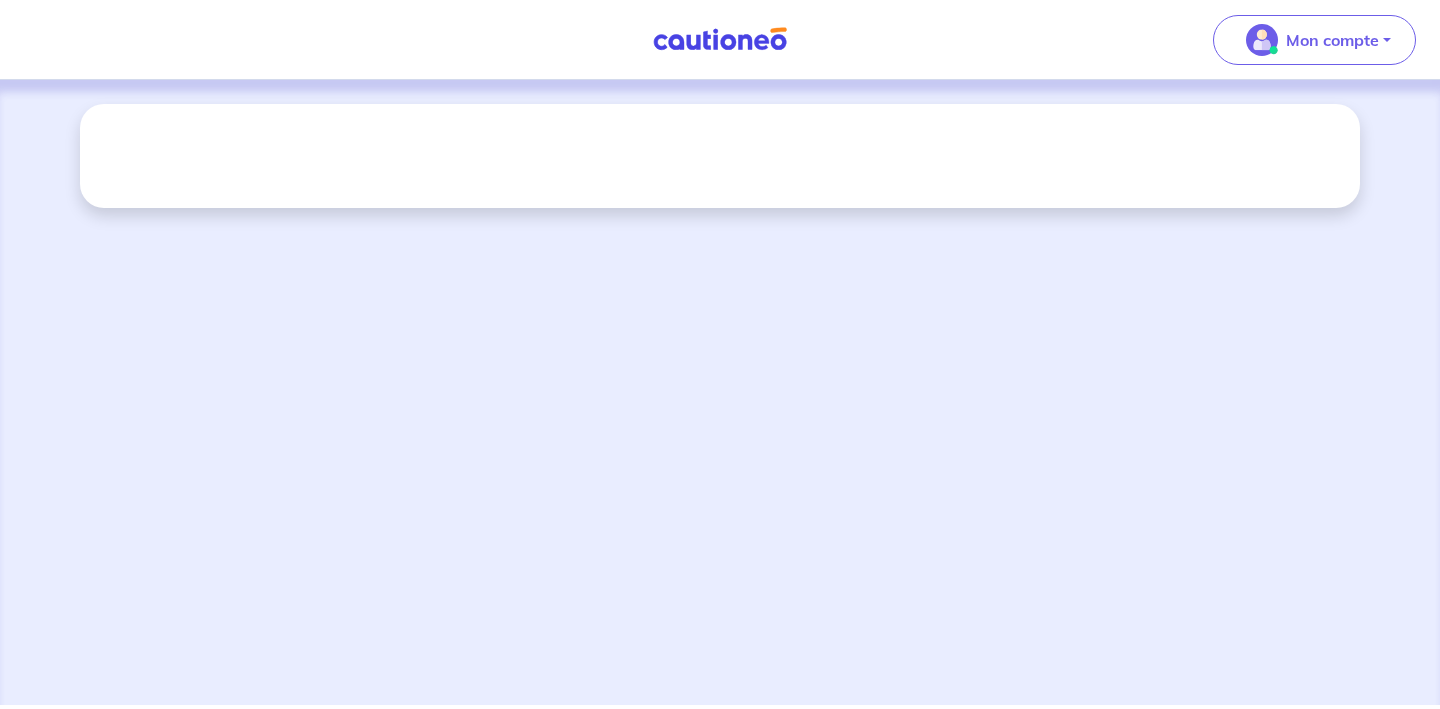 scroll, scrollTop: 0, scrollLeft: 0, axis: both 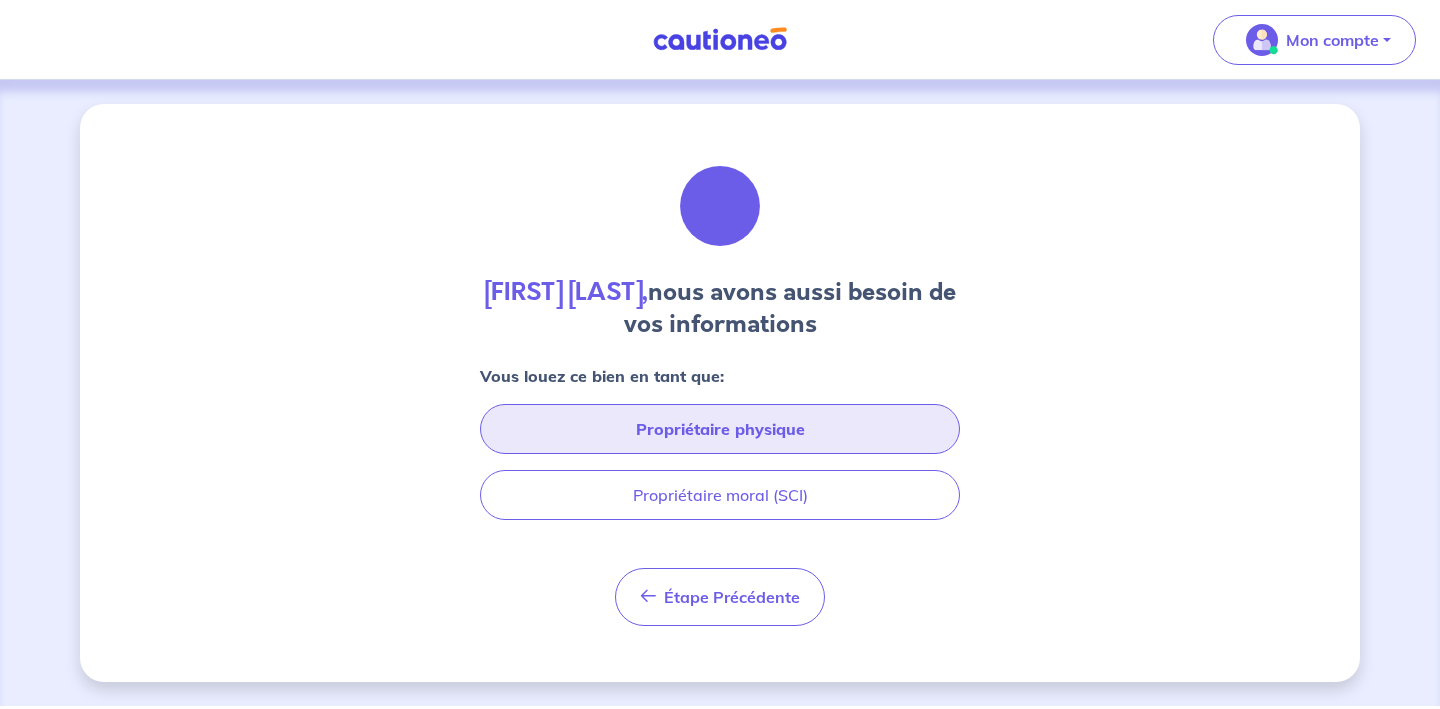 click on "Propriétaire physique" at bounding box center (720, 429) 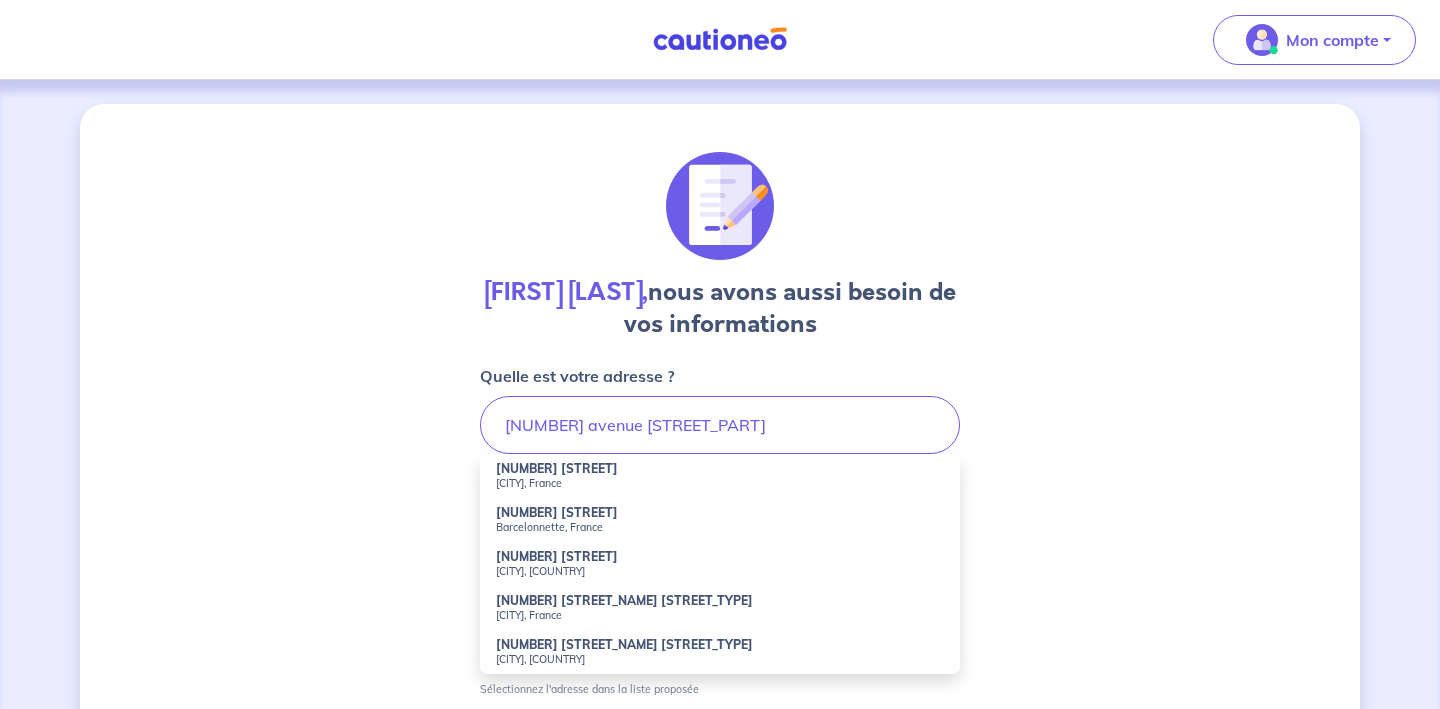 click on "[NUMBER] [STREET]" at bounding box center [557, 468] 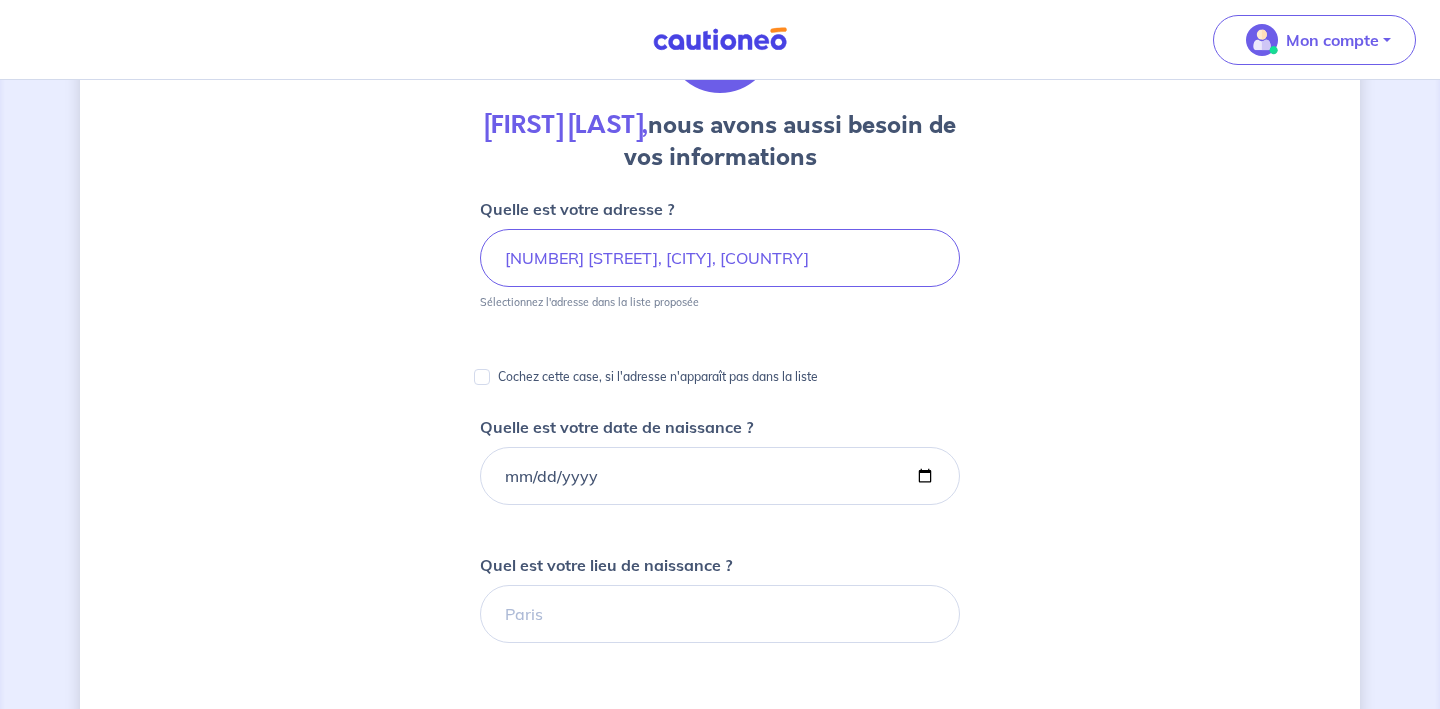 scroll, scrollTop: 192, scrollLeft: 0, axis: vertical 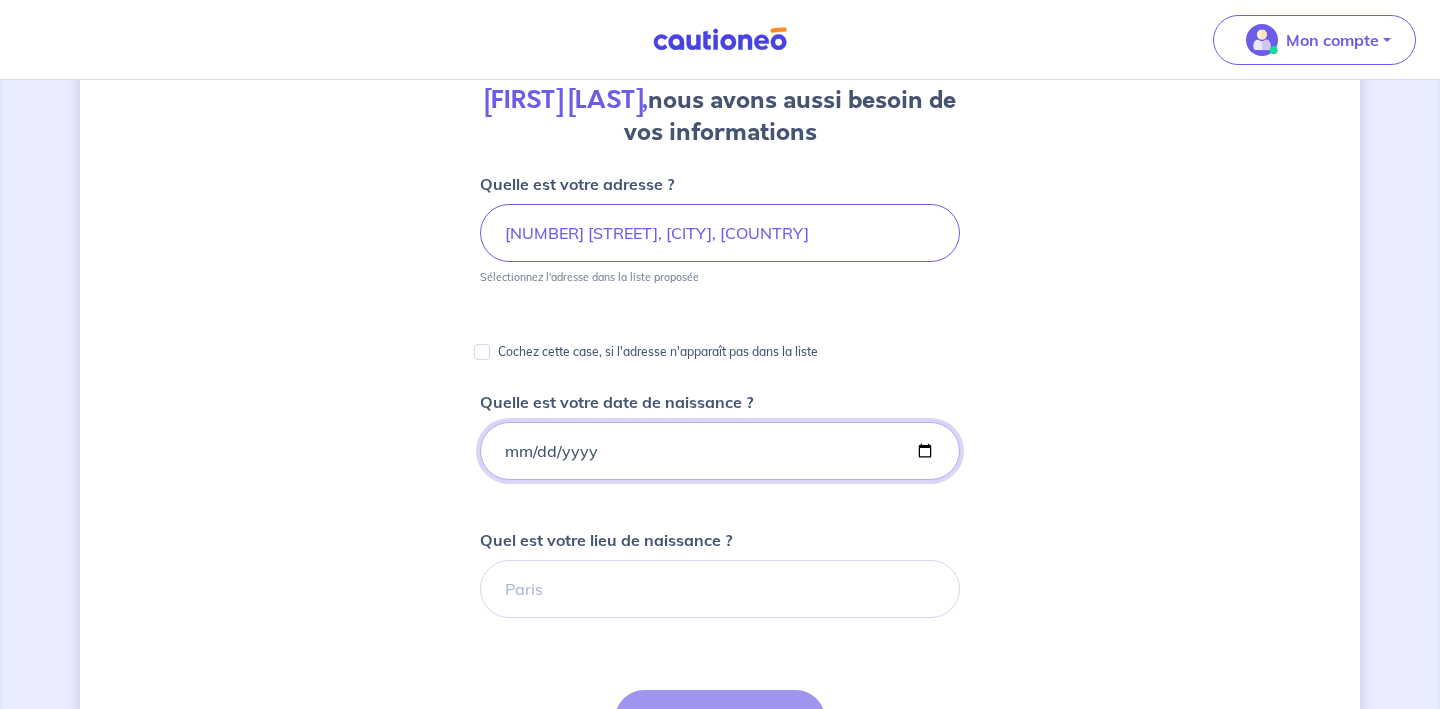 click on "Quelle est votre date de naissance ?" at bounding box center (720, 451) 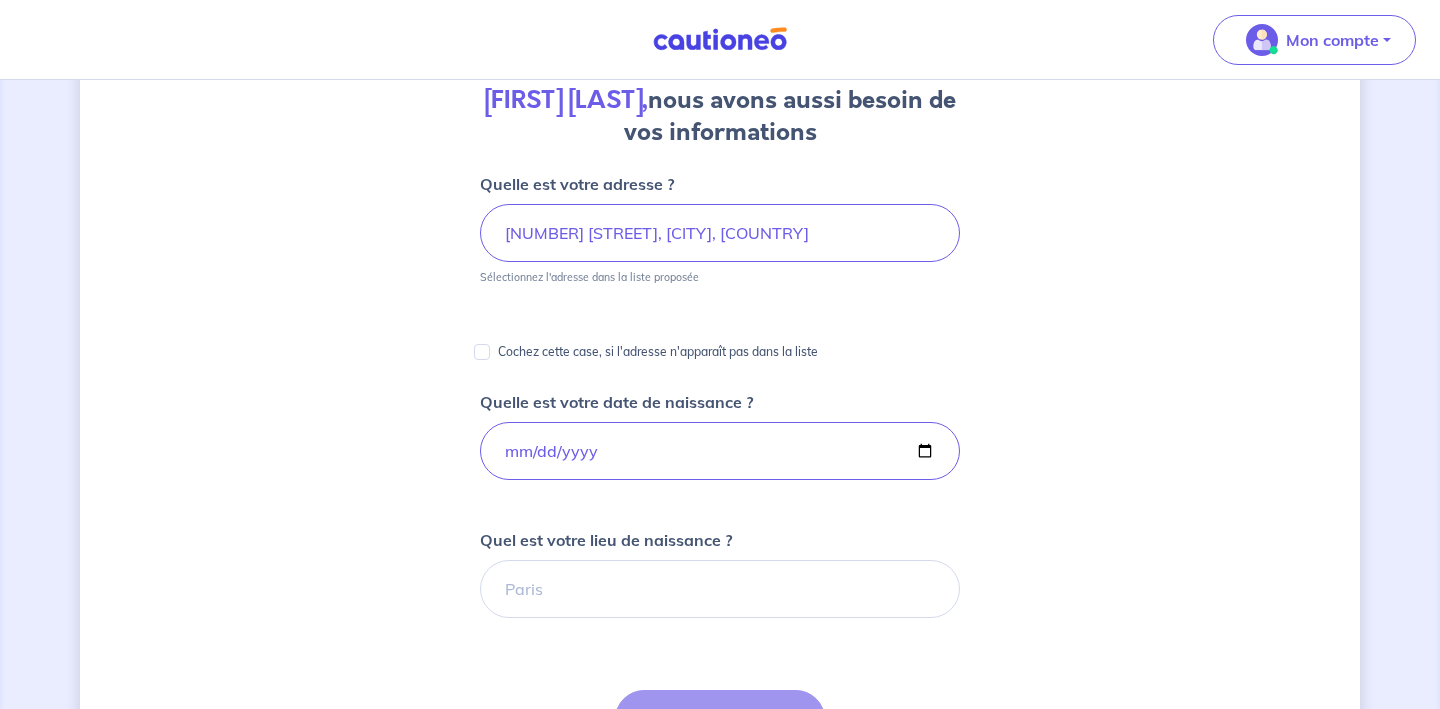 click on "[FIRST] [LAST], nous avons aussi besoin de vos informations Quelle est votre adresse ? [NUMBER] [STREET], [CITY], [COUNTRY] Sélectionnez l'adresse dans la liste proposée Cochez cette case, si l'adresse n'apparaît pas dans la liste Quelle est votre date de naissance ? [DATE] Quel est votre lieu de naissance ? Étape Précédente Précédent Je valide Je valide À SAVOIR Actuellement, nous ne pouvons inscrire qu'un seul propriétaire sur le contrat. Si vous n'êtes pas le seul propriétaire du logement, rassurez-vous le bien est tout autant garanti." at bounding box center [720, 559] 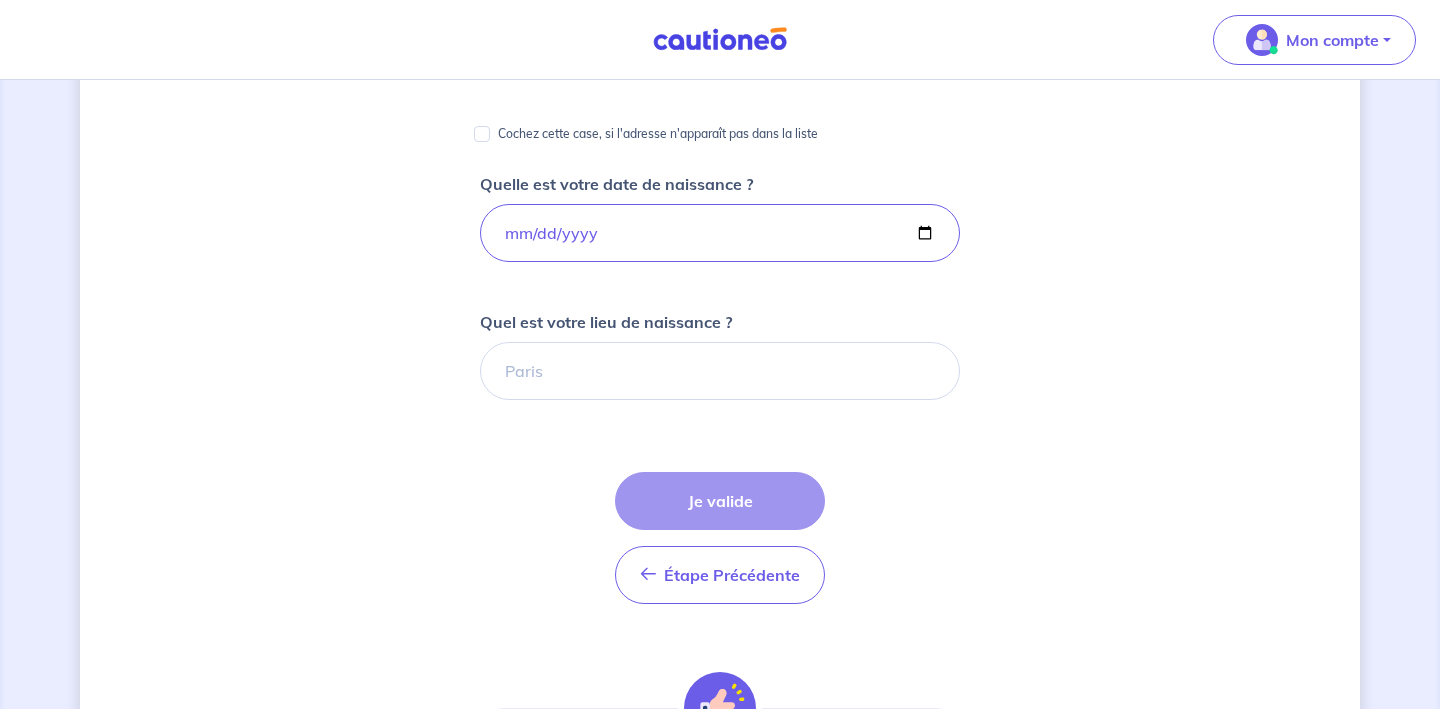 scroll, scrollTop: 415, scrollLeft: 0, axis: vertical 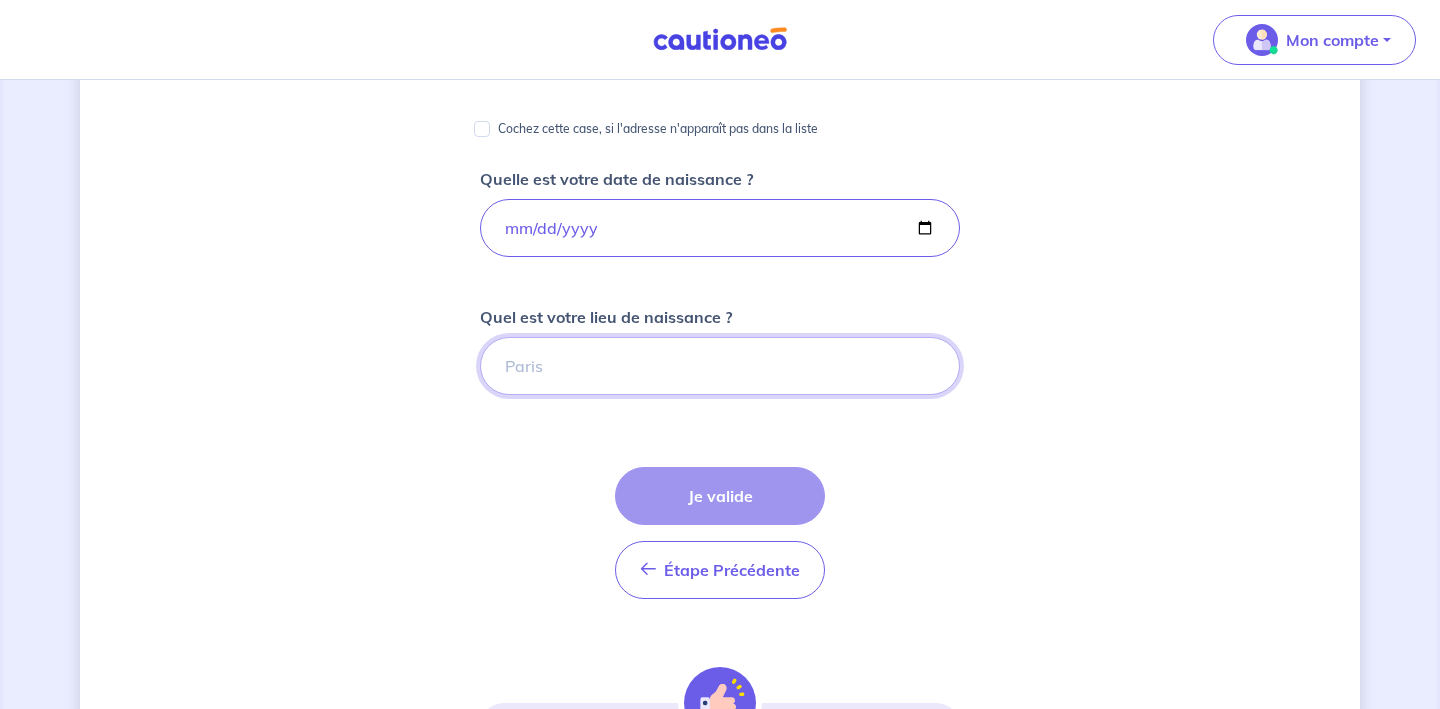 type on "a" 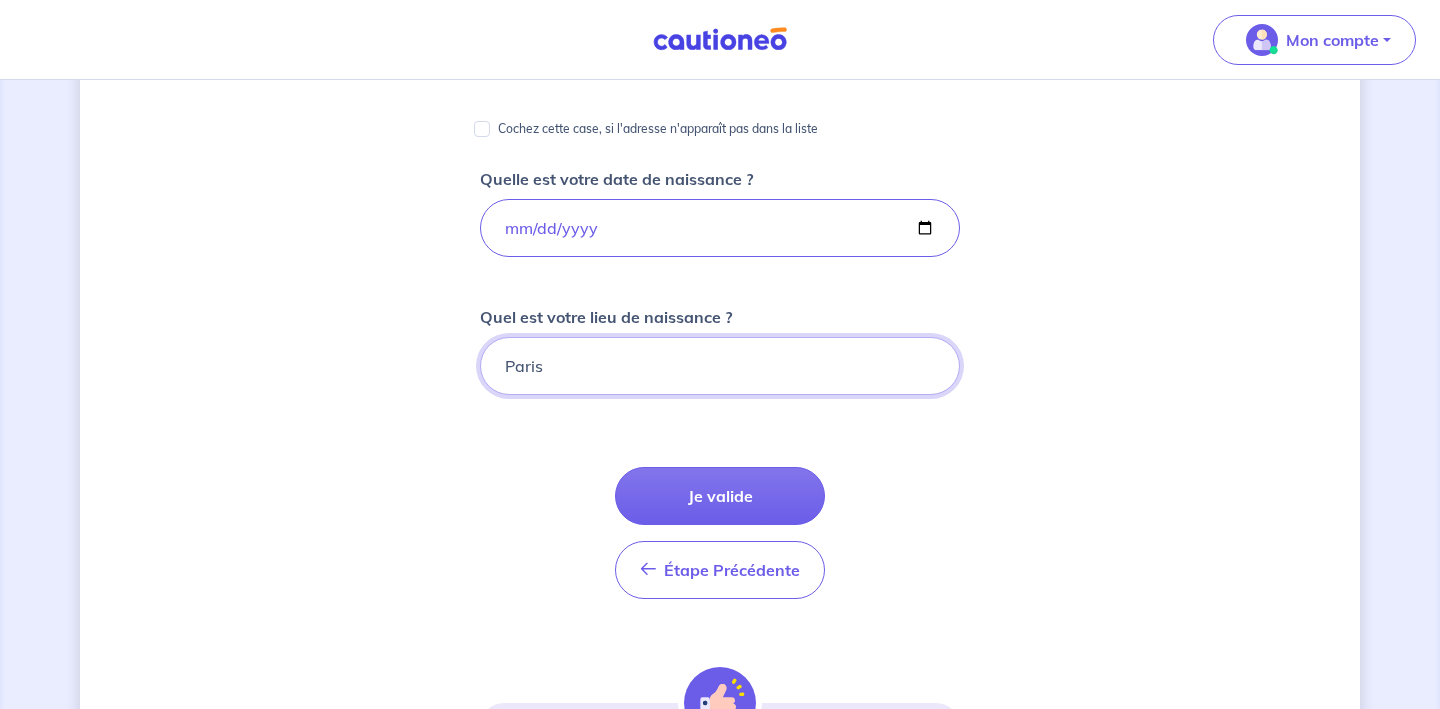 type on "Paris" 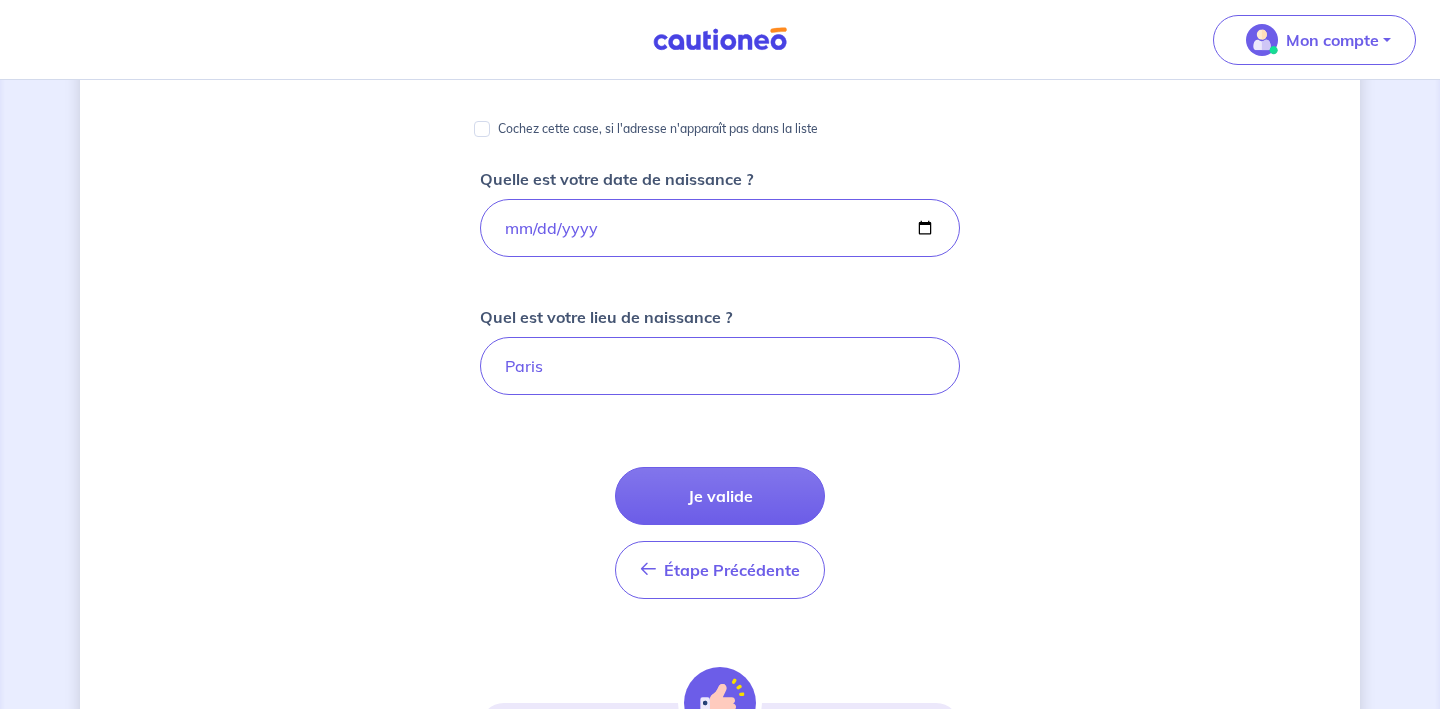 click on "Quelle est votre adresse ? [NUMBER] [STREET], [CITY], [COUNTRY] Sélectionnez l'adresse dans la liste proposée Cochez cette case, si l'adresse n'apparaît pas dans la liste Quelle est votre date de naissance ? [DATE] Quel est votre lieu de naissance ? [CITY] Étape Précédente Précédent Je valide Je valide À SAVOIR Actuellement, nous ne pouvons inscrire qu'un seul propriétaire sur le contrat. Si vous n'êtes pas le seul propriétaire du logement, rassurez-vous le bien est tout autant garanti." at bounding box center [720, 438] 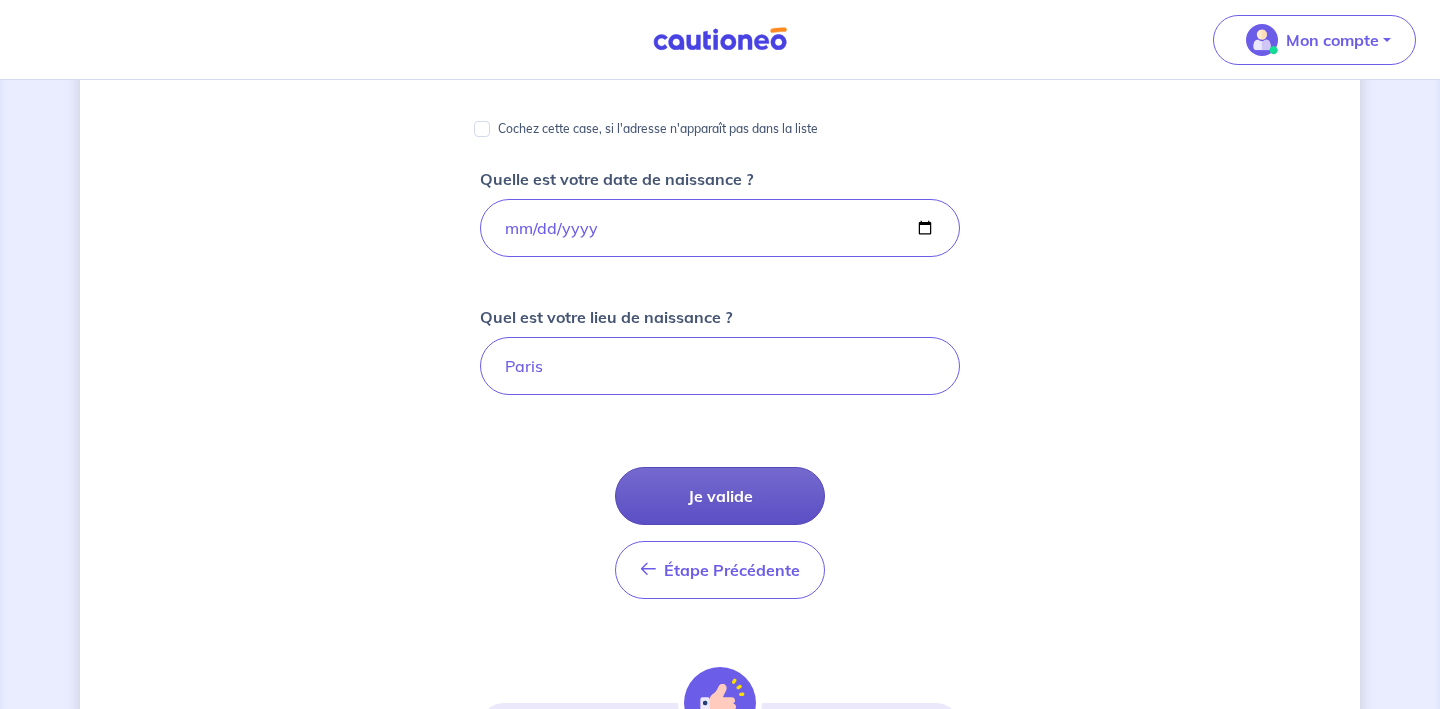 click on "Je valide" at bounding box center (720, 496) 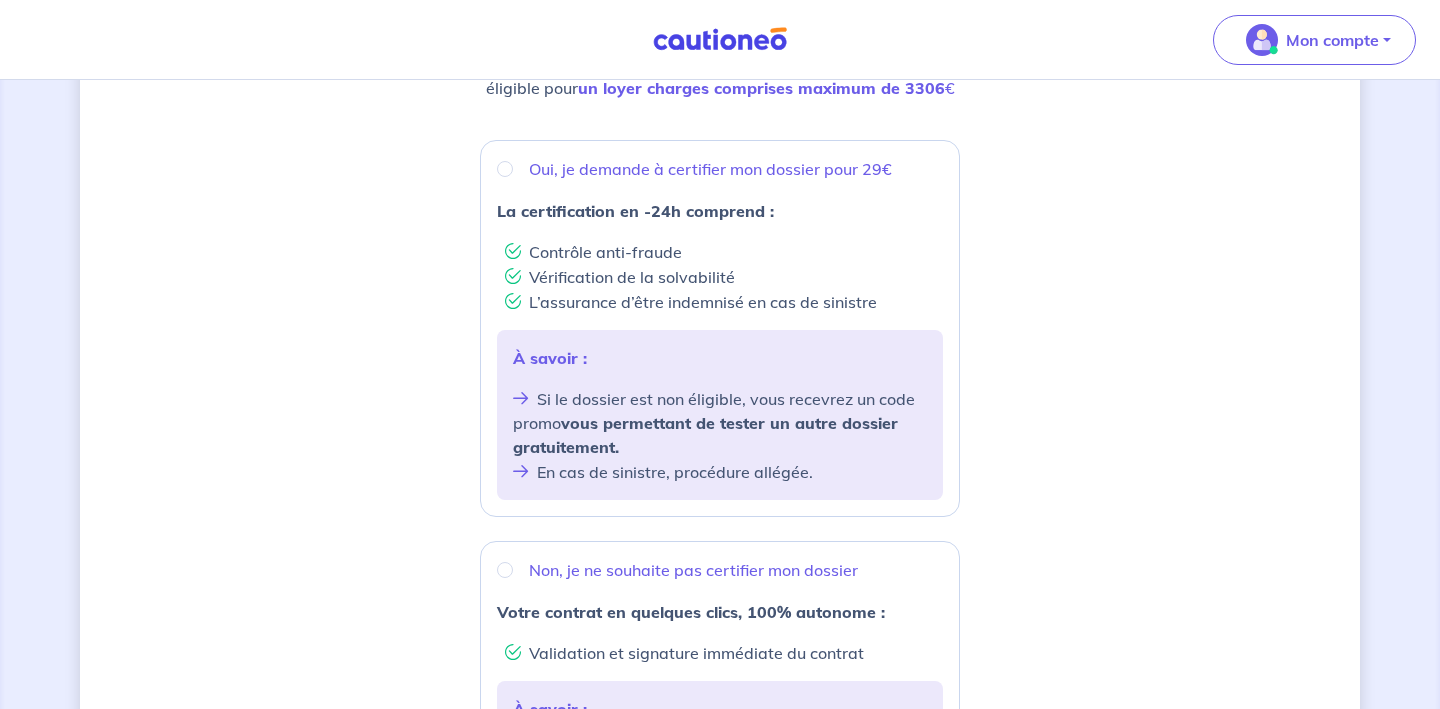 scroll, scrollTop: 312, scrollLeft: 0, axis: vertical 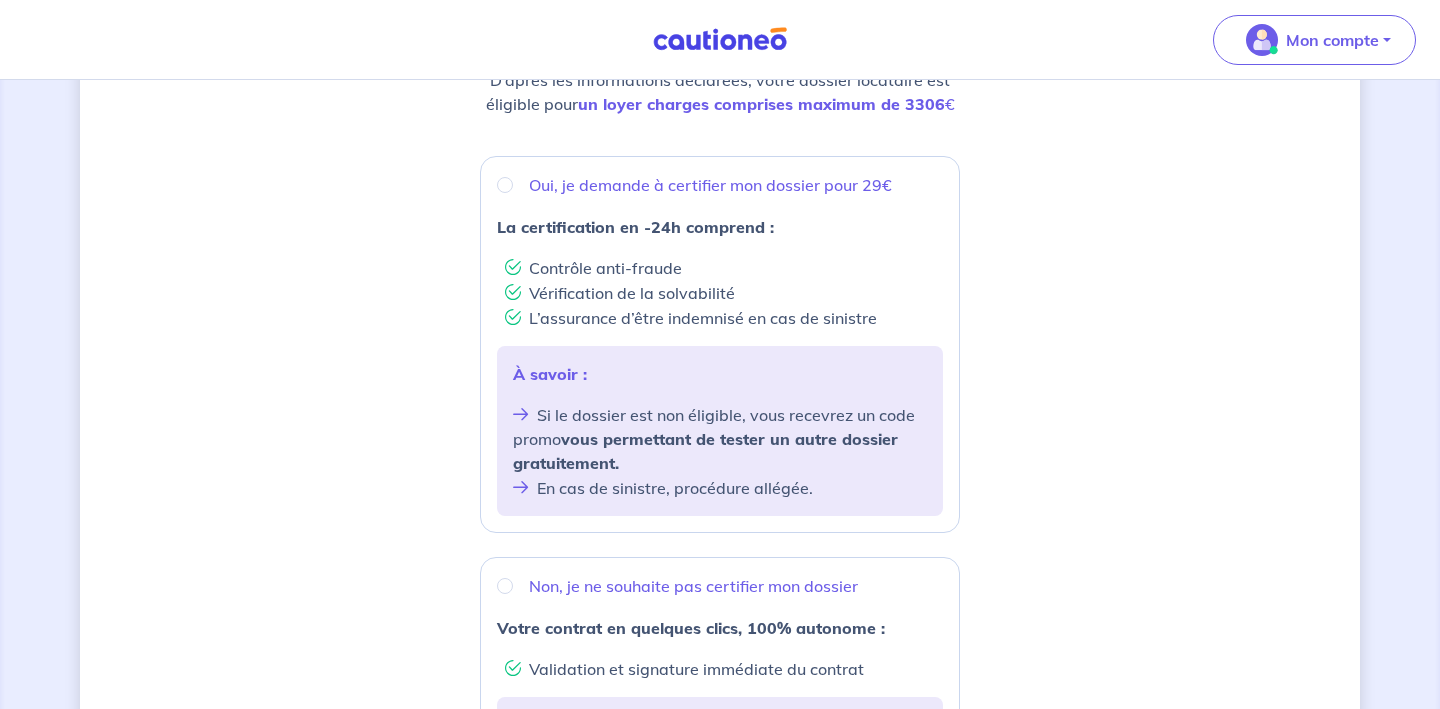 click on "Oui, je demande à certifier mon dossier pour 29€" at bounding box center [505, 185] 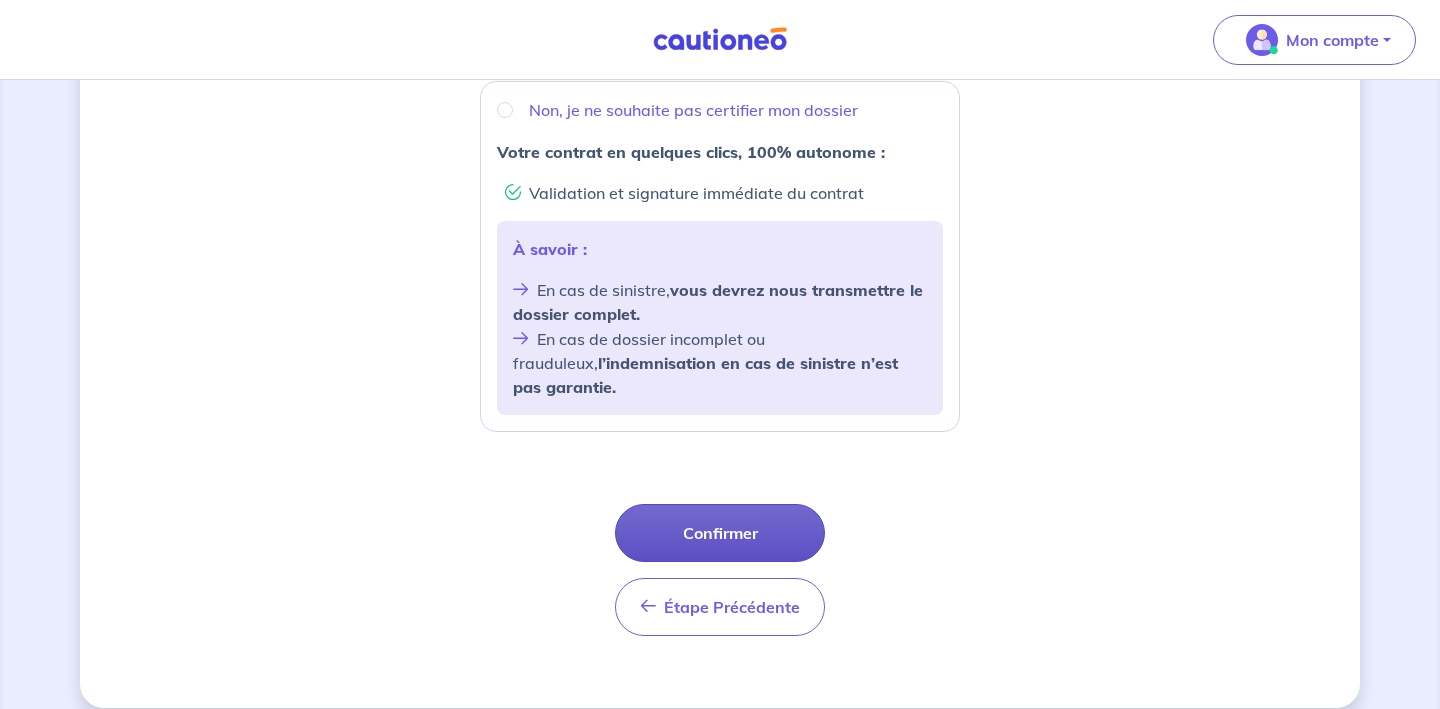 scroll, scrollTop: 787, scrollLeft: 0, axis: vertical 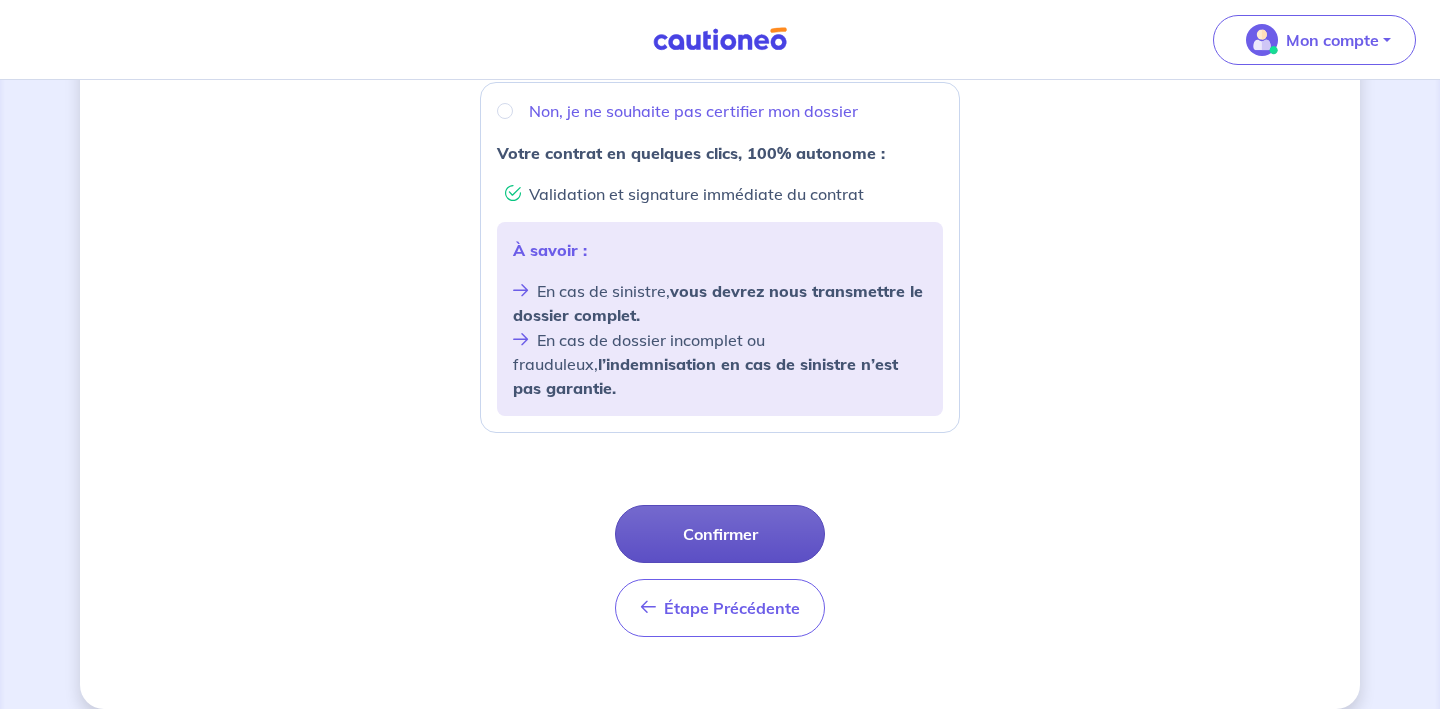 click on "Confirmer" at bounding box center (720, 534) 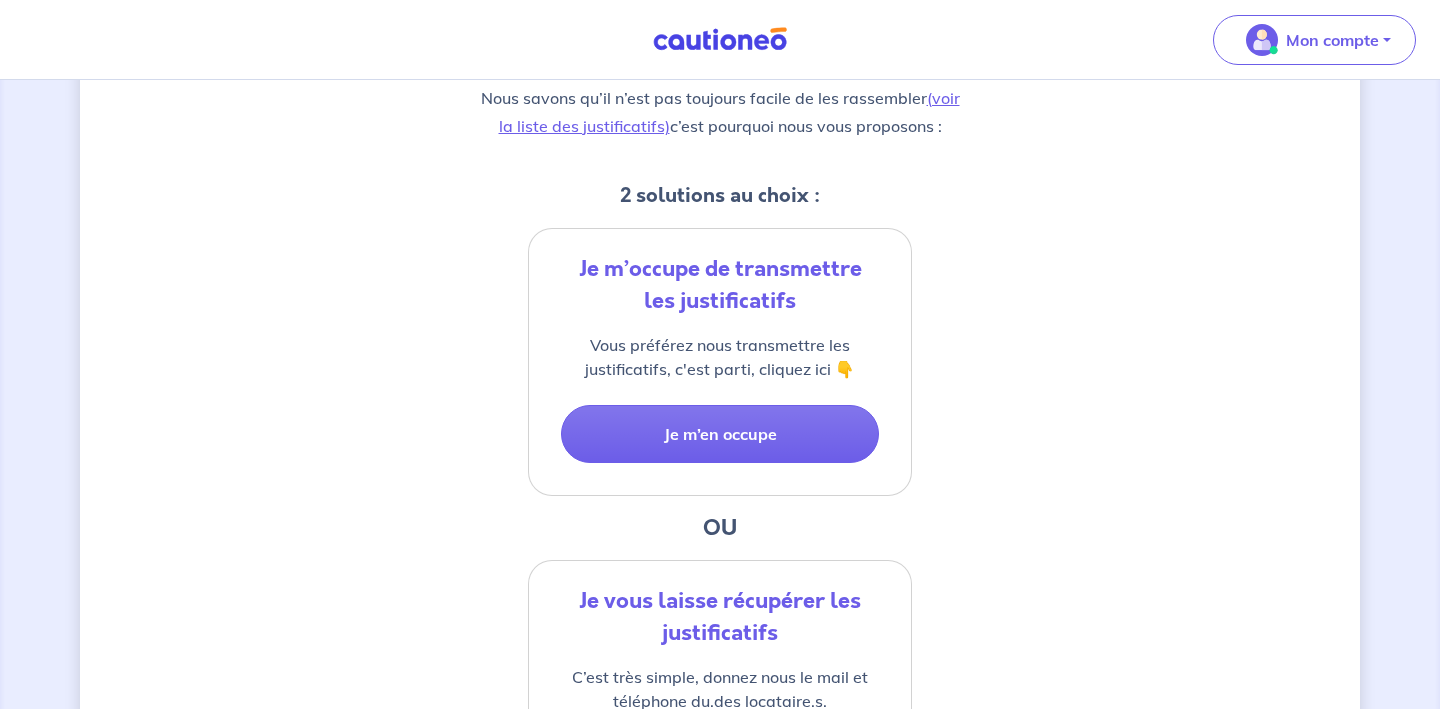 scroll, scrollTop: 402, scrollLeft: 0, axis: vertical 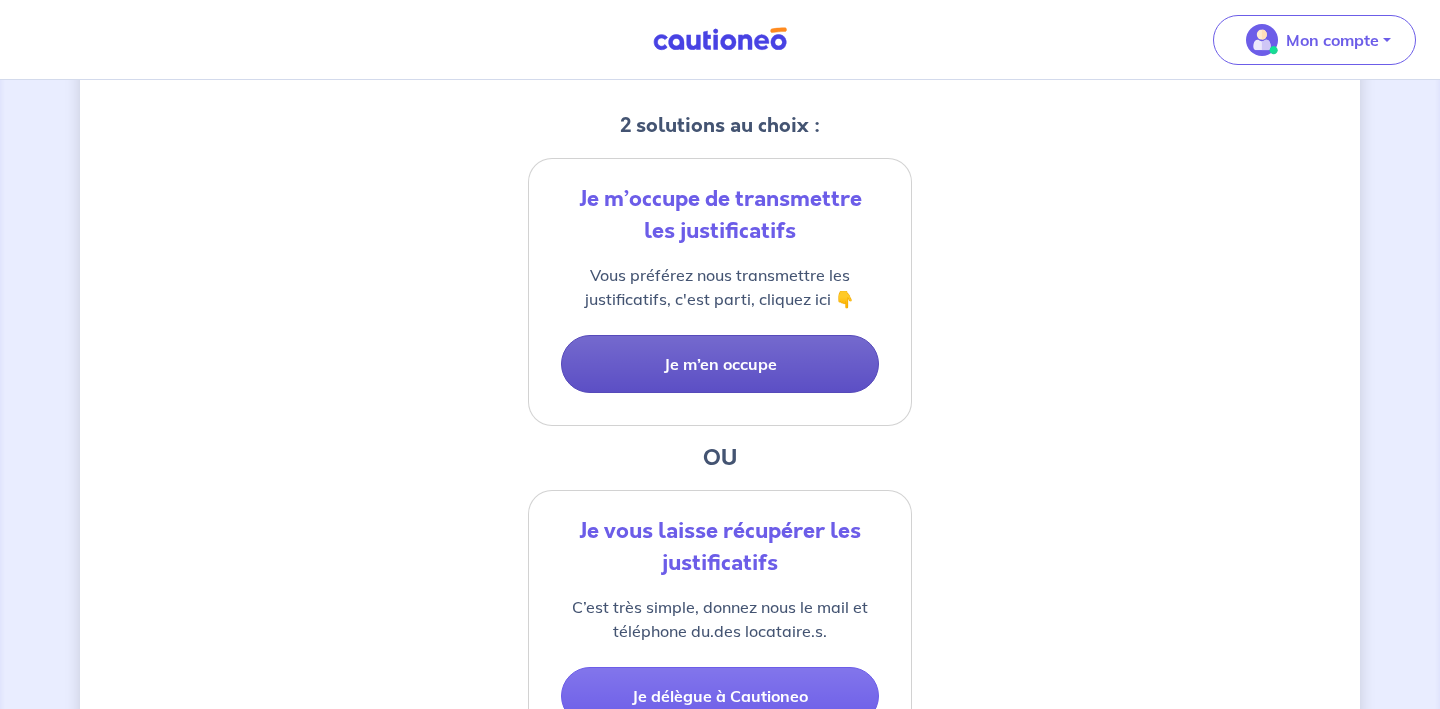 click on "Je m’en occupe" at bounding box center [720, 364] 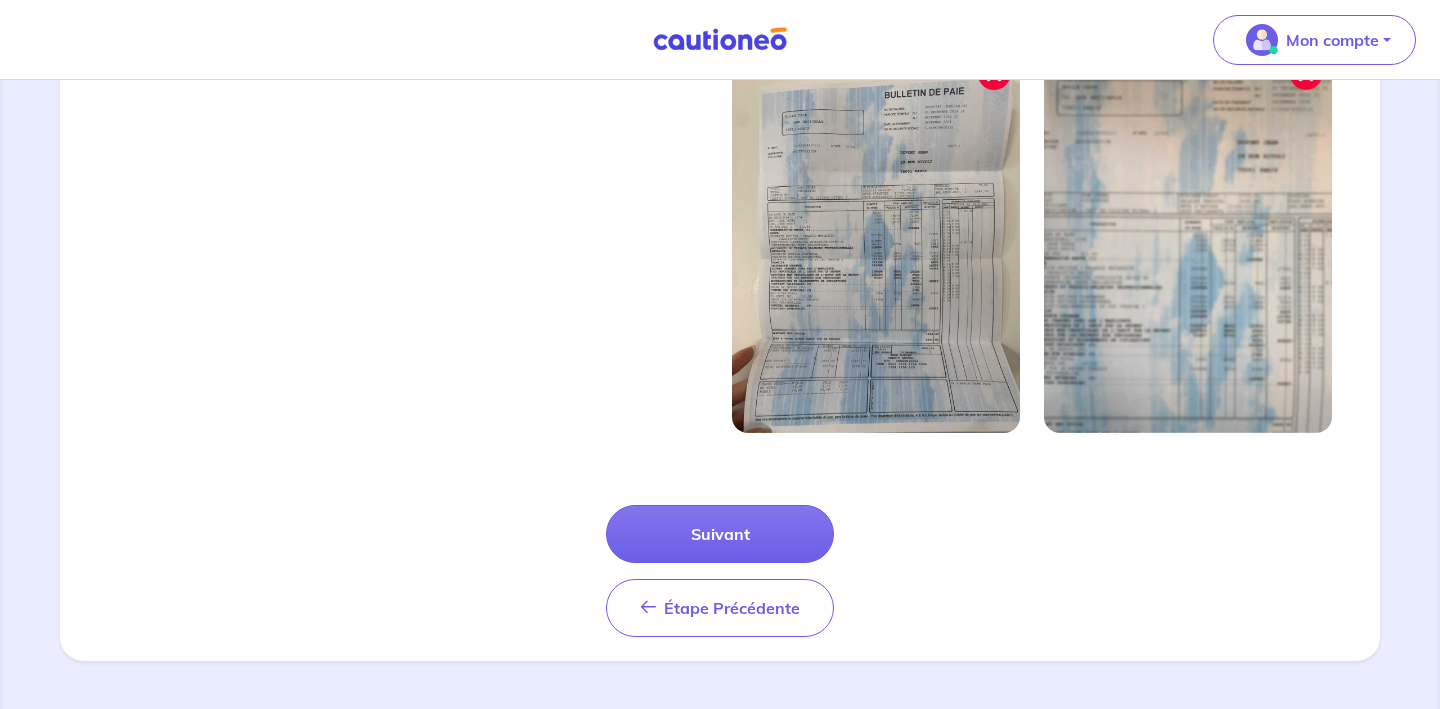 scroll, scrollTop: 723, scrollLeft: 0, axis: vertical 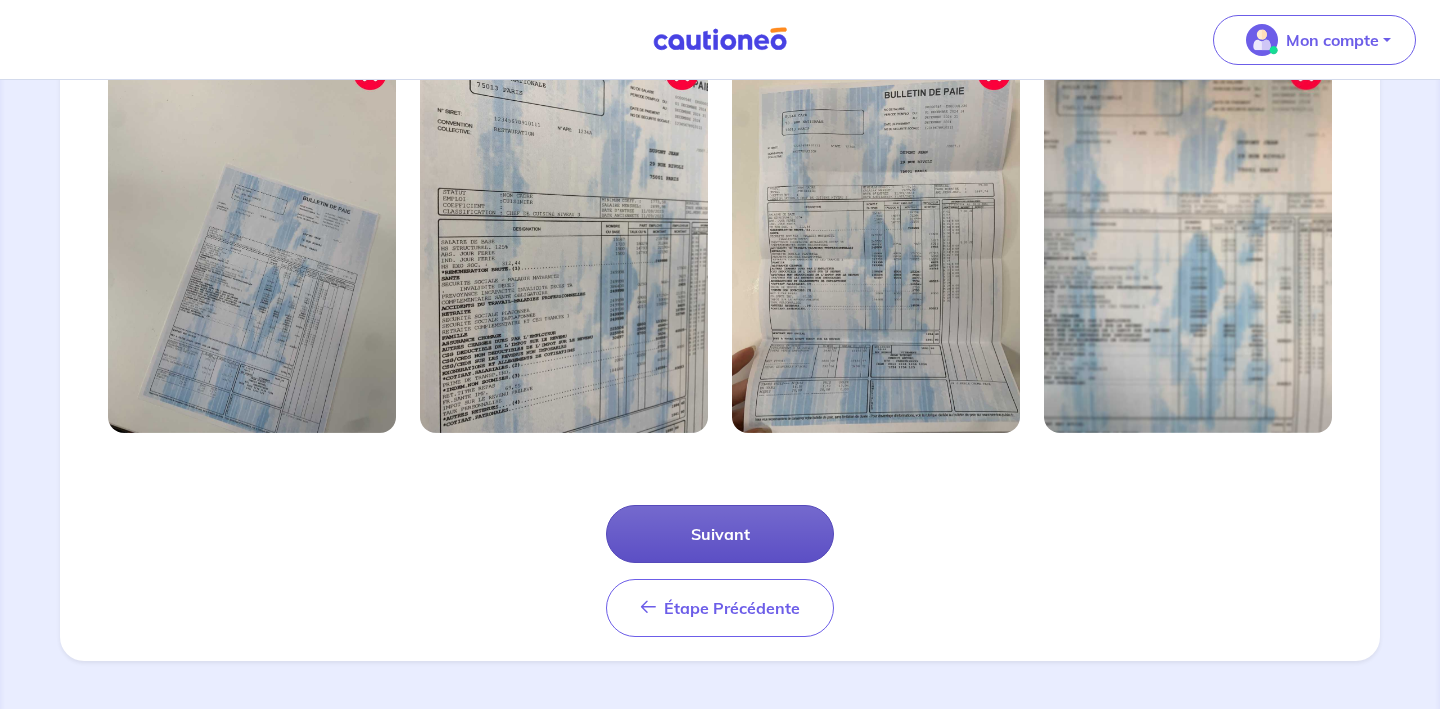 click on "Suivant" at bounding box center (720, 534) 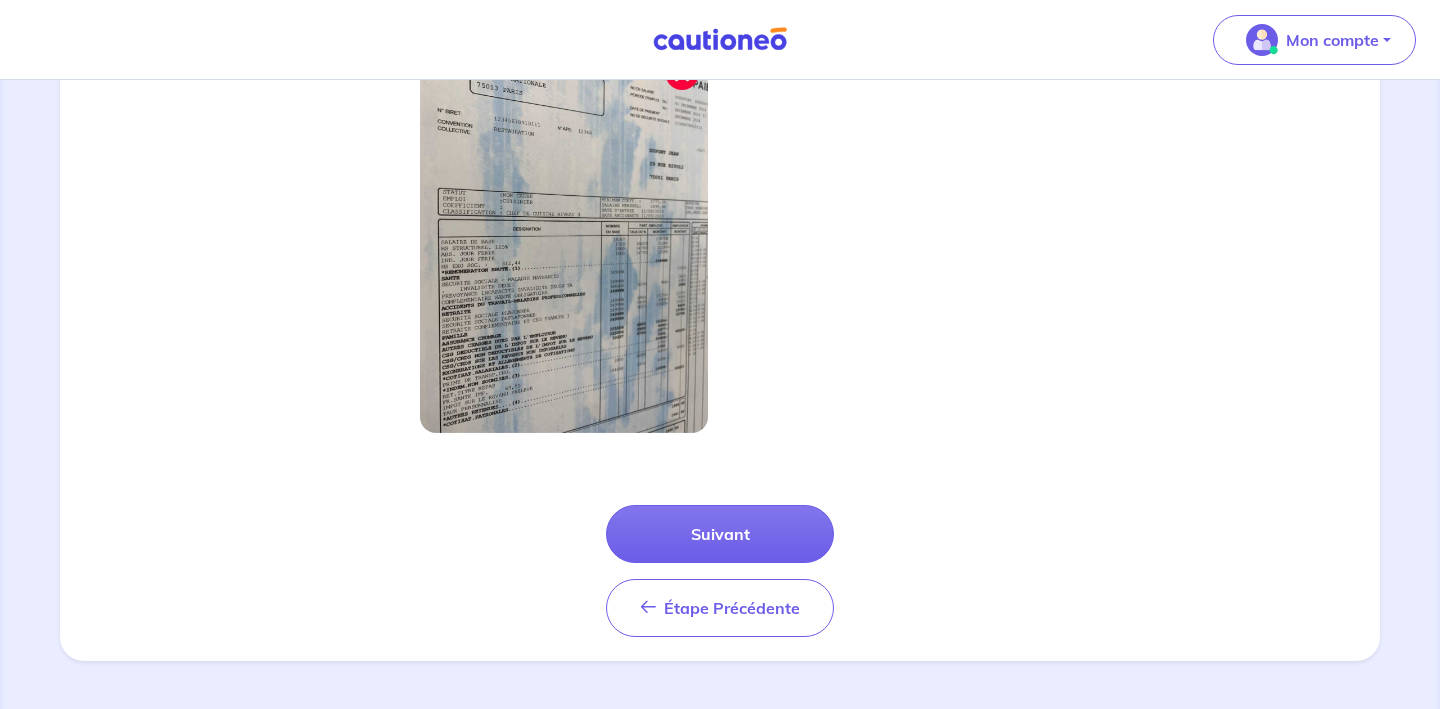 scroll, scrollTop: 627, scrollLeft: 0, axis: vertical 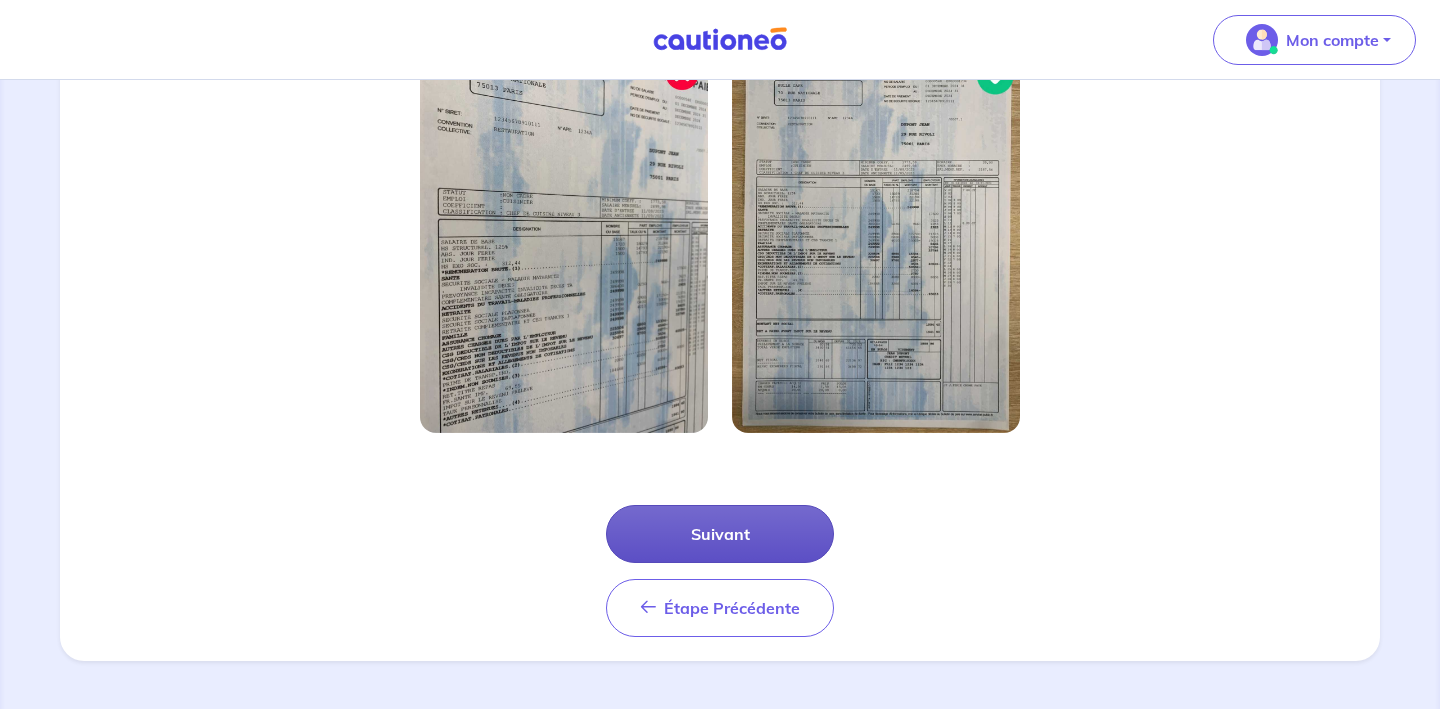click on "Suivant" at bounding box center [720, 534] 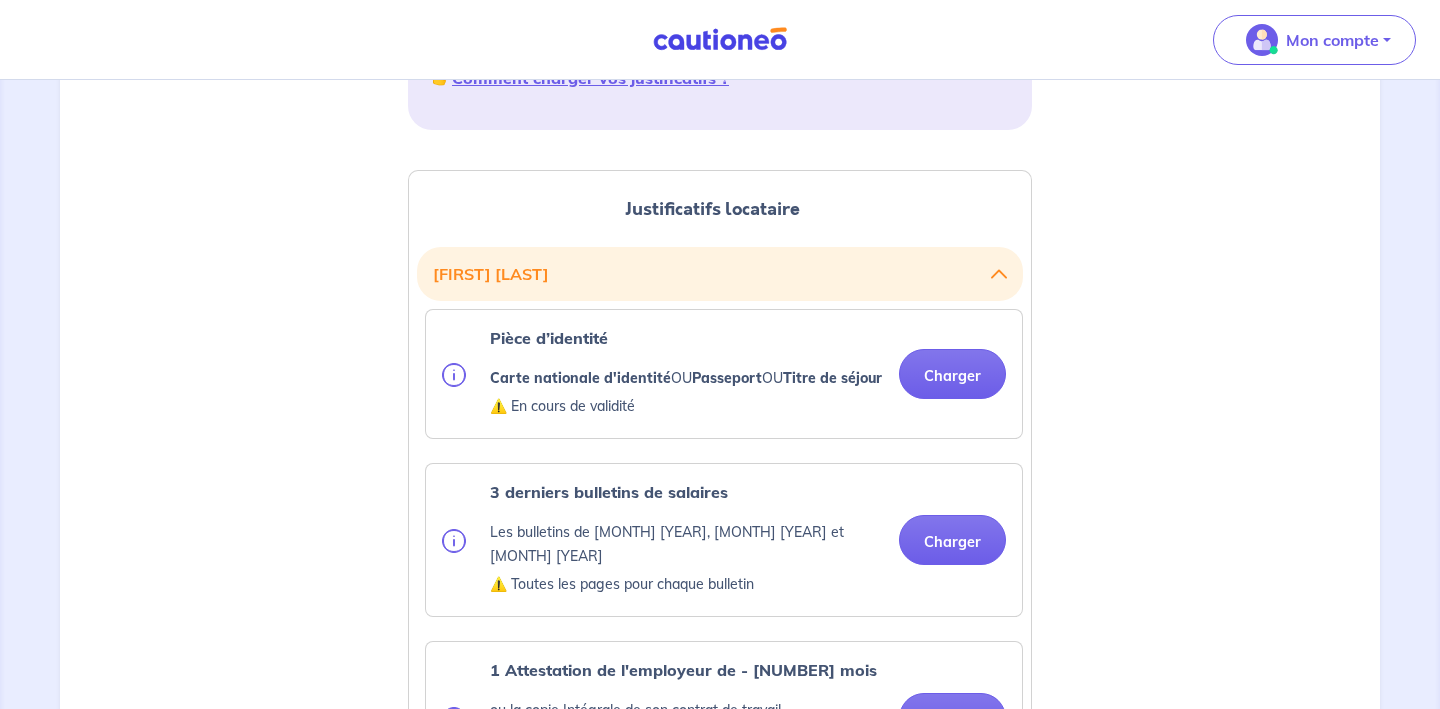 scroll, scrollTop: 376, scrollLeft: 0, axis: vertical 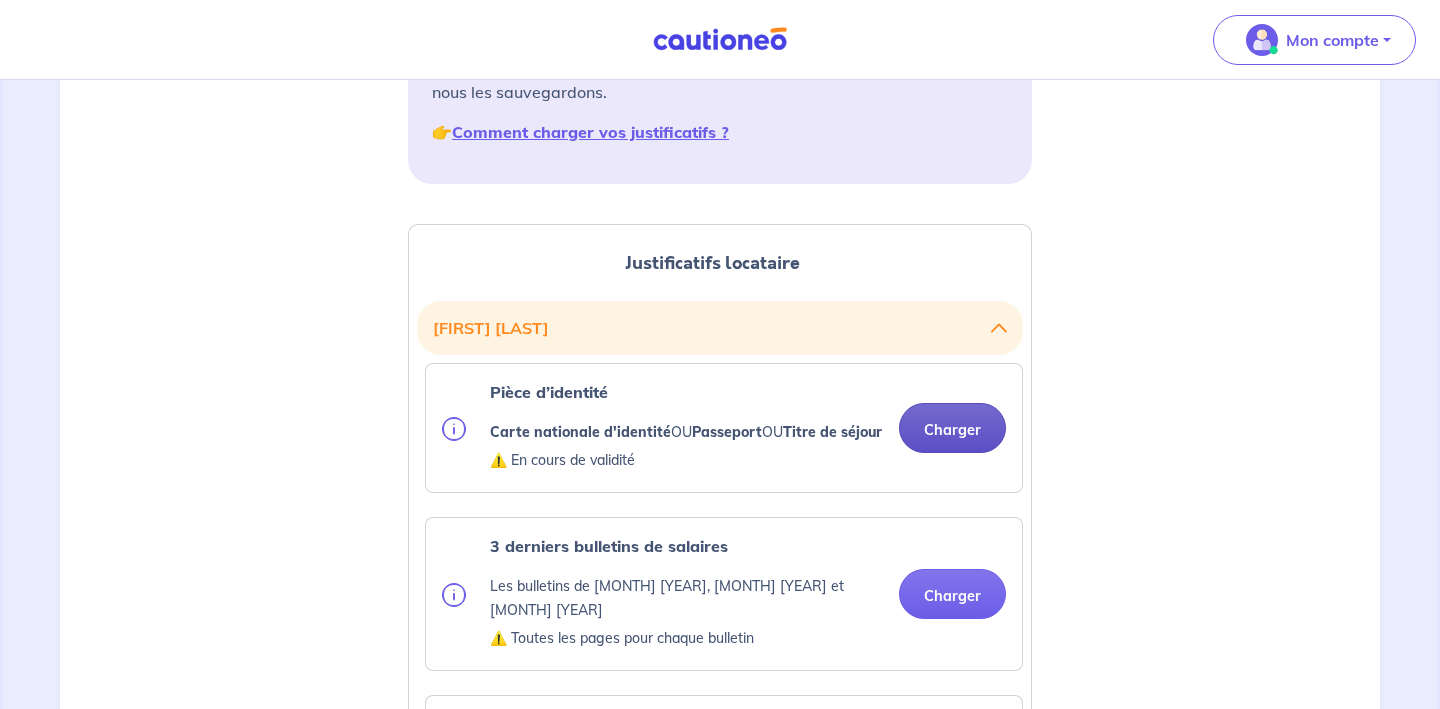 click on "Charger" at bounding box center [952, 428] 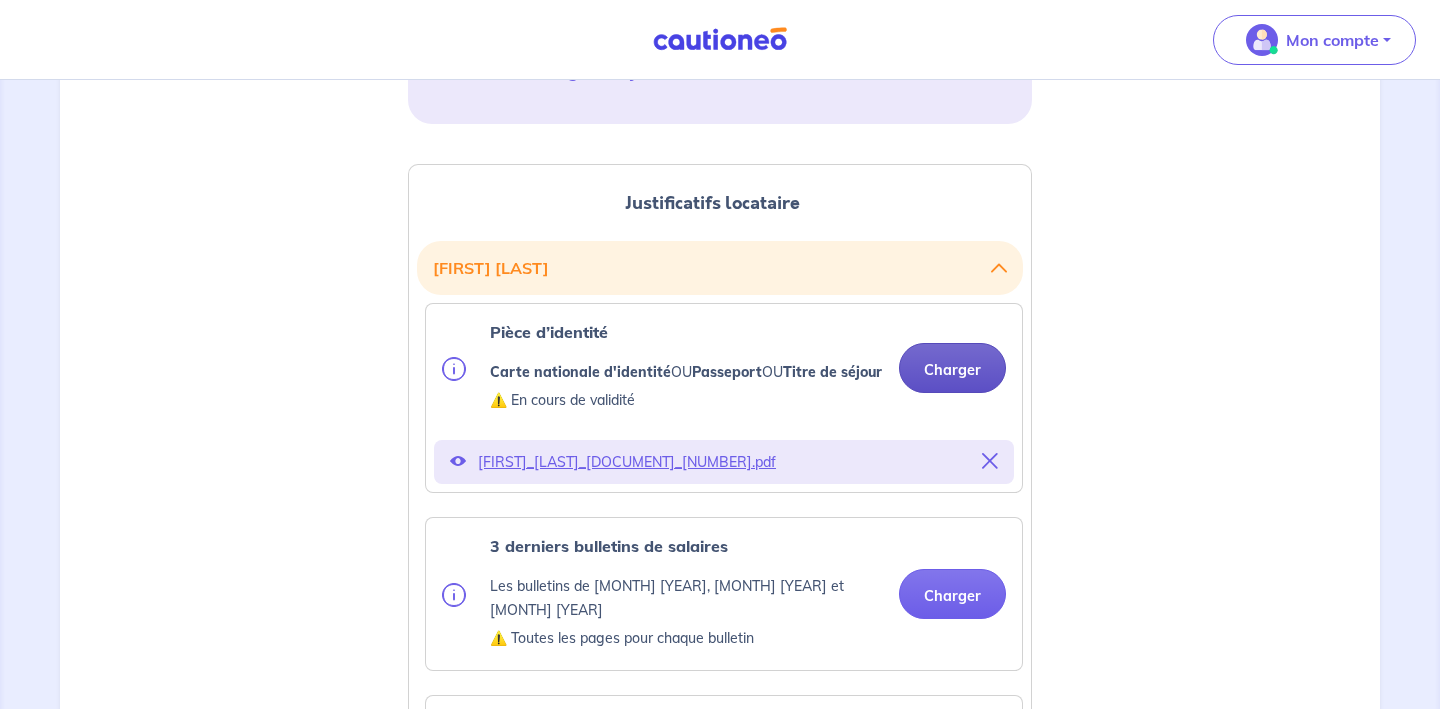 scroll, scrollTop: 585, scrollLeft: 0, axis: vertical 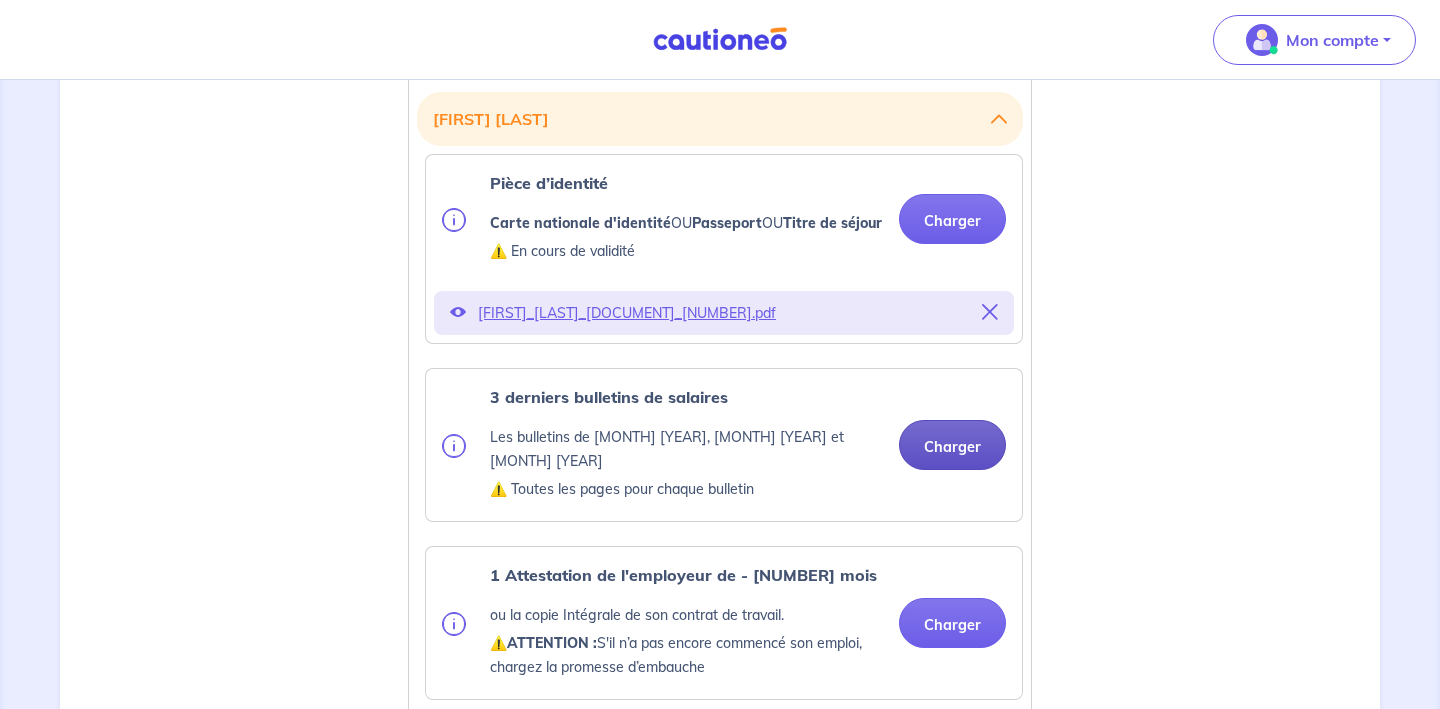 click on "Charger" at bounding box center [952, 445] 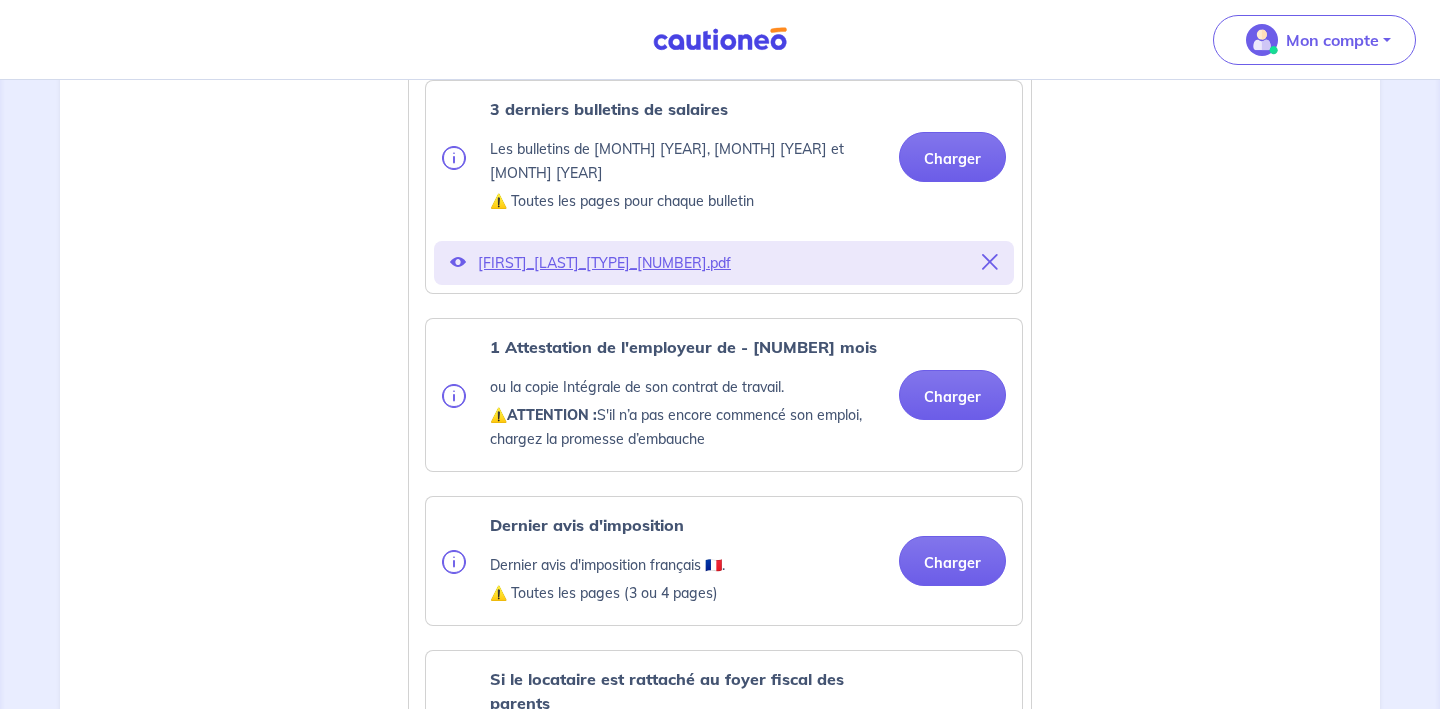 scroll, scrollTop: 953, scrollLeft: 0, axis: vertical 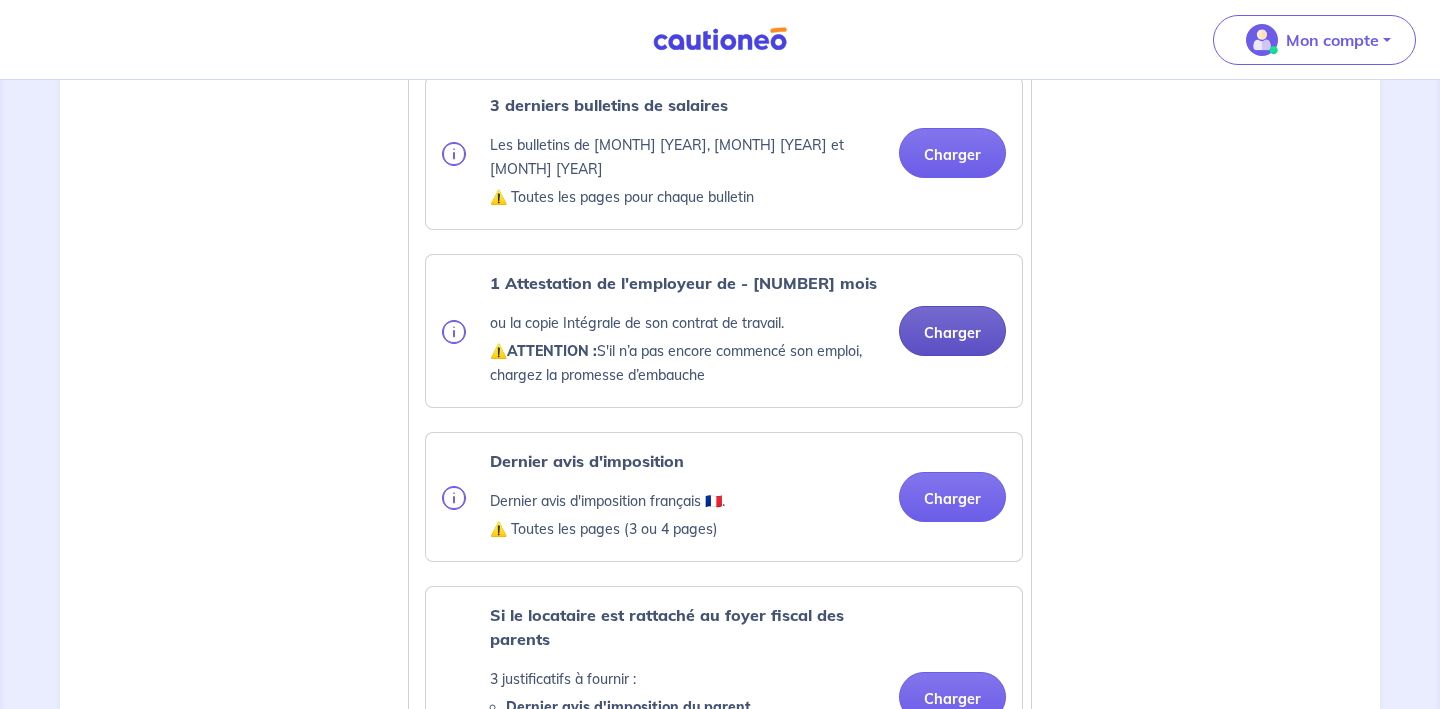 click on "Charger" at bounding box center (952, 331) 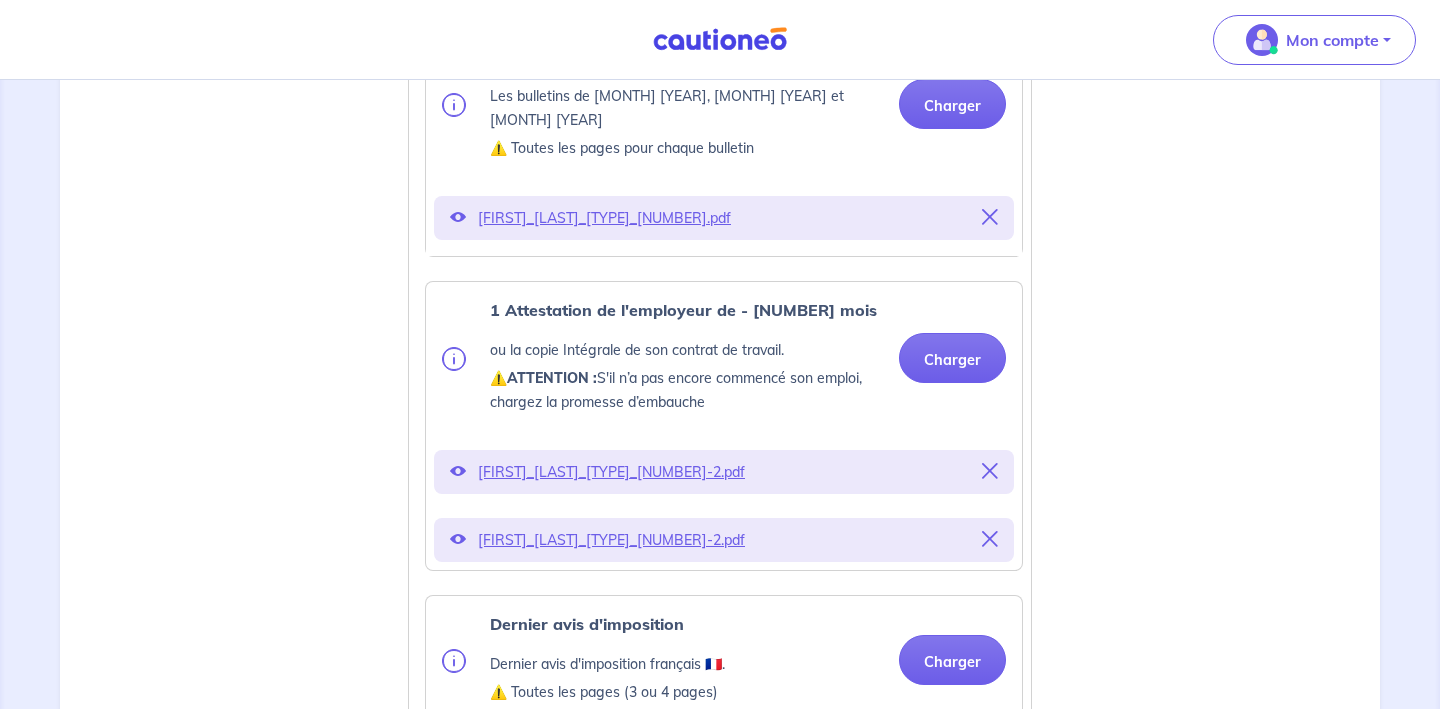 scroll, scrollTop: 876, scrollLeft: 0, axis: vertical 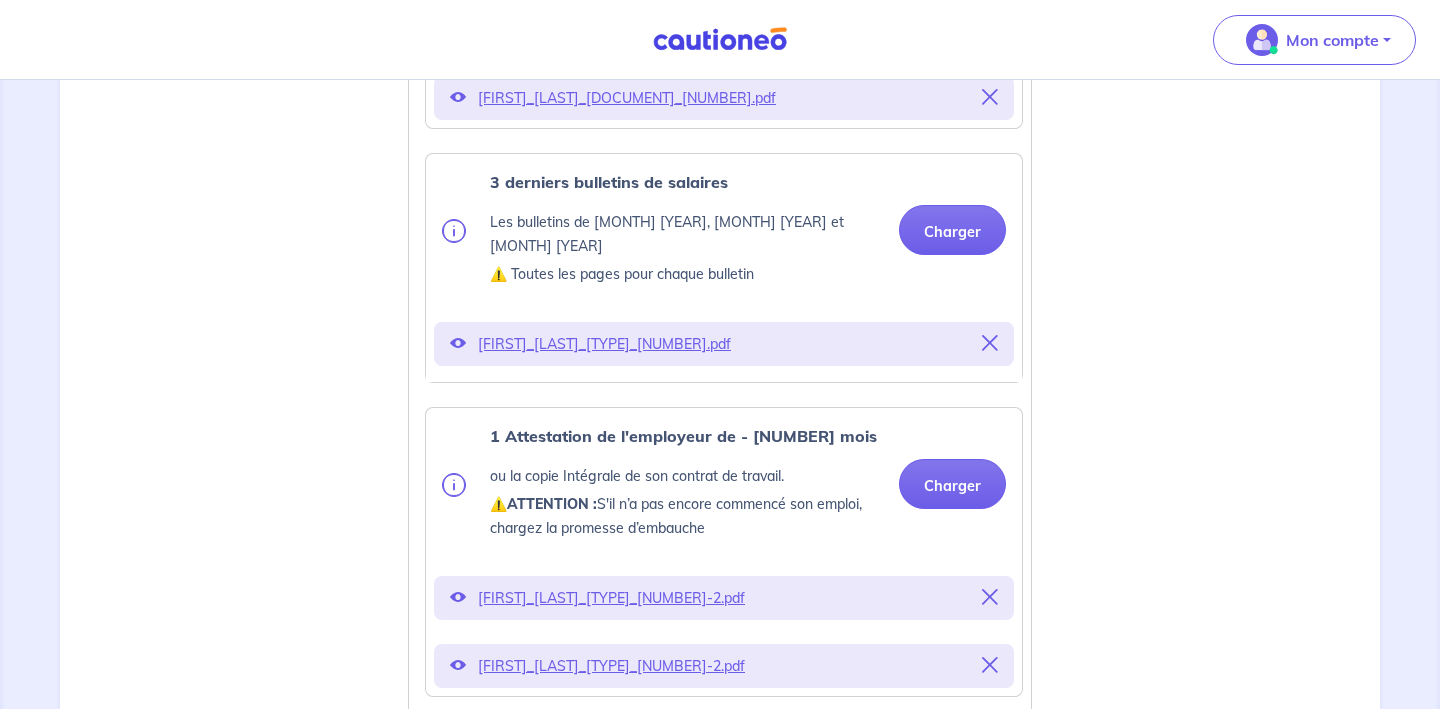click at bounding box center [990, 665] 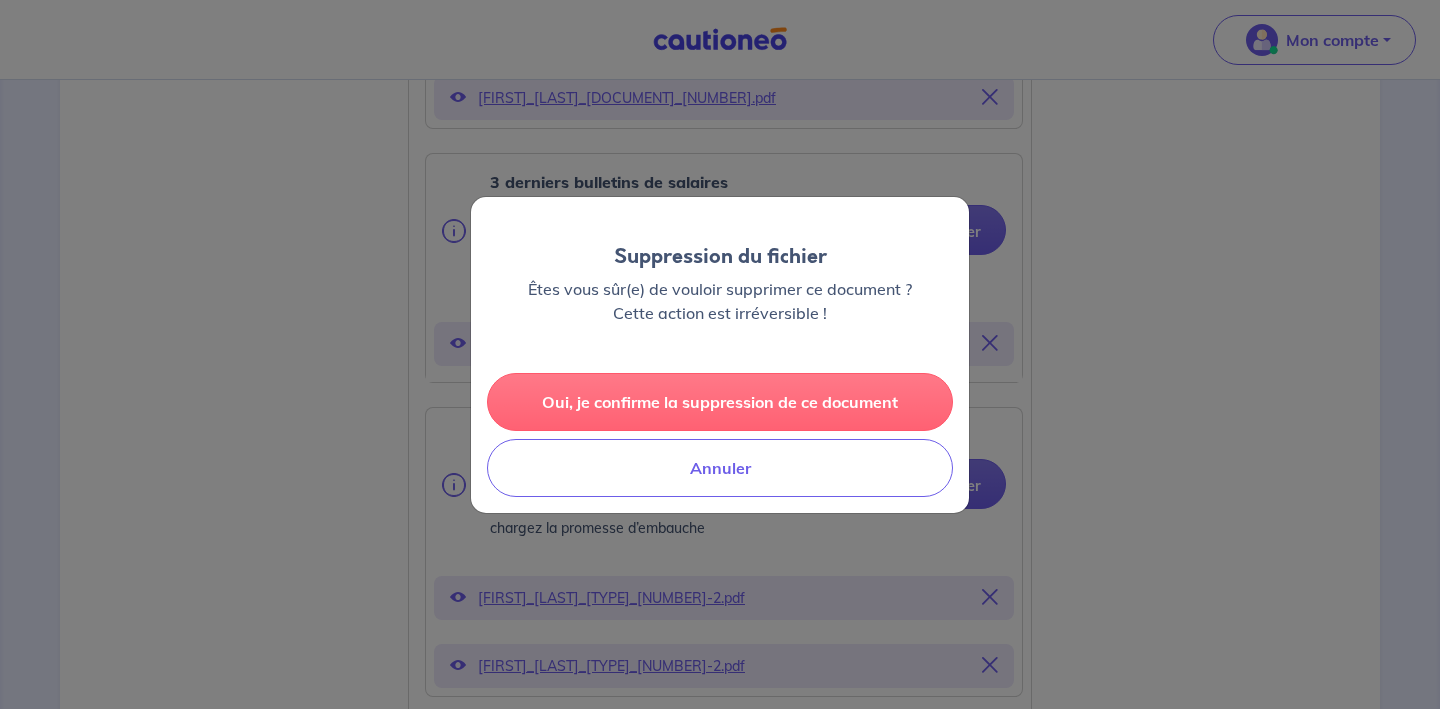 click on "Oui, je confirme la suppression de ce document" at bounding box center (720, 402) 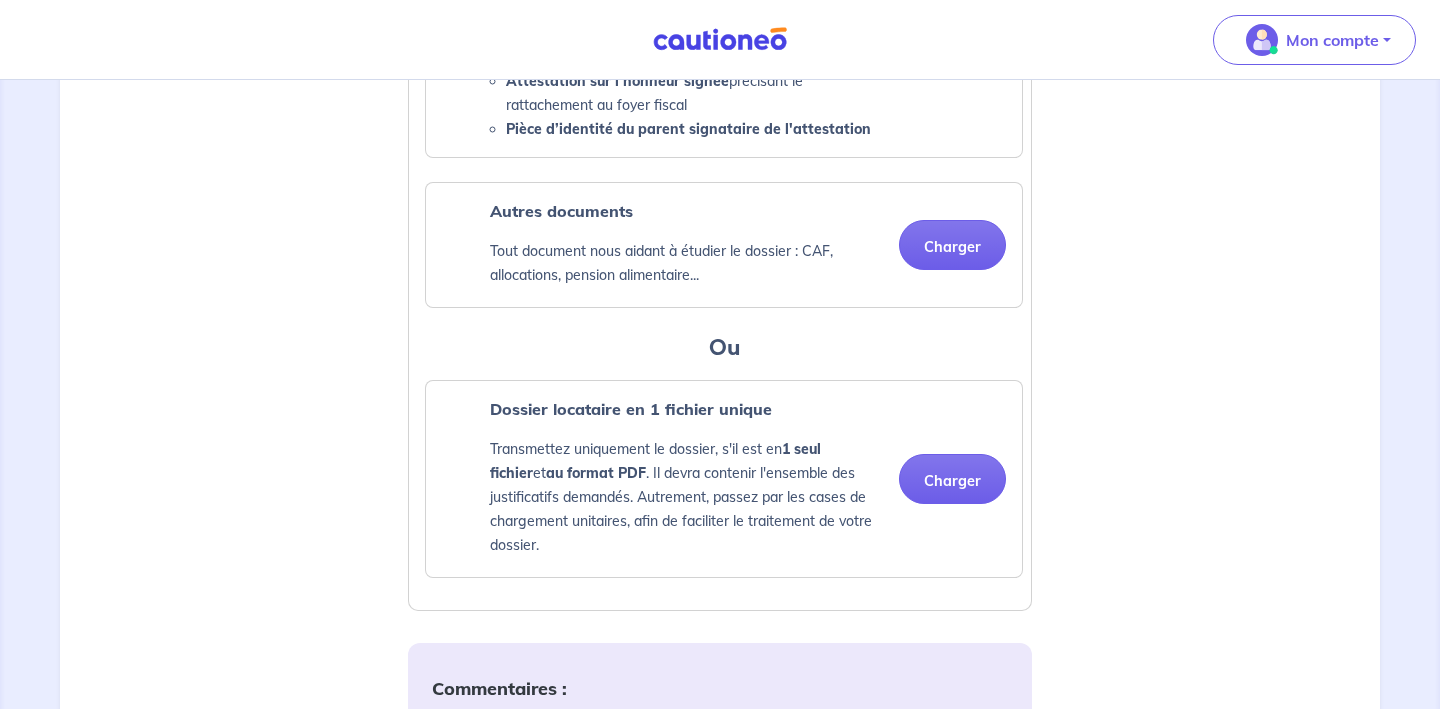 scroll, scrollTop: 1828, scrollLeft: 0, axis: vertical 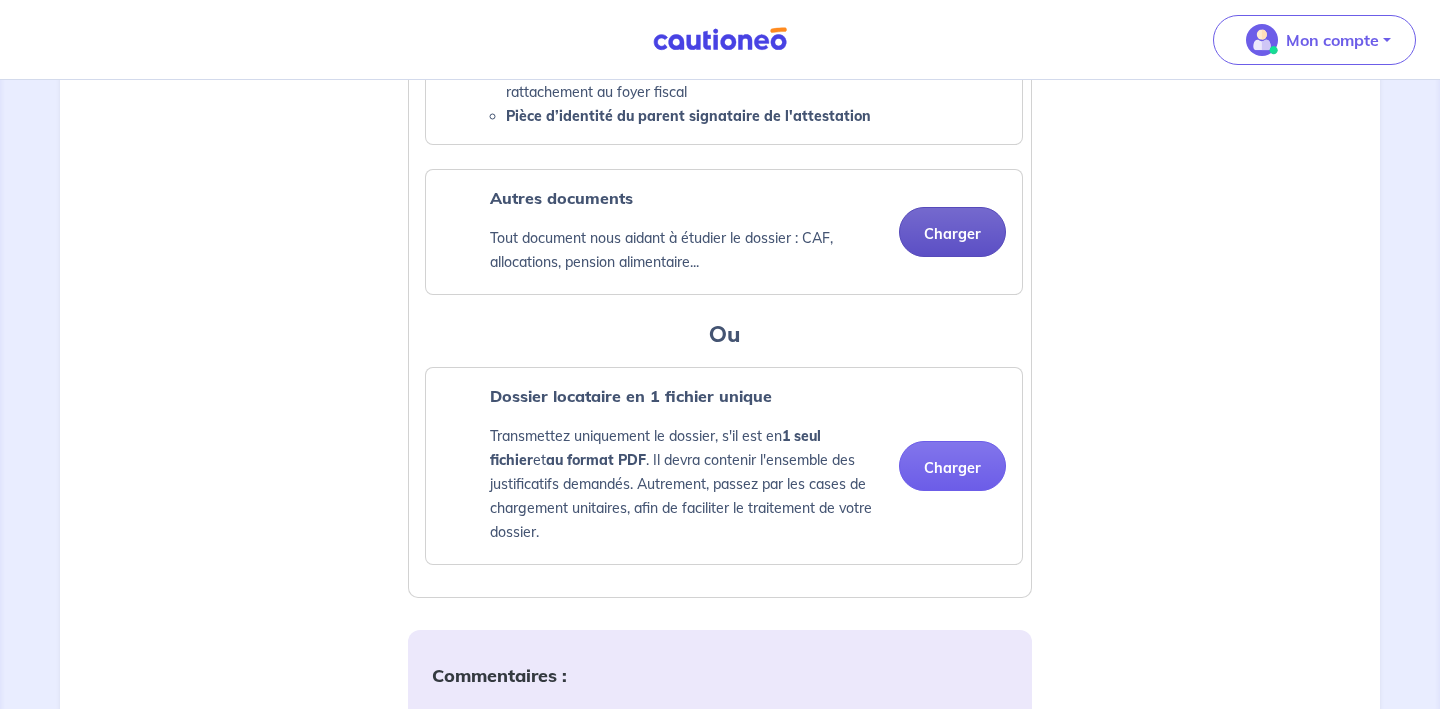 click on "Charger" at bounding box center (952, 232) 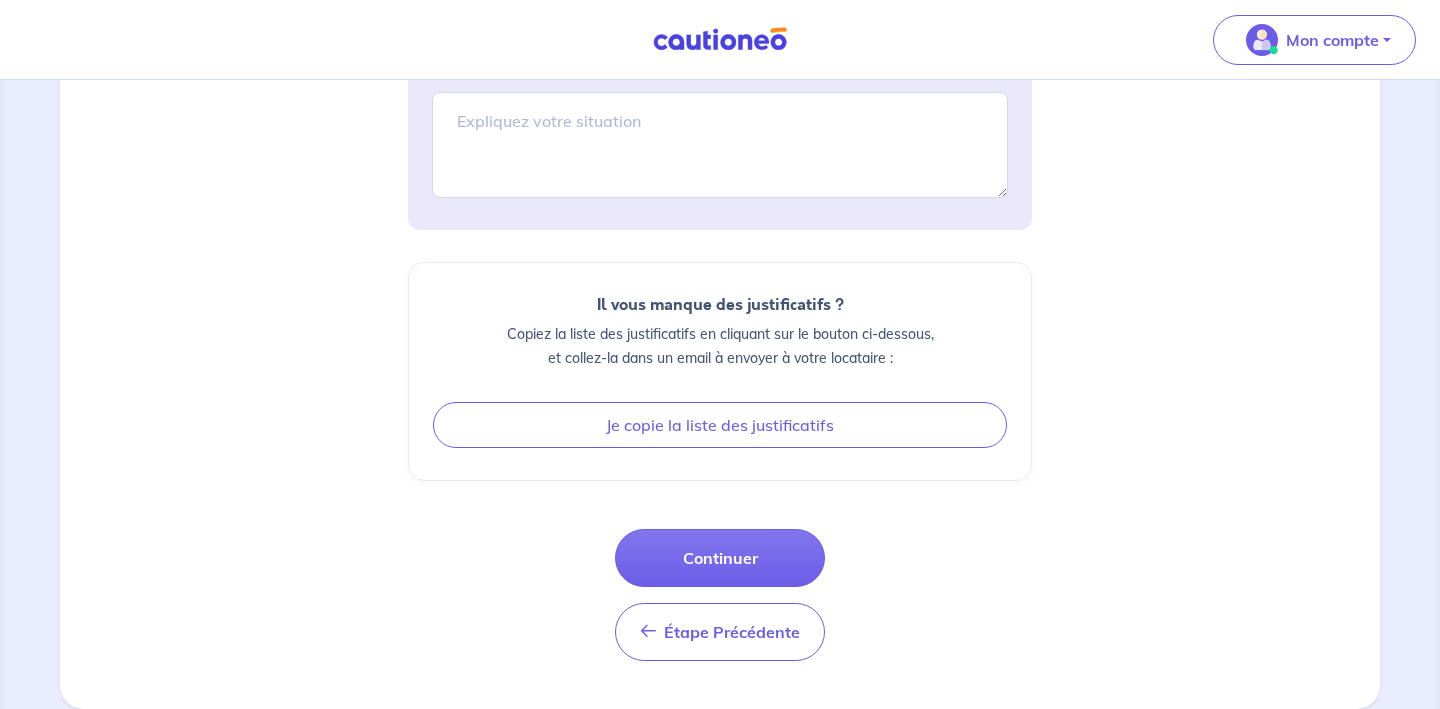 scroll, scrollTop: 2658, scrollLeft: 0, axis: vertical 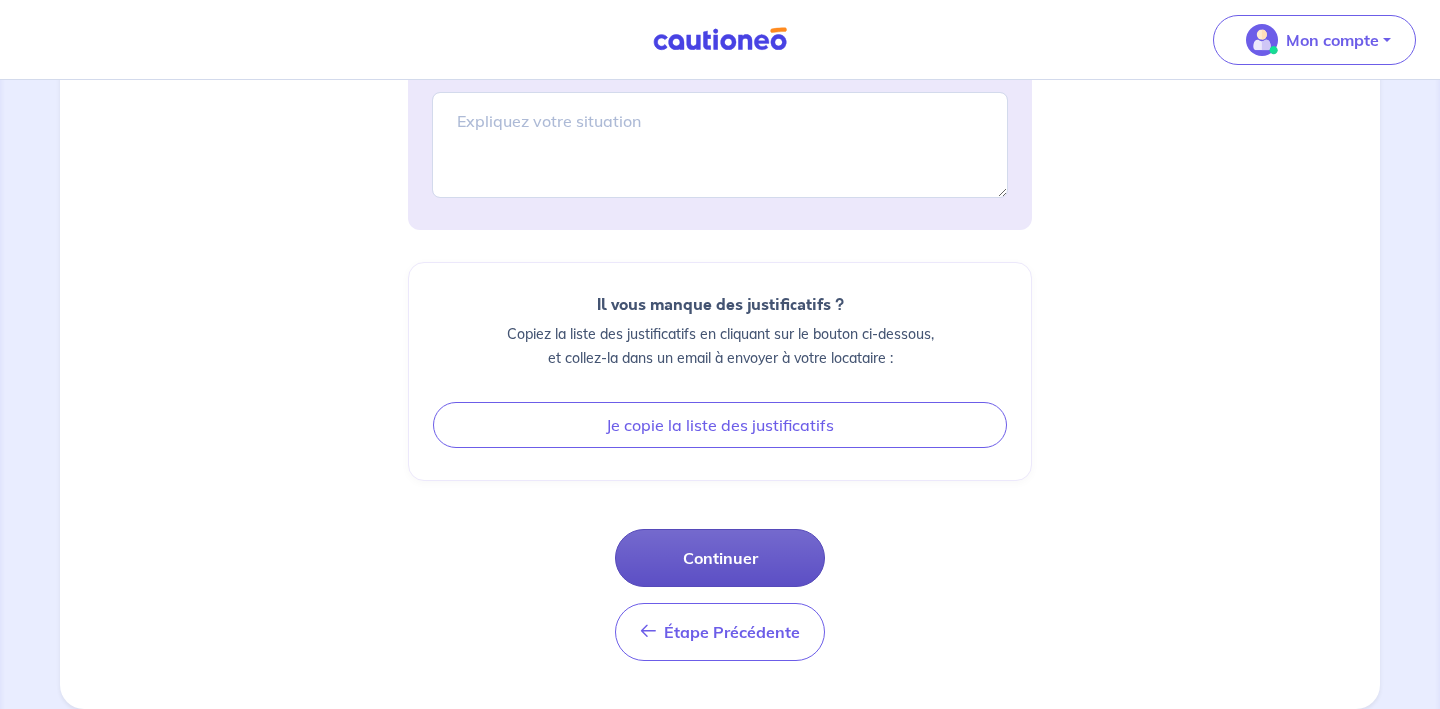 click on "Continuer" at bounding box center (720, 558) 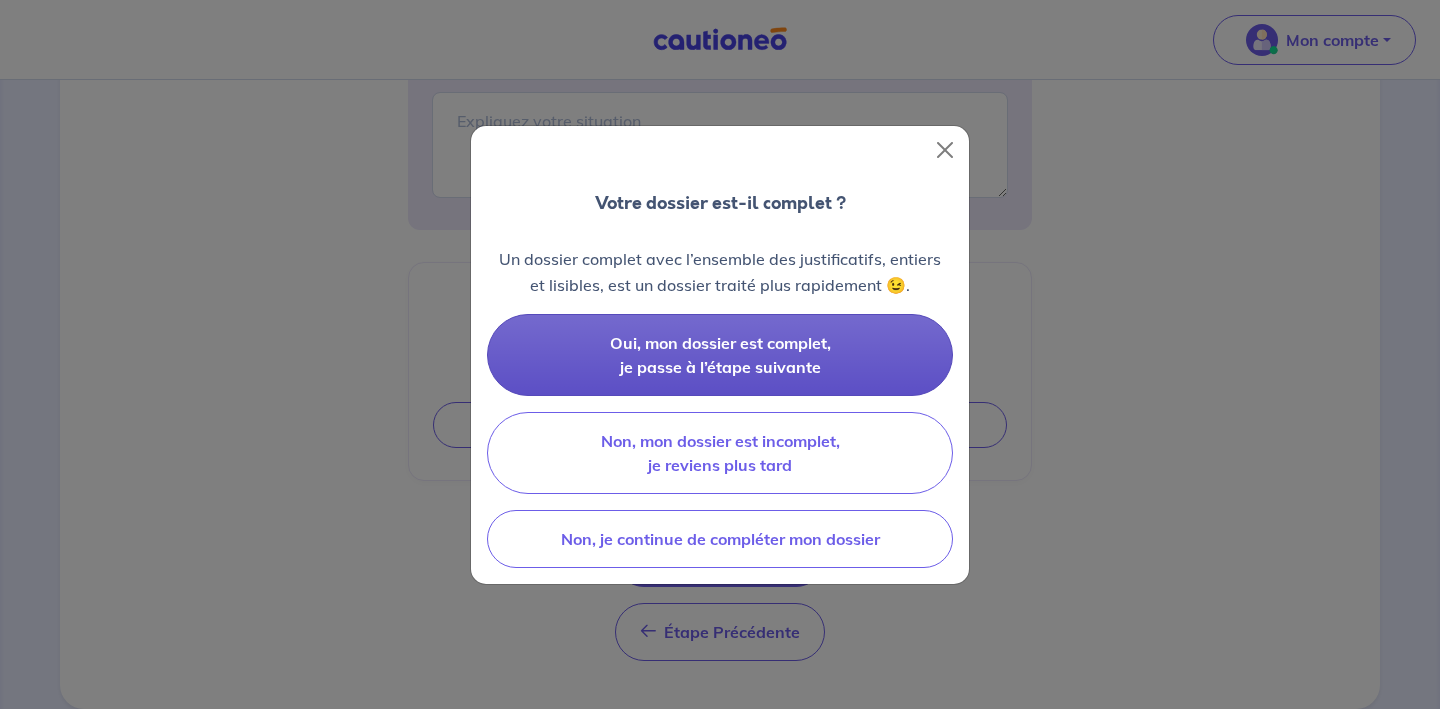 click on "Oui, mon dossier est complet,
je passe à l’étape suivante" at bounding box center (720, 355) 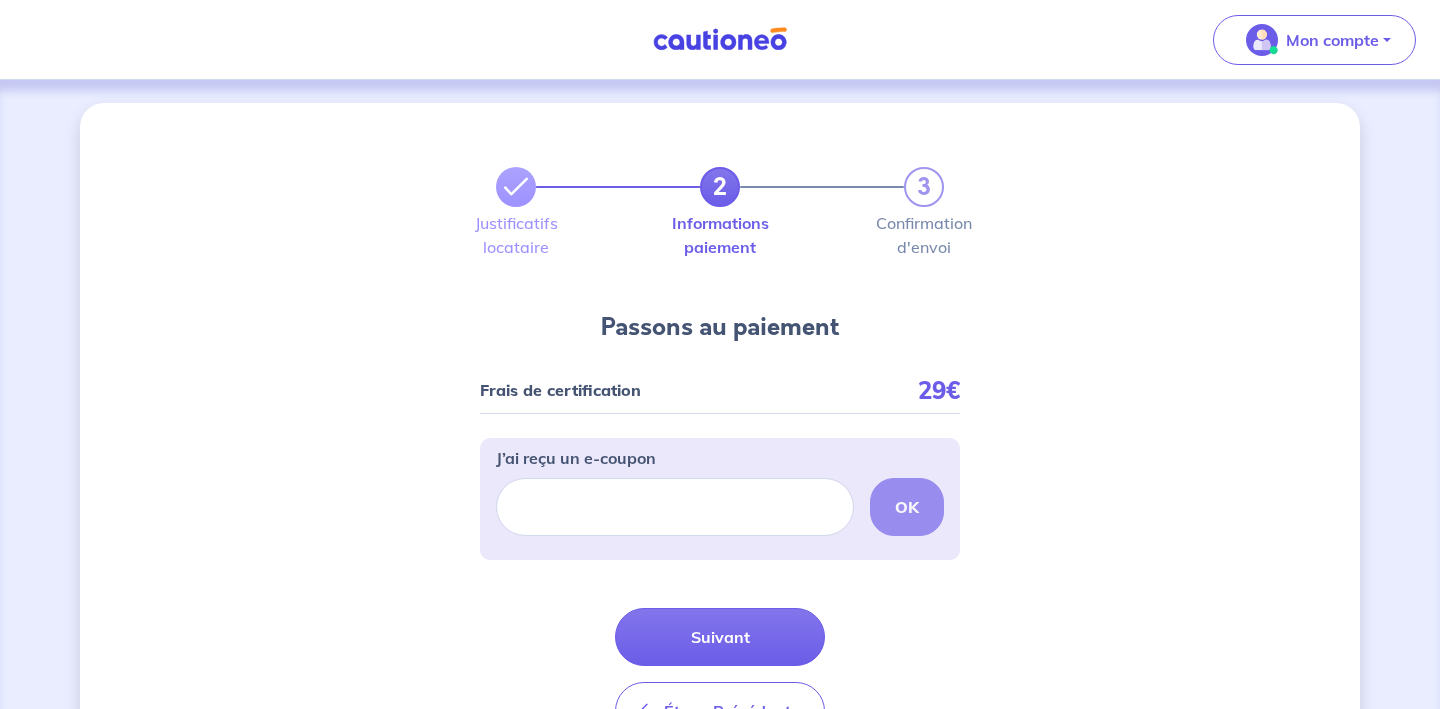 scroll, scrollTop: 0, scrollLeft: 0, axis: both 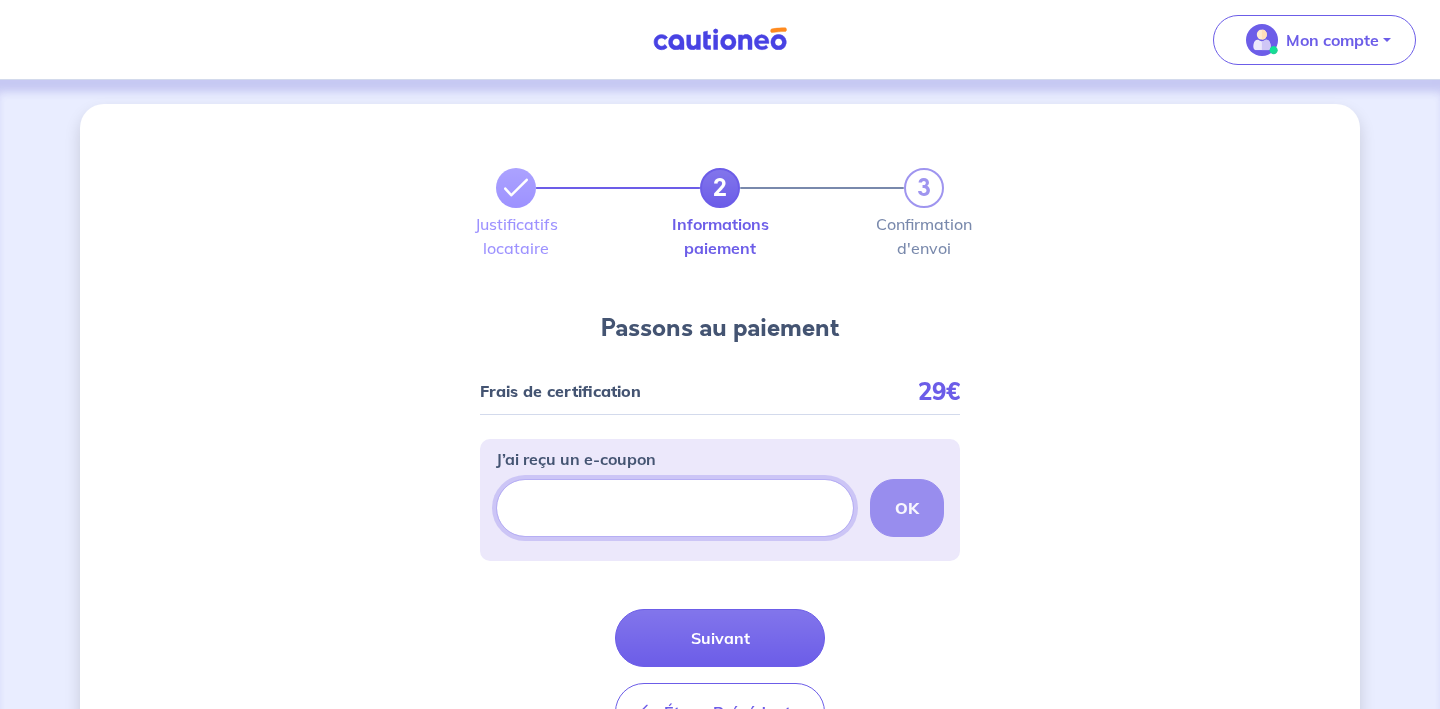 click on "J’ai reçu un e-coupon" at bounding box center [675, 508] 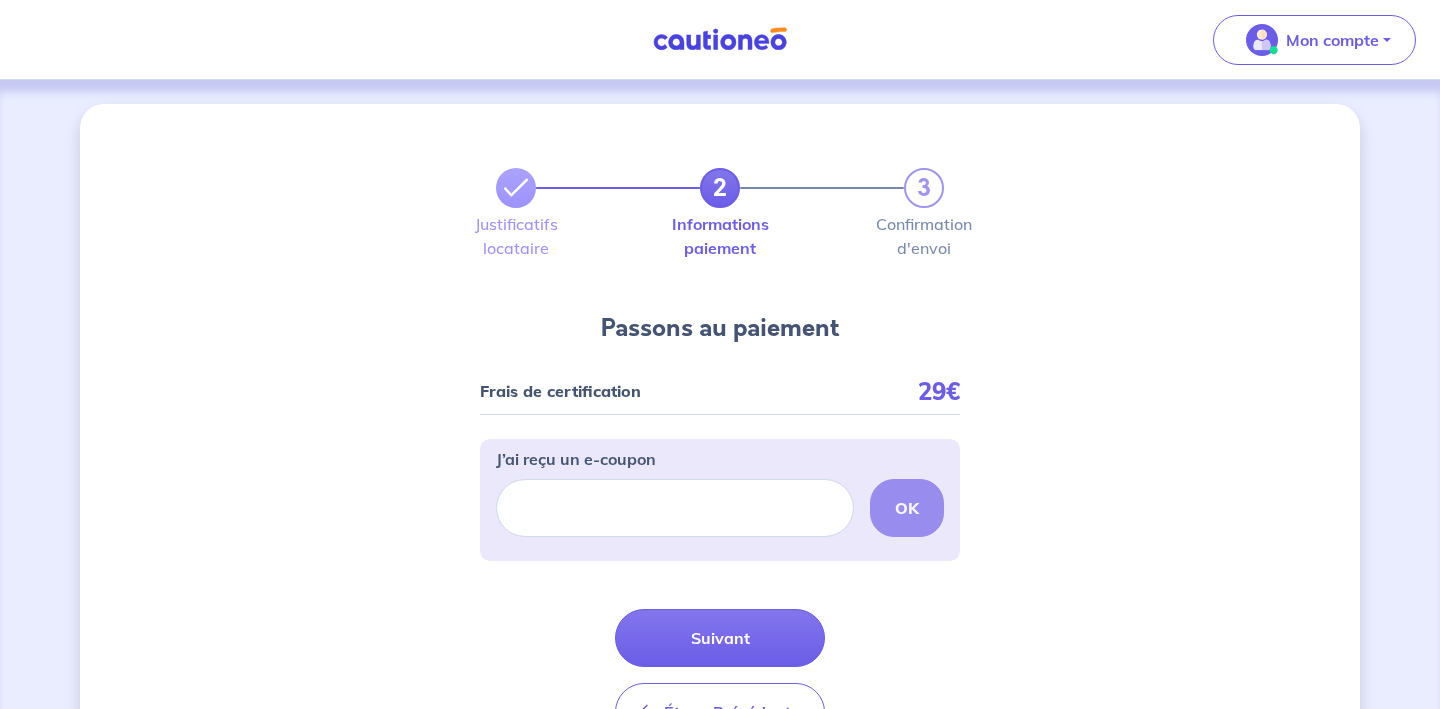 click on "Frais de certification [PRICE] J’ai reçu un e-coupon OK Étape Précédente Précédent Suivant Suivant" at bounding box center [720, 562] 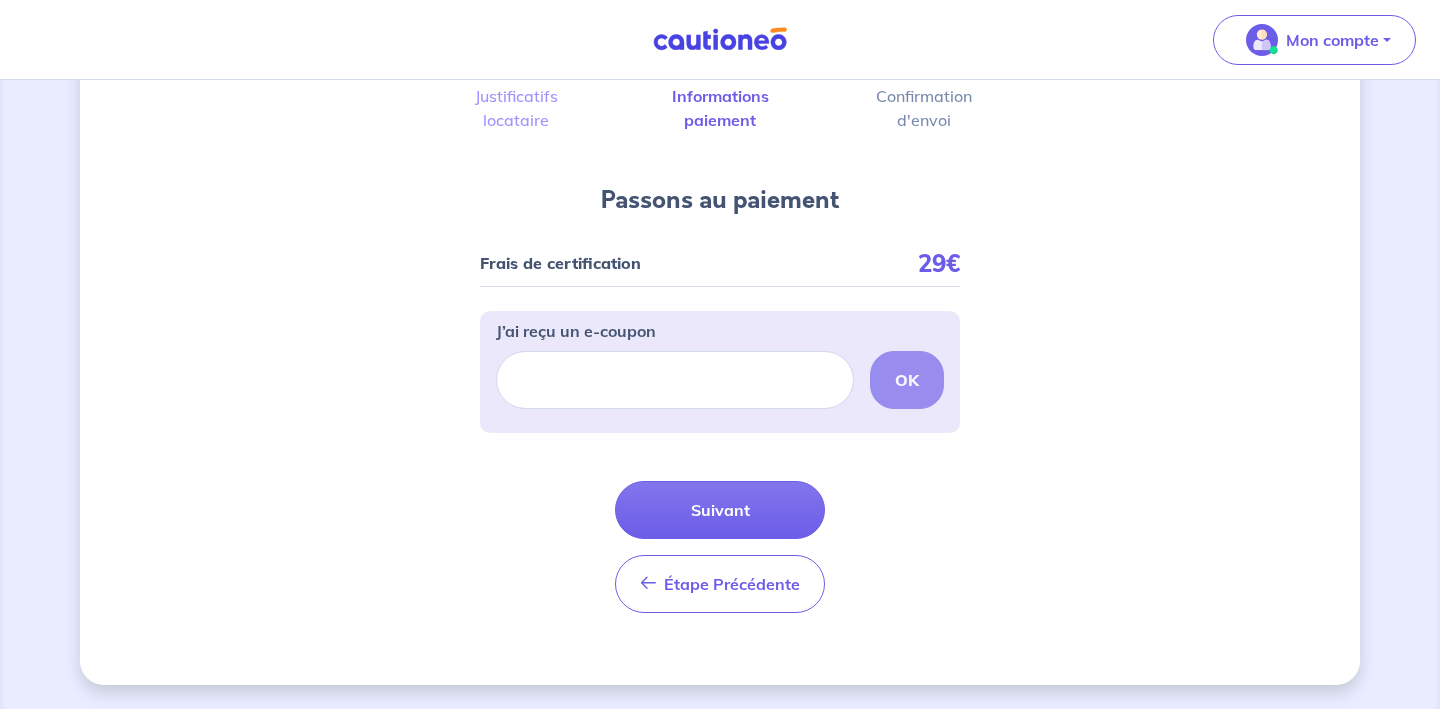 scroll, scrollTop: 128, scrollLeft: 0, axis: vertical 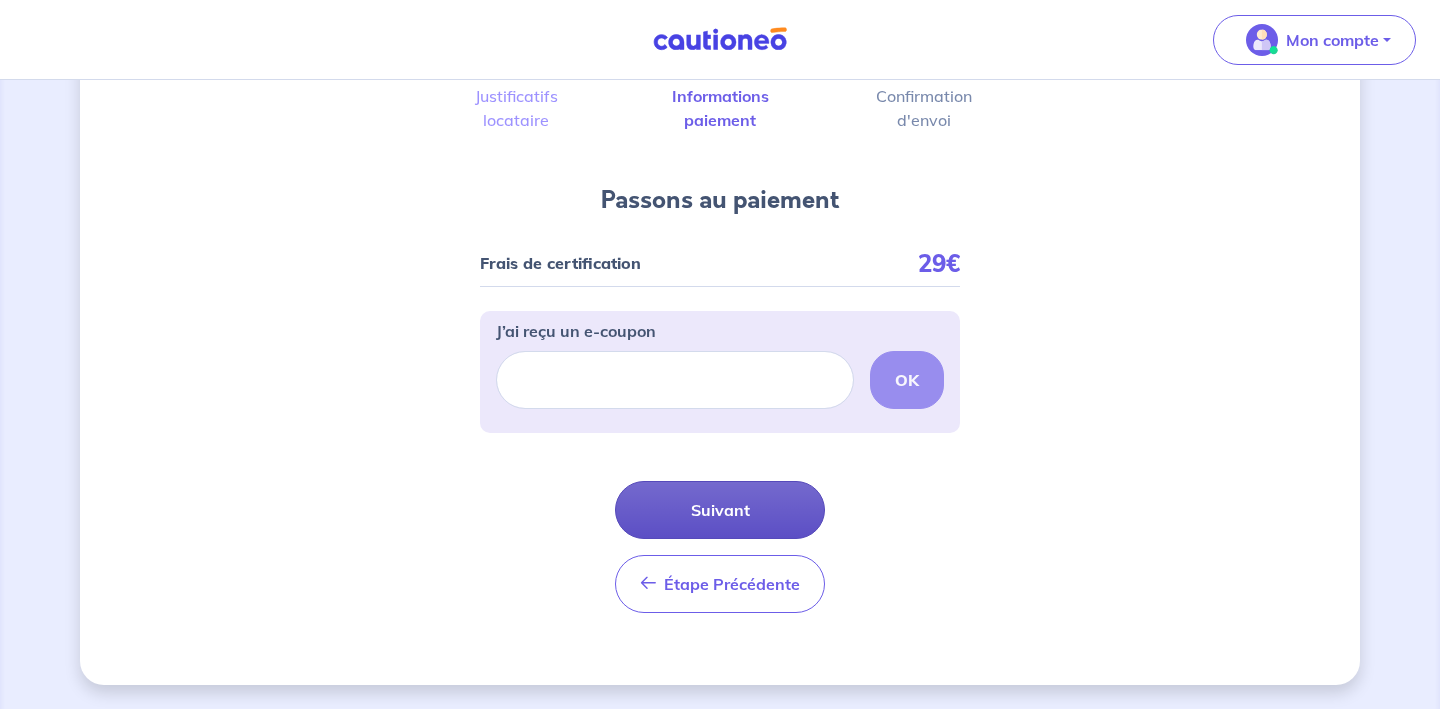 click on "Suivant" at bounding box center (720, 510) 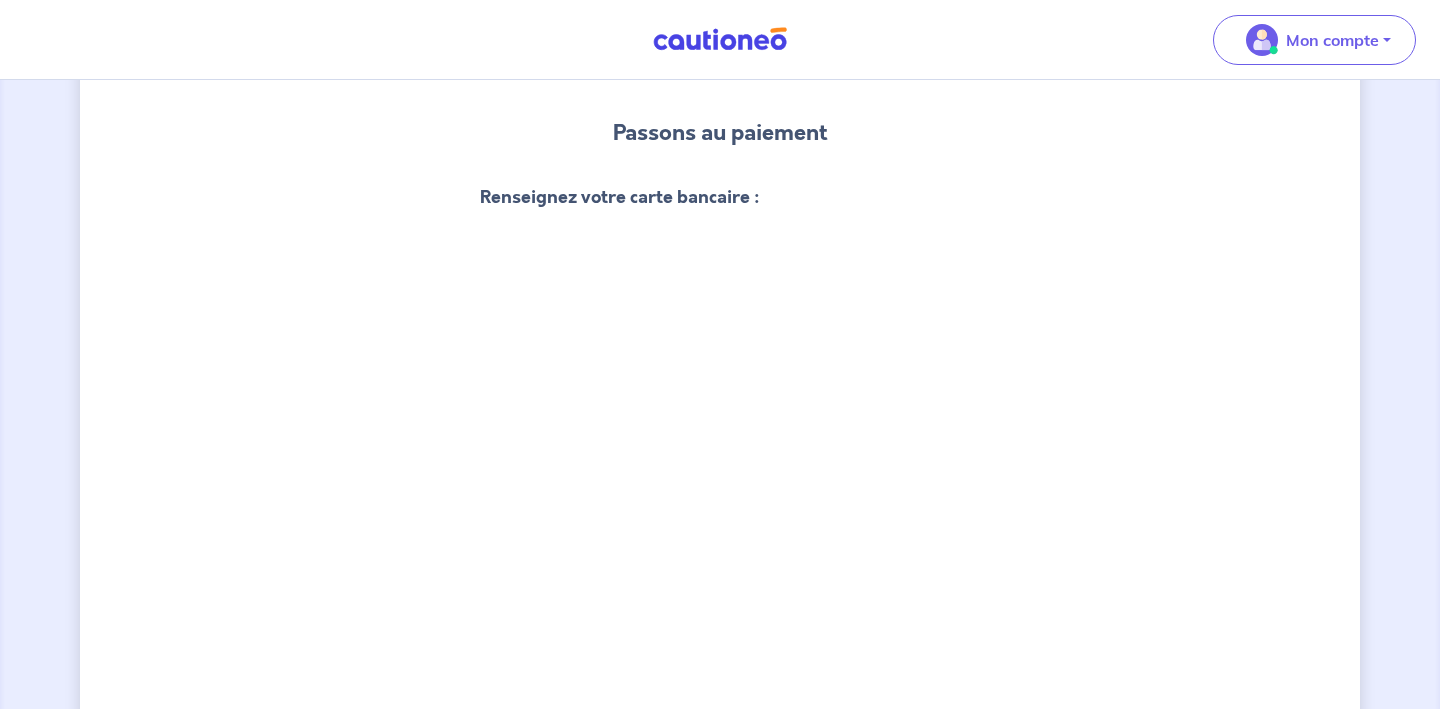 scroll, scrollTop: 185, scrollLeft: 0, axis: vertical 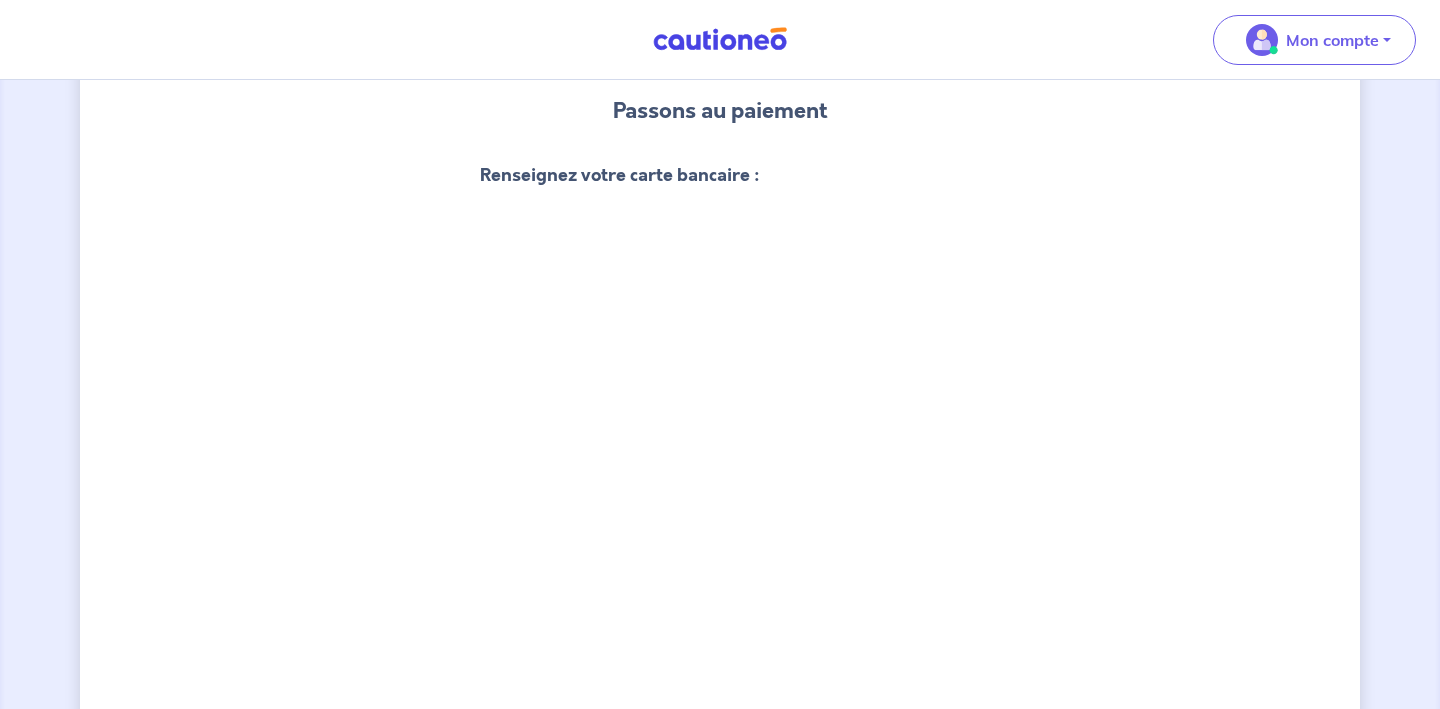 click on "2 3 Justificatifs locataire Informations paiement Confirmation d'envoi Passons au paiement Renseignez votre carte bancaire : Je valide Vous n’avez pas de carte bleue mais uniquement un IBAN ? Cliquez ici En cas de questions, contactez-nous via notre formulaire ou au 09 72 50 40 51 Étape Précédente Précédent Confirmer Confirmer" at bounding box center [720, 792] 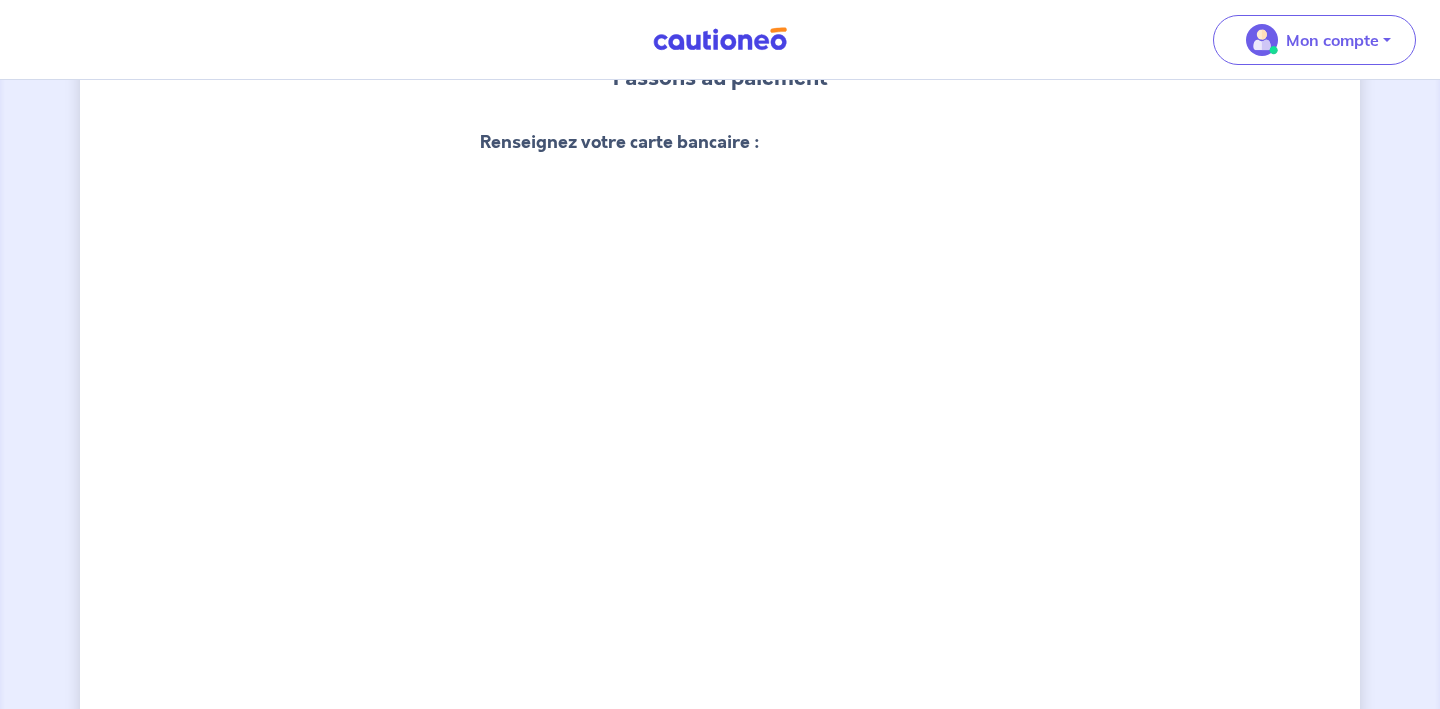 scroll, scrollTop: 202, scrollLeft: 0, axis: vertical 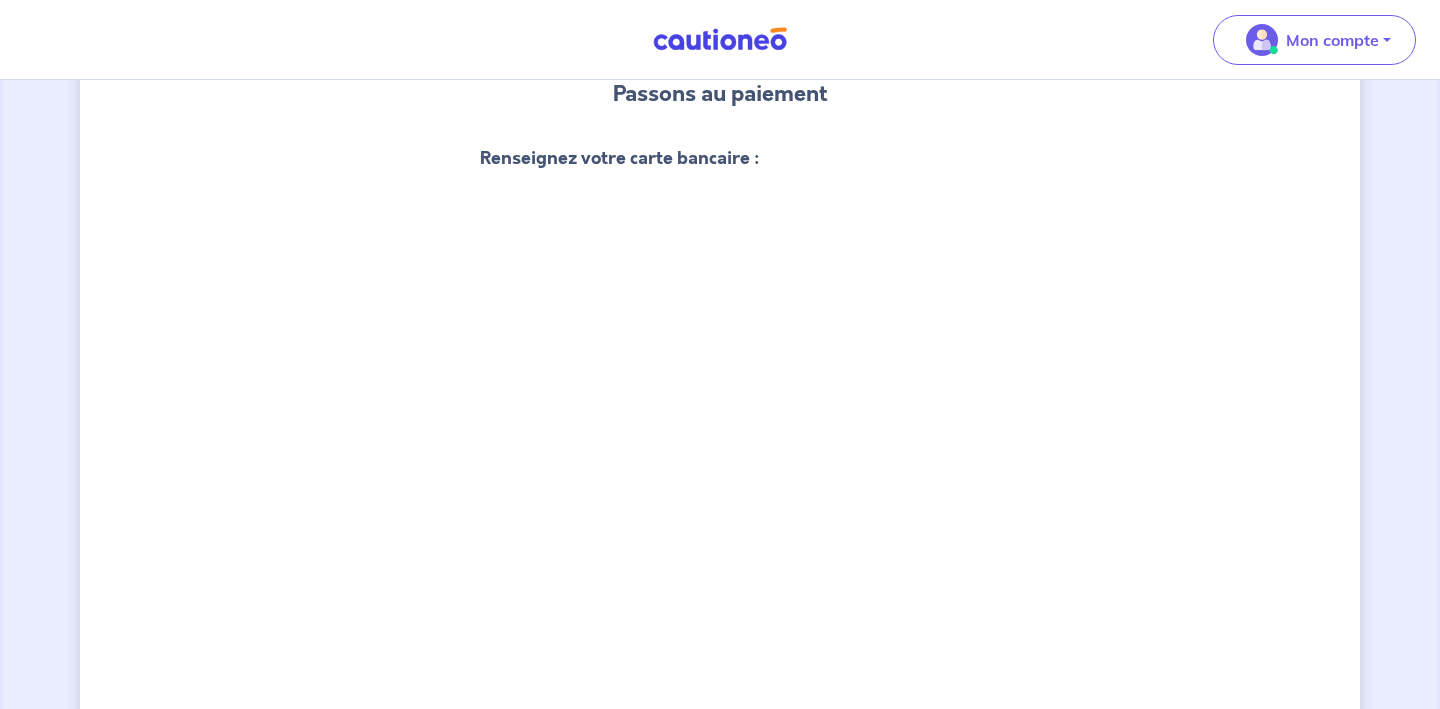 click on "2 3 Justificatifs locataire Informations paiement Confirmation d'envoi Passons au paiement Renseignez votre carte bancaire : Je valide Vous n’avez pas de carte bleue mais uniquement un IBAN ? Cliquez ici En cas de questions, contactez-nous via notre formulaire ou au 09 72 50 40 51 Étape Précédente Précédent Confirmer Confirmer" at bounding box center (720, 775) 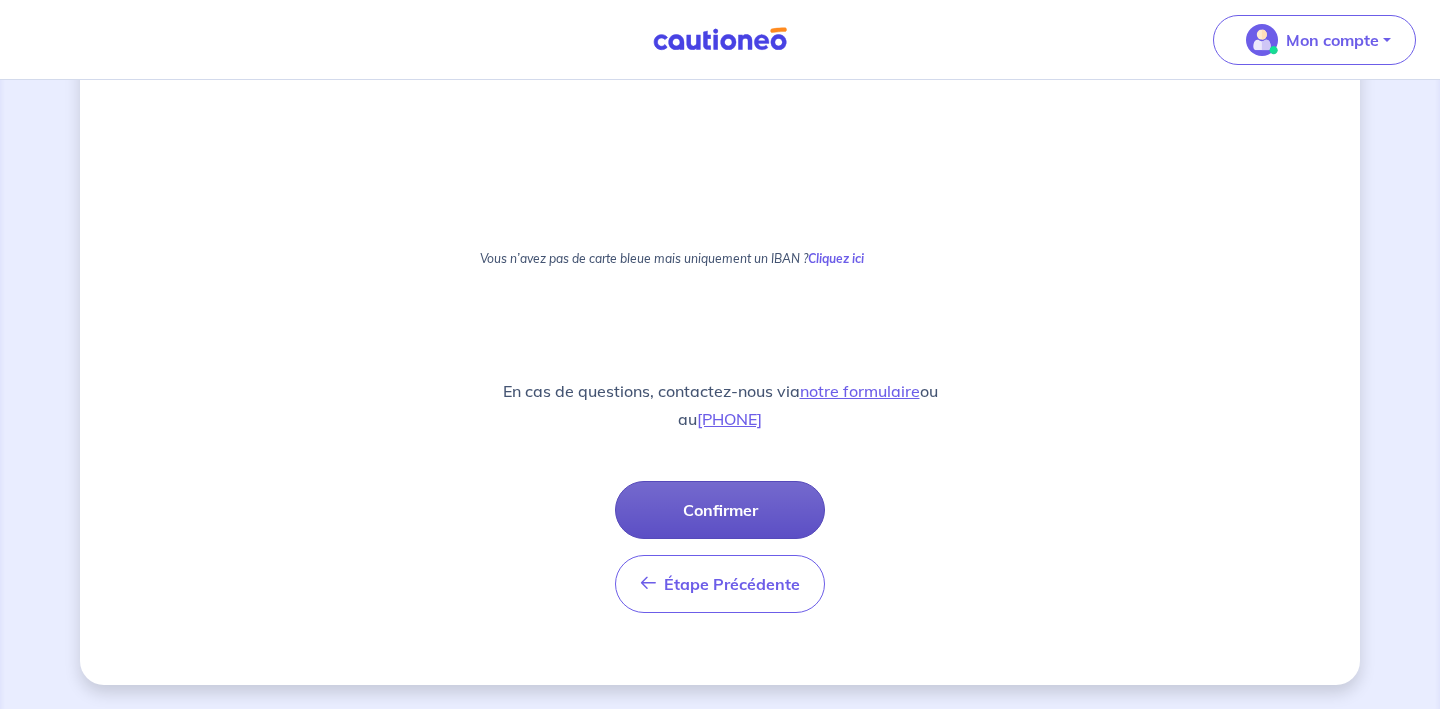 scroll, scrollTop: 1166, scrollLeft: 0, axis: vertical 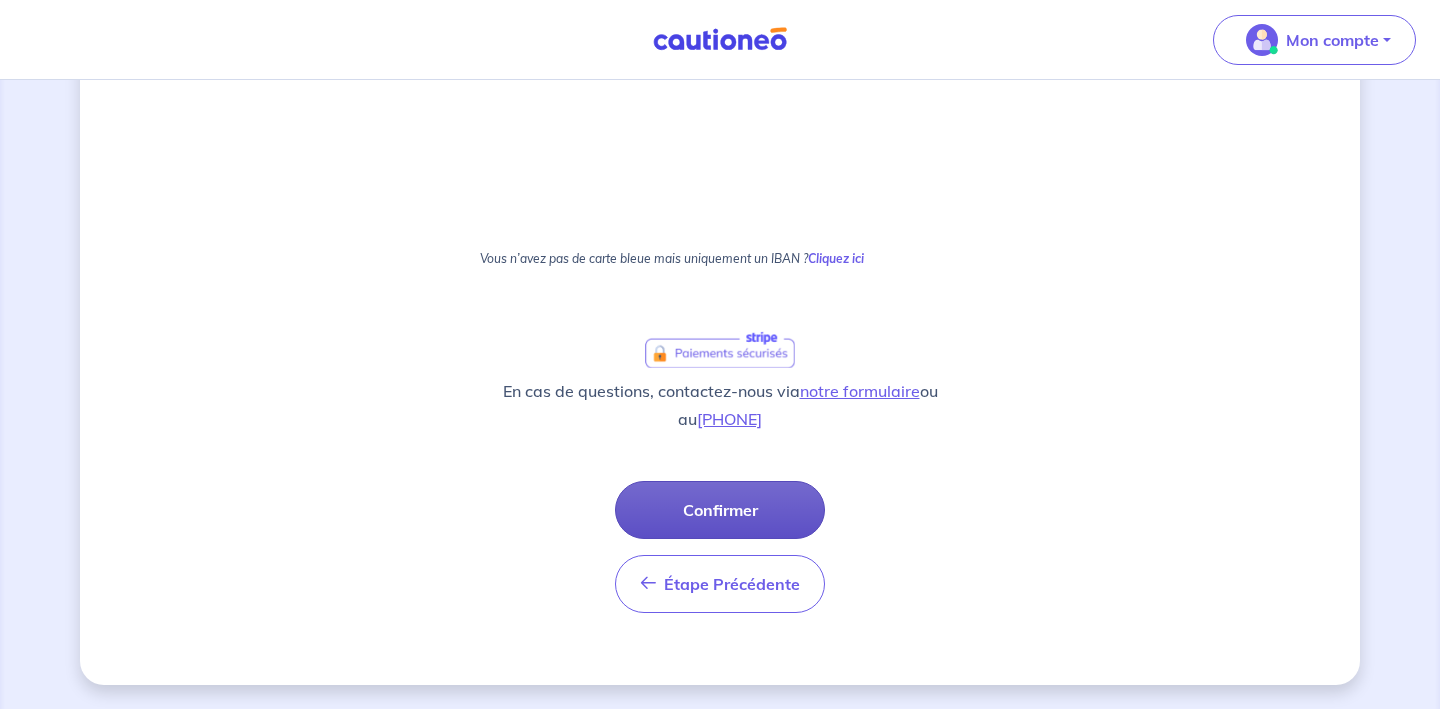 click on "Confirmer" at bounding box center [720, 510] 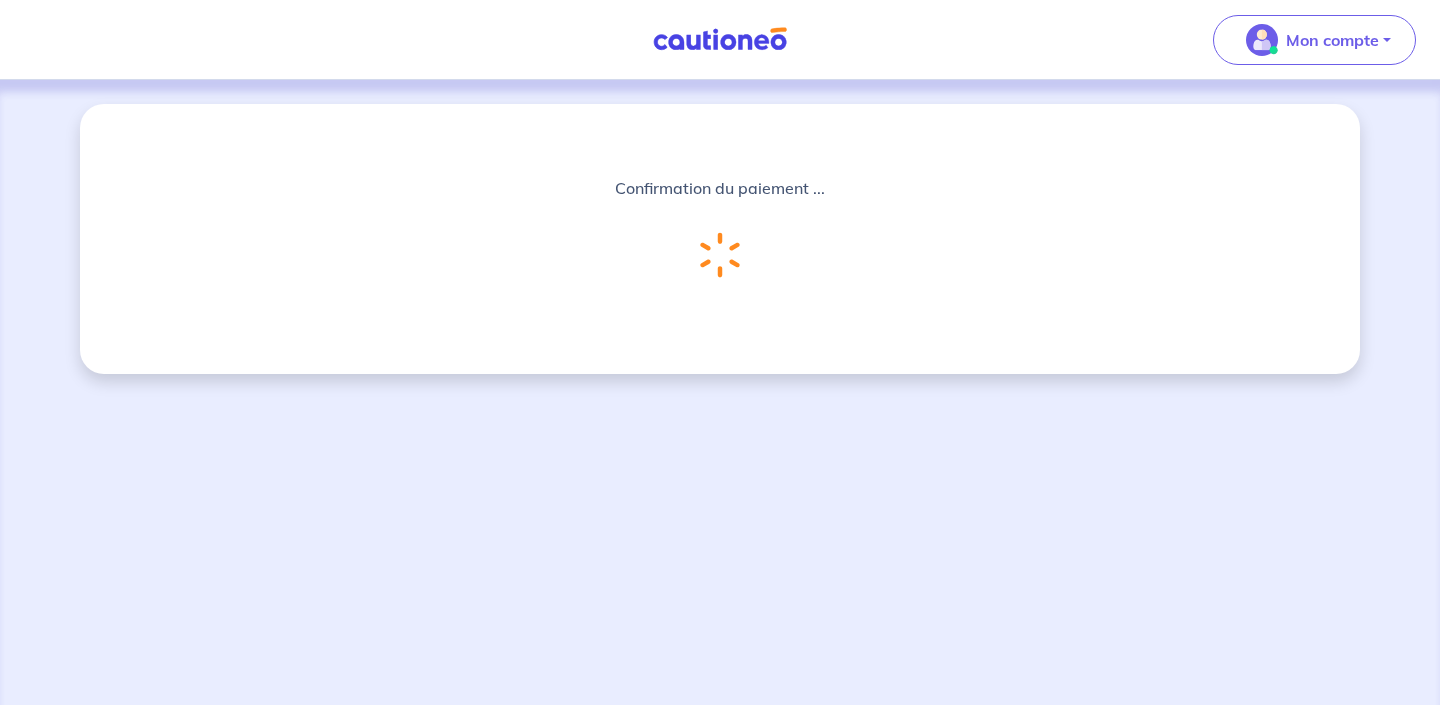 scroll, scrollTop: 0, scrollLeft: 0, axis: both 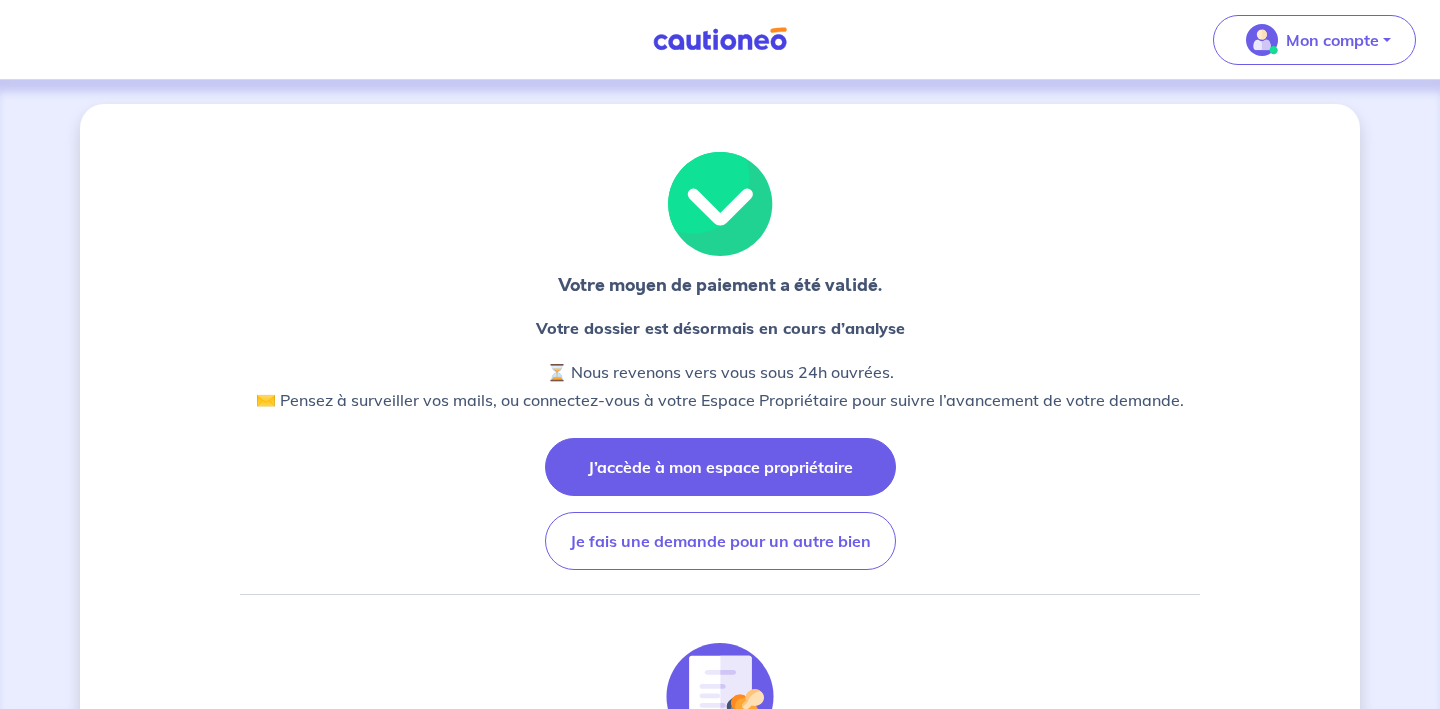 click on "J’accède à mon espace propriétaire" at bounding box center [720, 467] 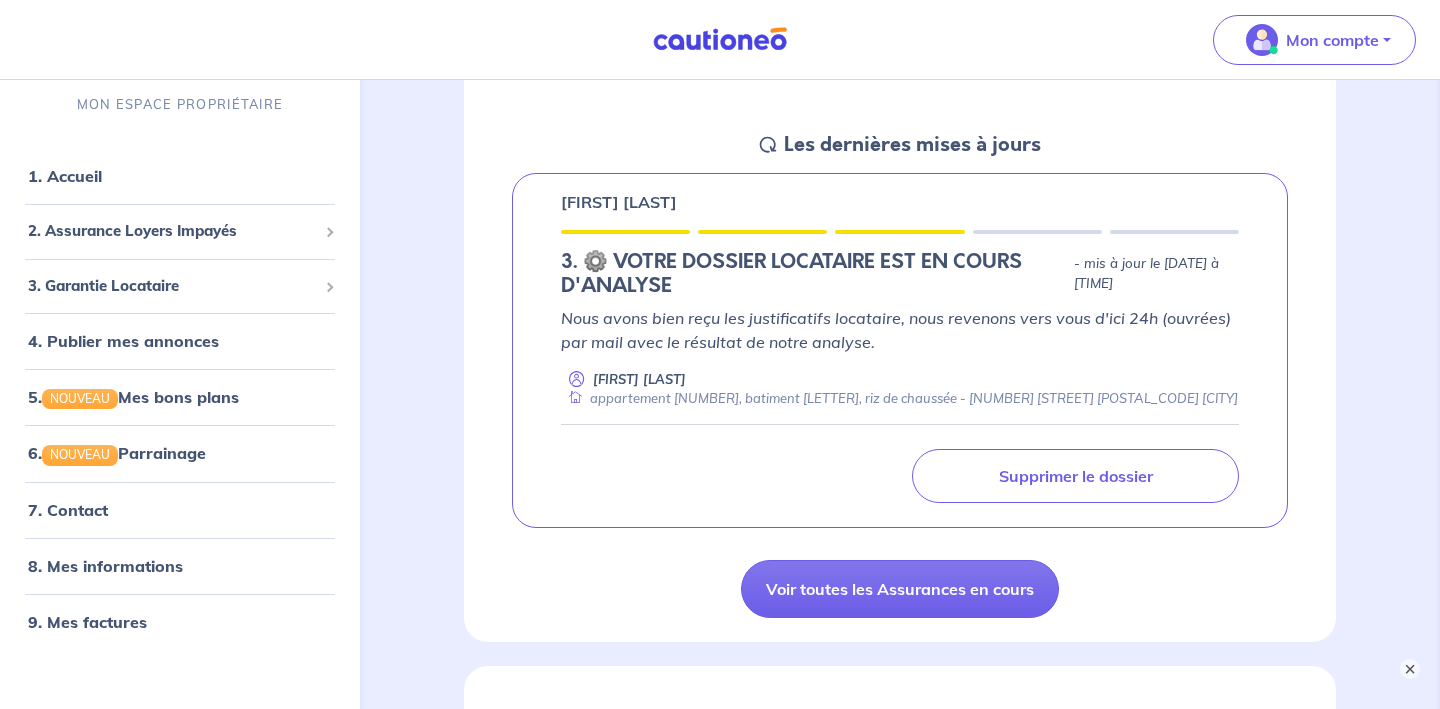 scroll, scrollTop: 268, scrollLeft: 0, axis: vertical 